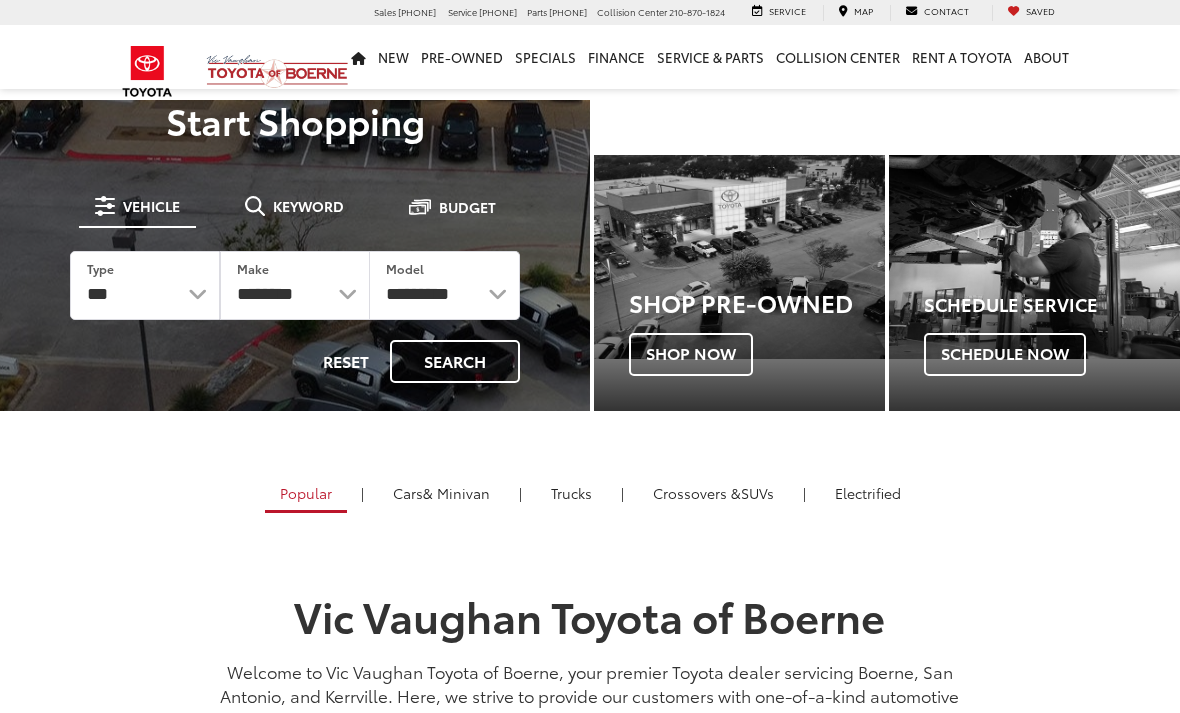 scroll, scrollTop: 0, scrollLeft: 0, axis: both 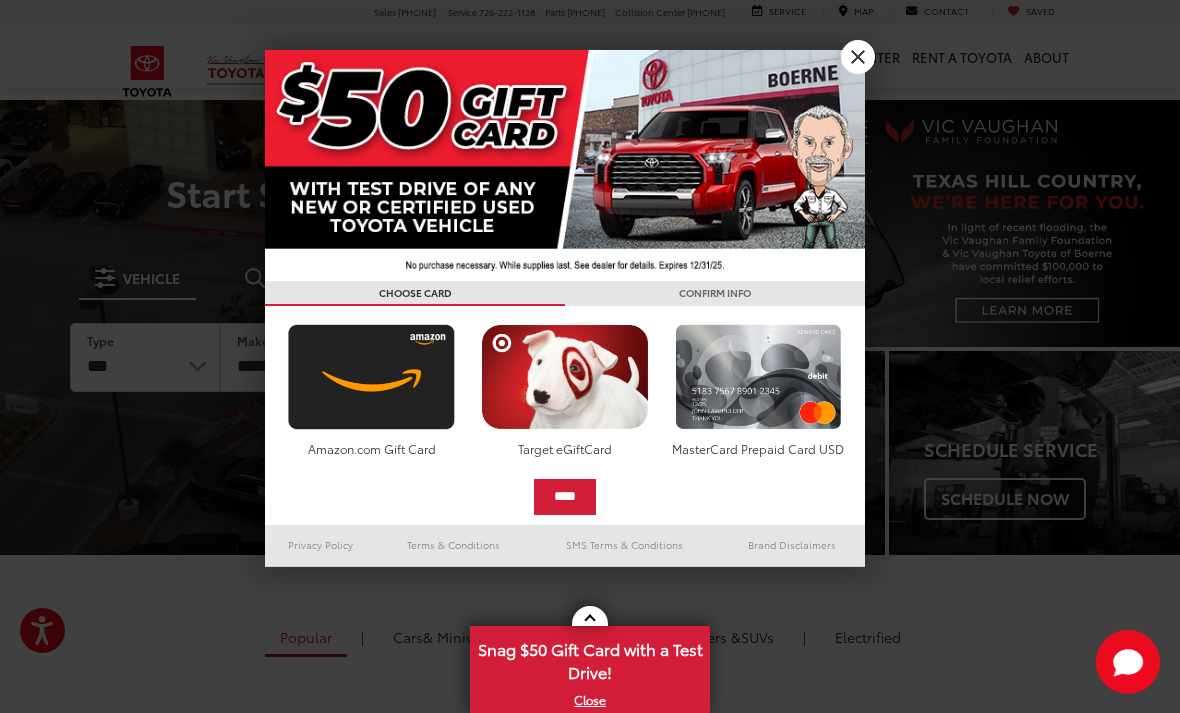 click at bounding box center (565, 165) 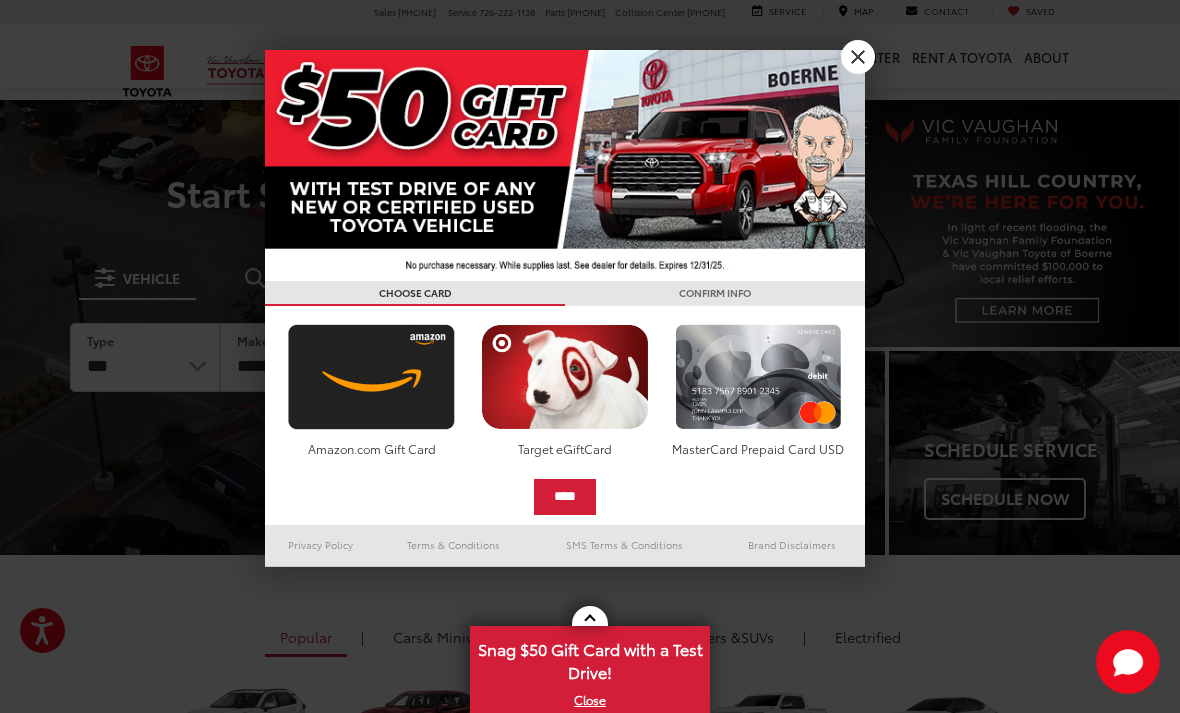 click on "X" at bounding box center [858, 57] 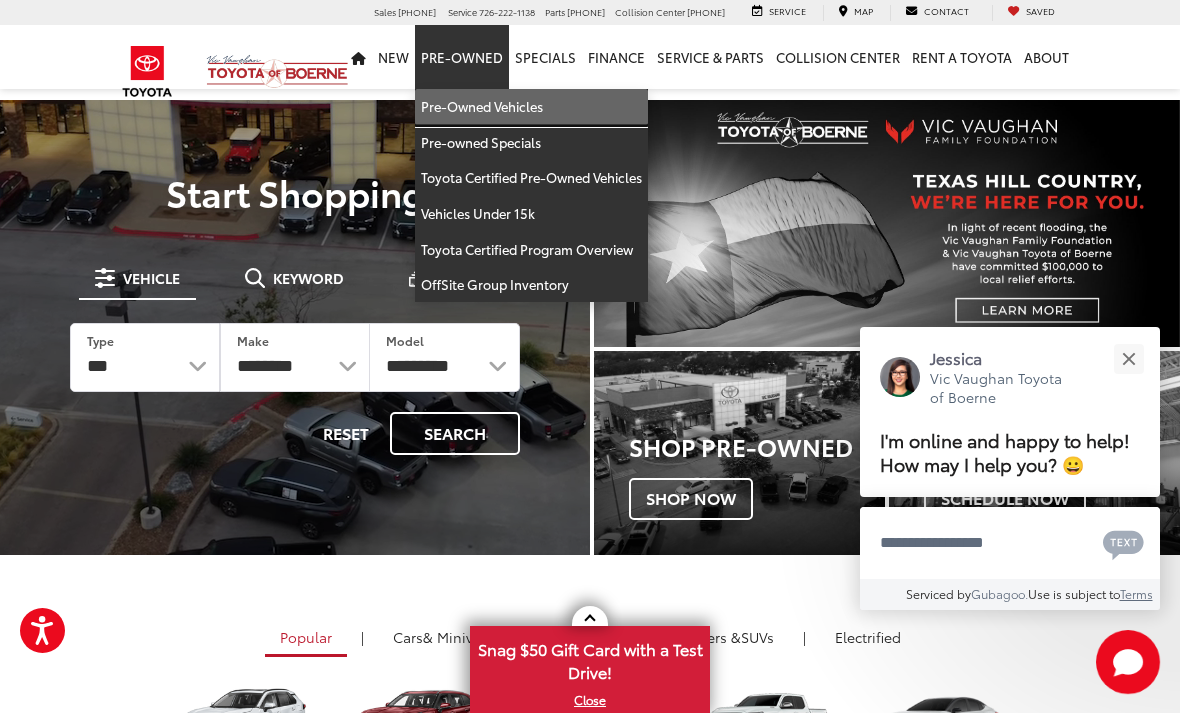 click on "Pre-Owned Vehicles" at bounding box center [531, 107] 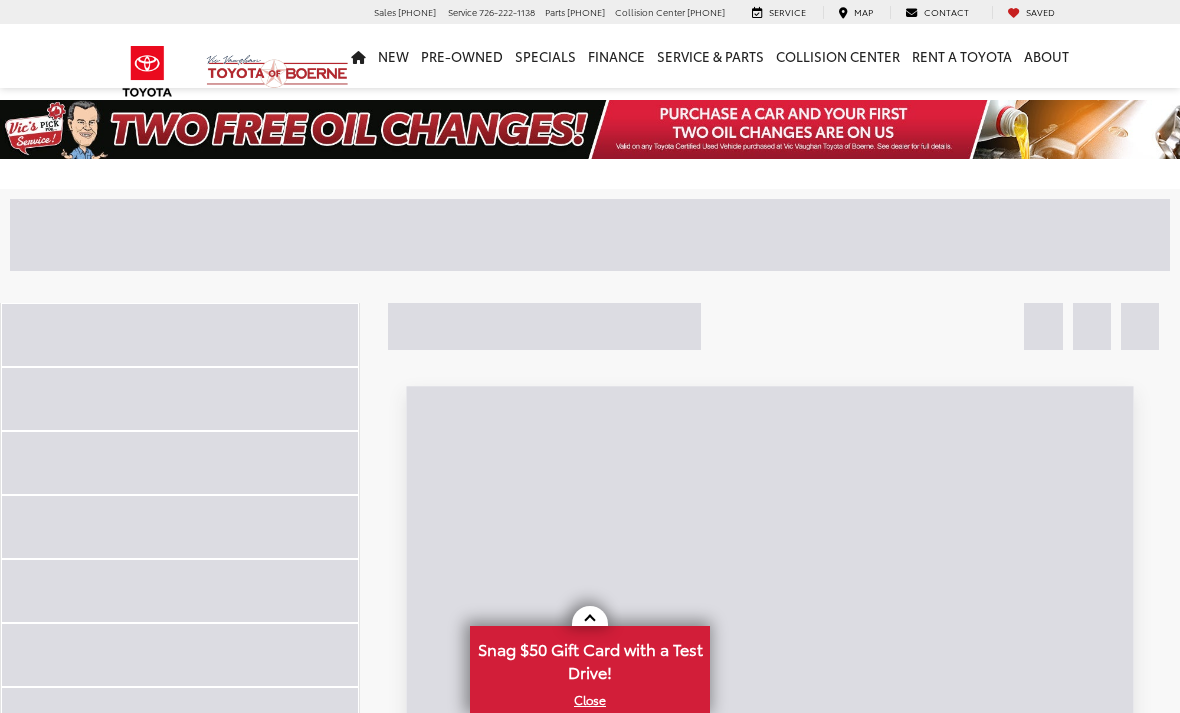 scroll, scrollTop: 0, scrollLeft: 0, axis: both 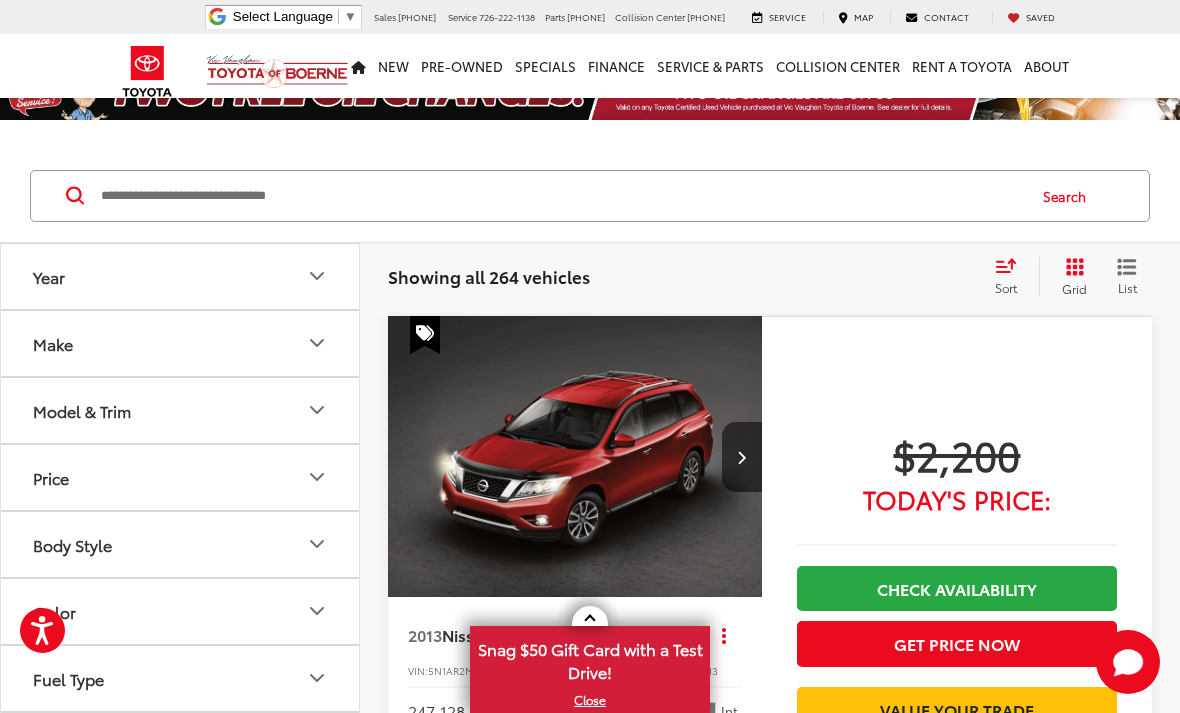 click 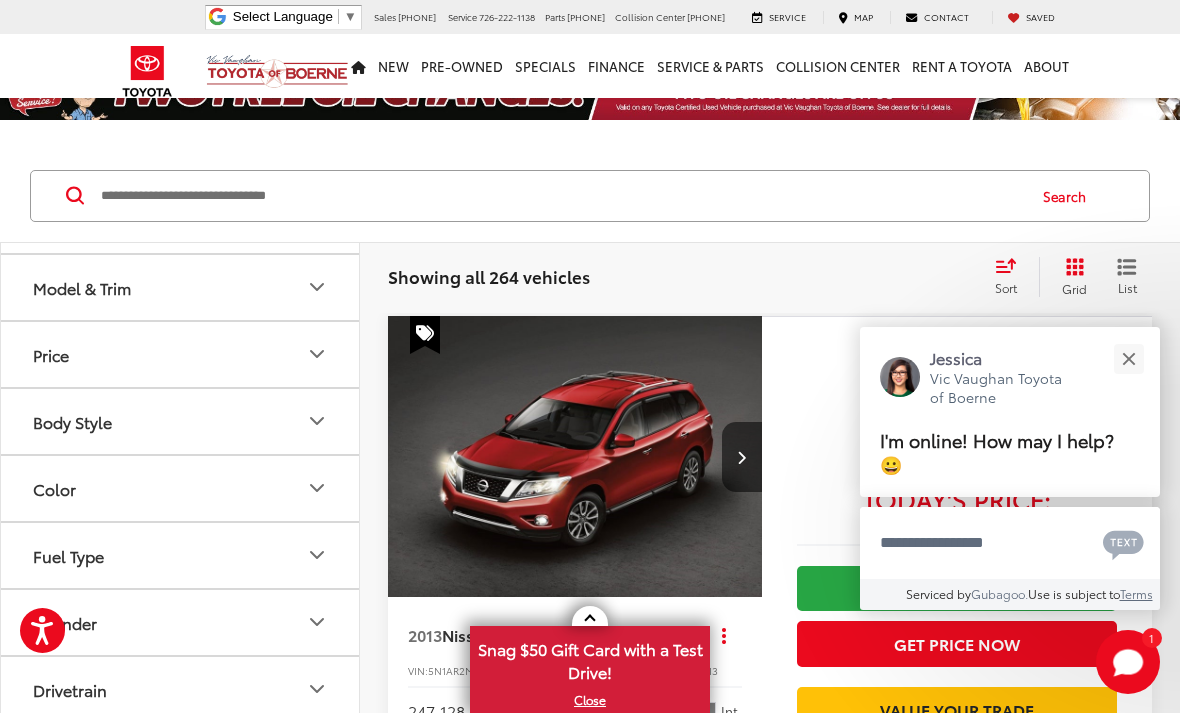 scroll, scrollTop: 652, scrollLeft: 0, axis: vertical 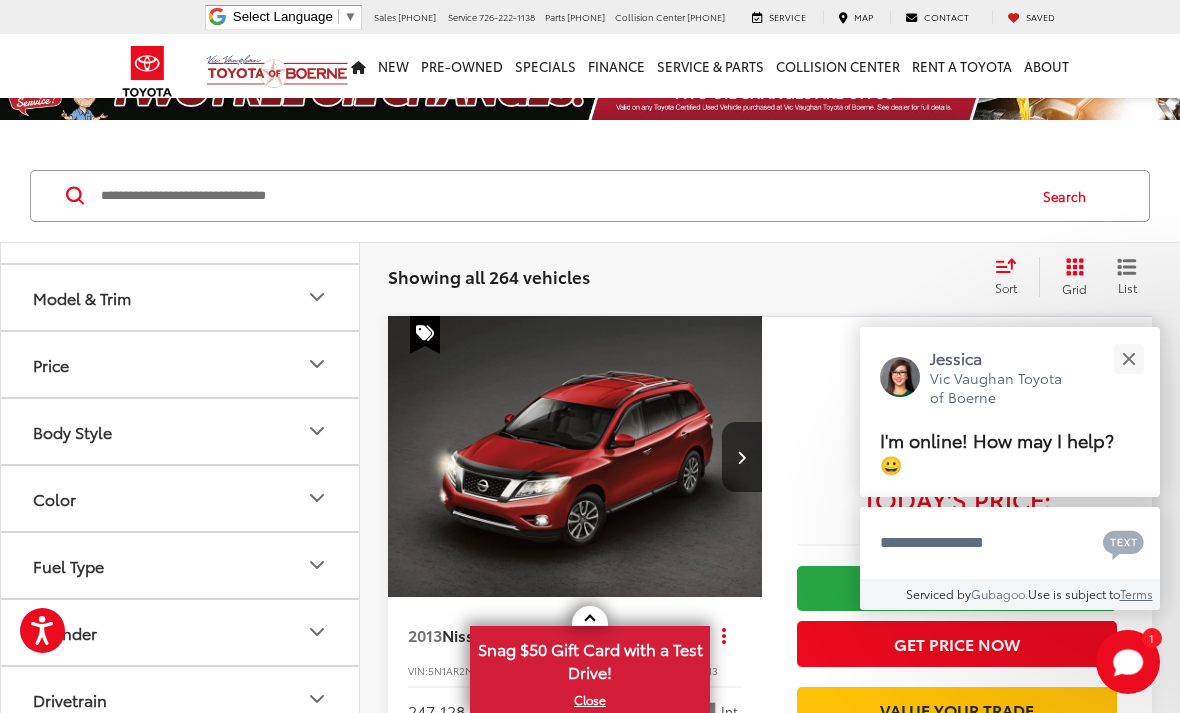 click at bounding box center [1128, 358] 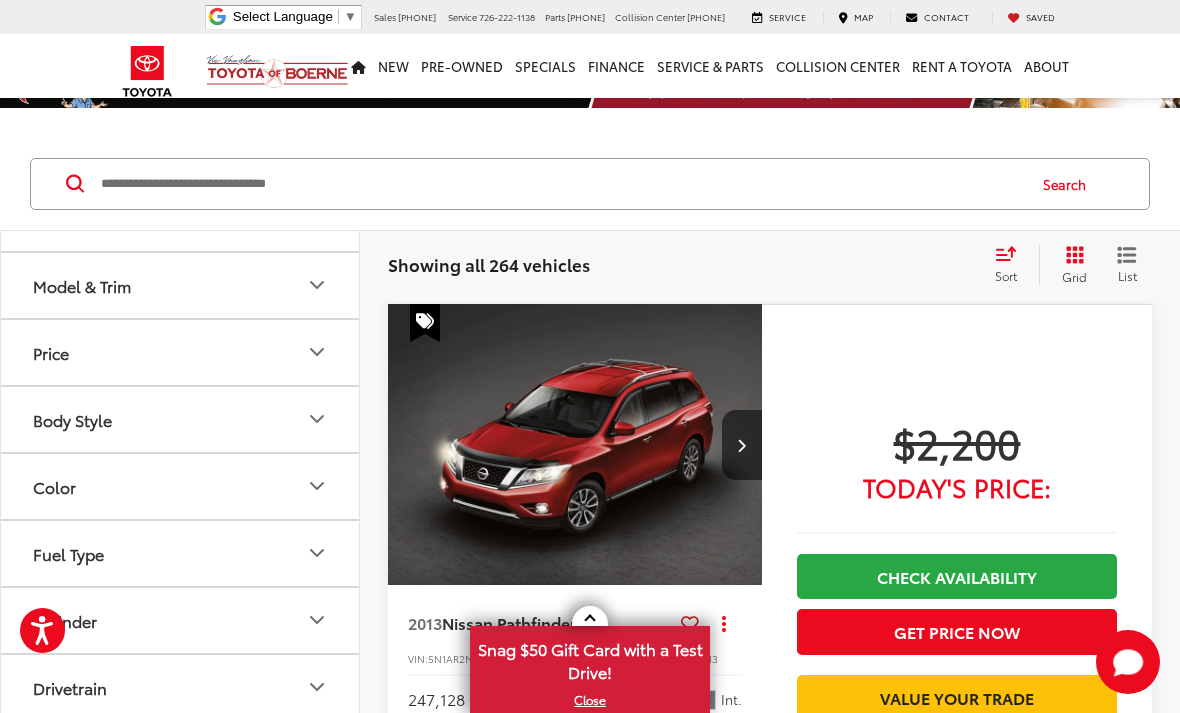 scroll, scrollTop: 0, scrollLeft: 0, axis: both 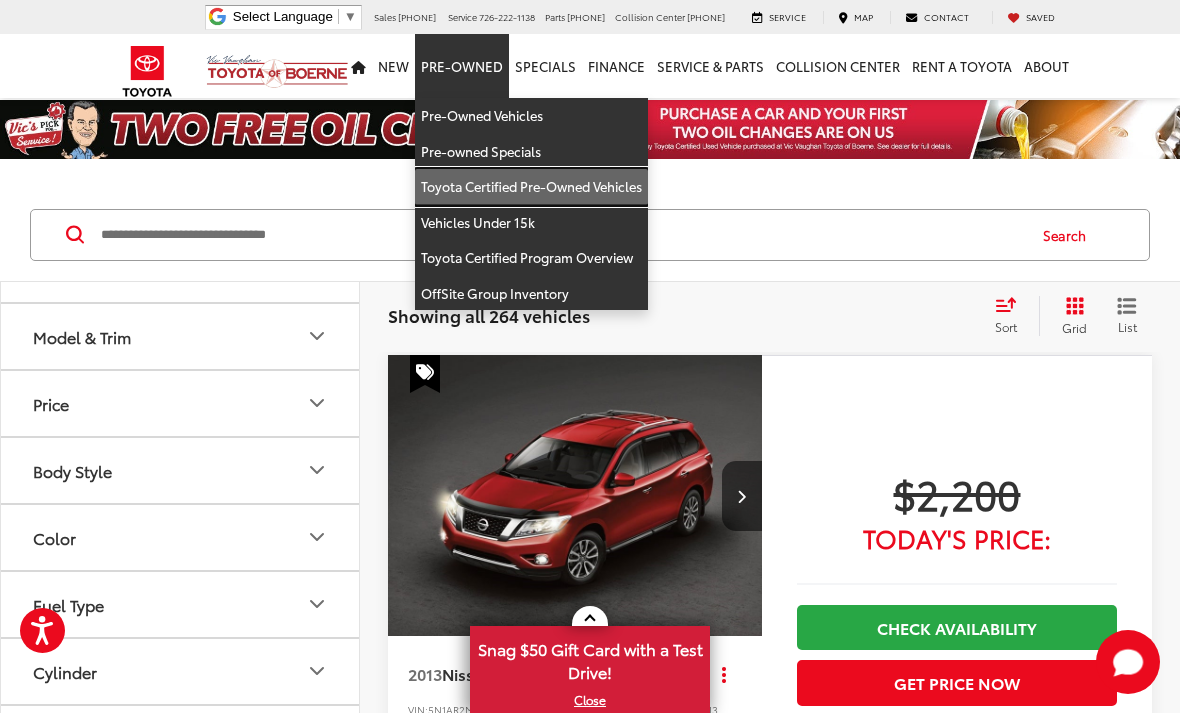 click on "Toyota Certified Pre-Owned Vehicles" at bounding box center [531, 187] 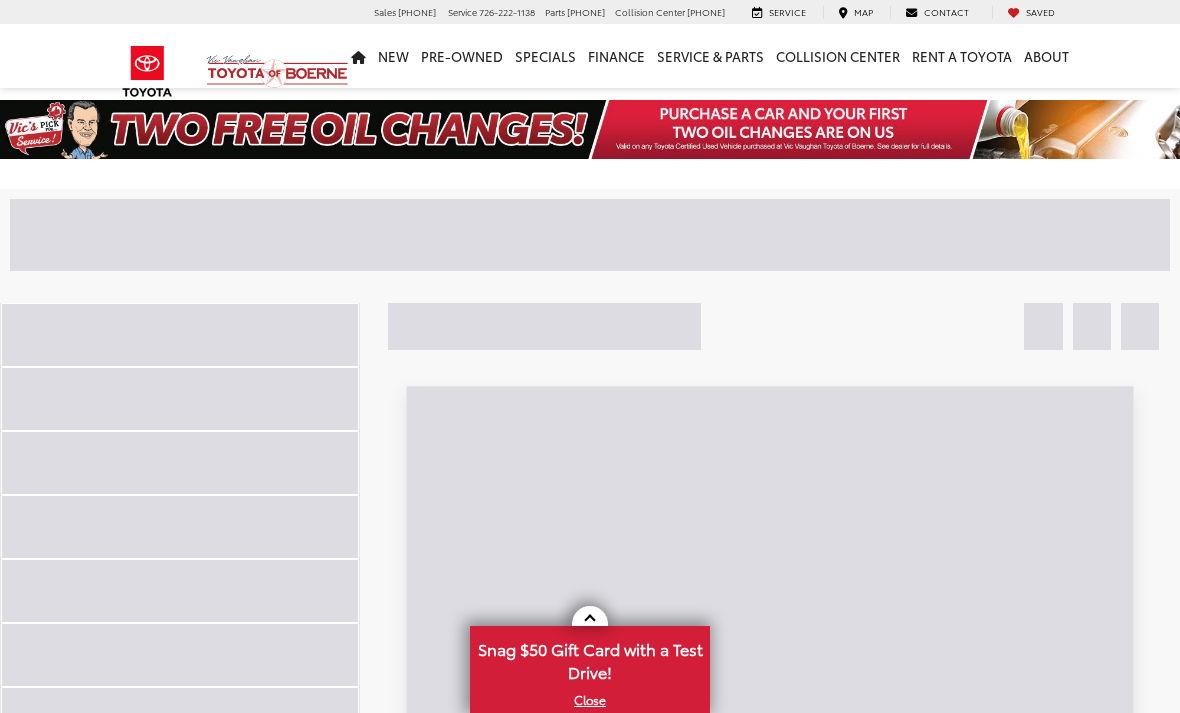 scroll, scrollTop: 0, scrollLeft: 0, axis: both 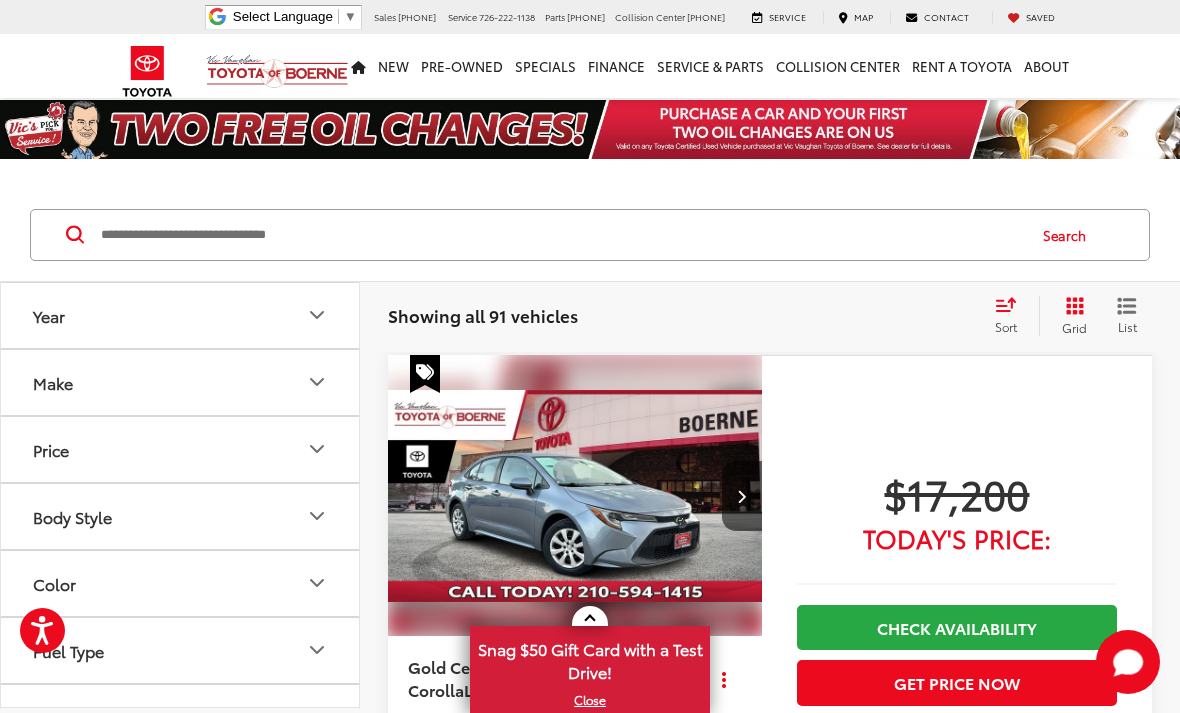 click on "Make" at bounding box center [181, 382] 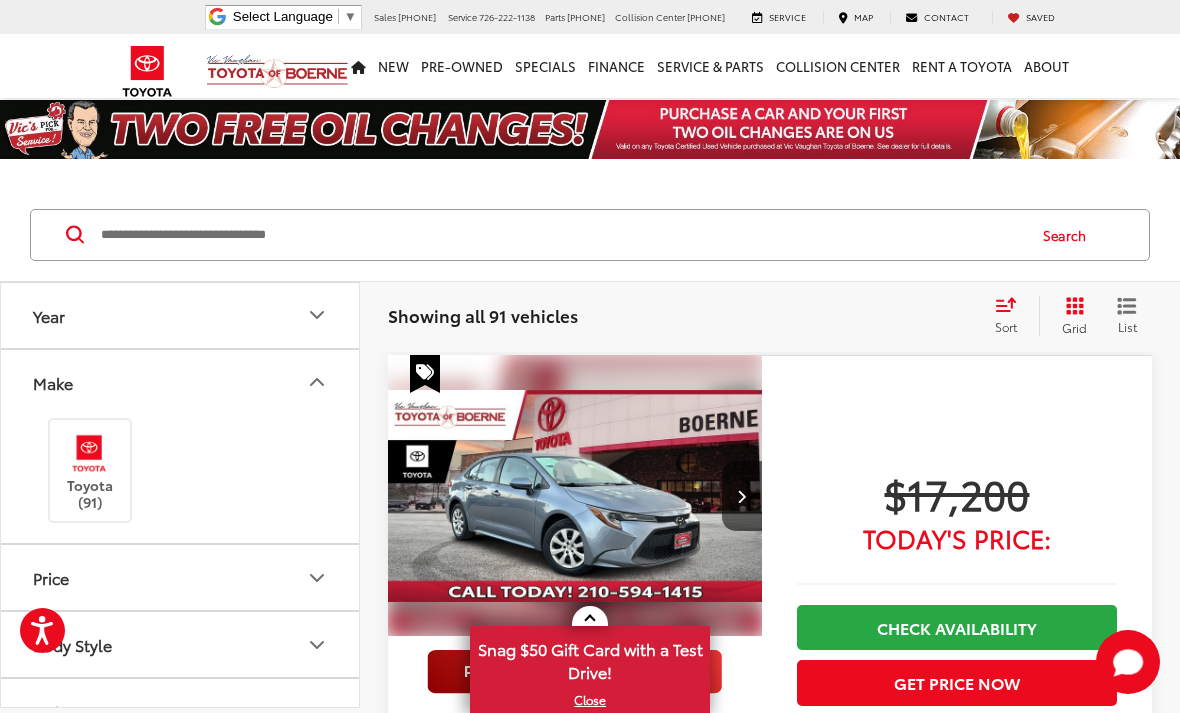 click on "Make" at bounding box center (181, 382) 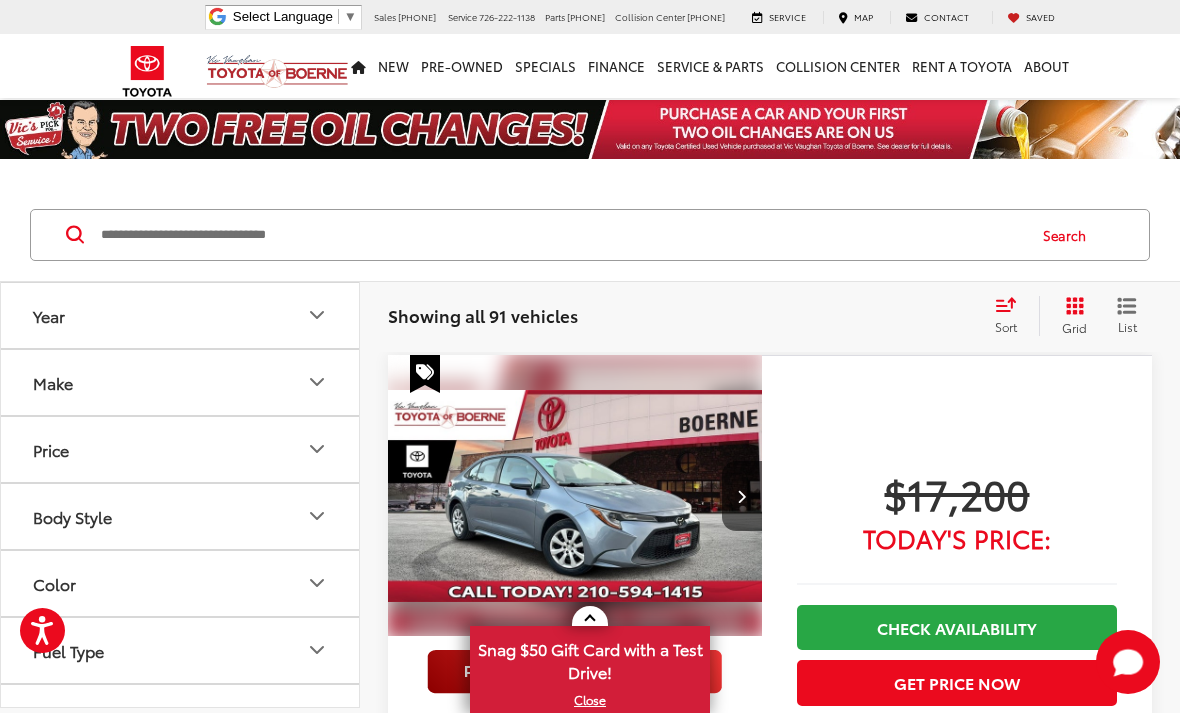 click on "Year" at bounding box center [181, 315] 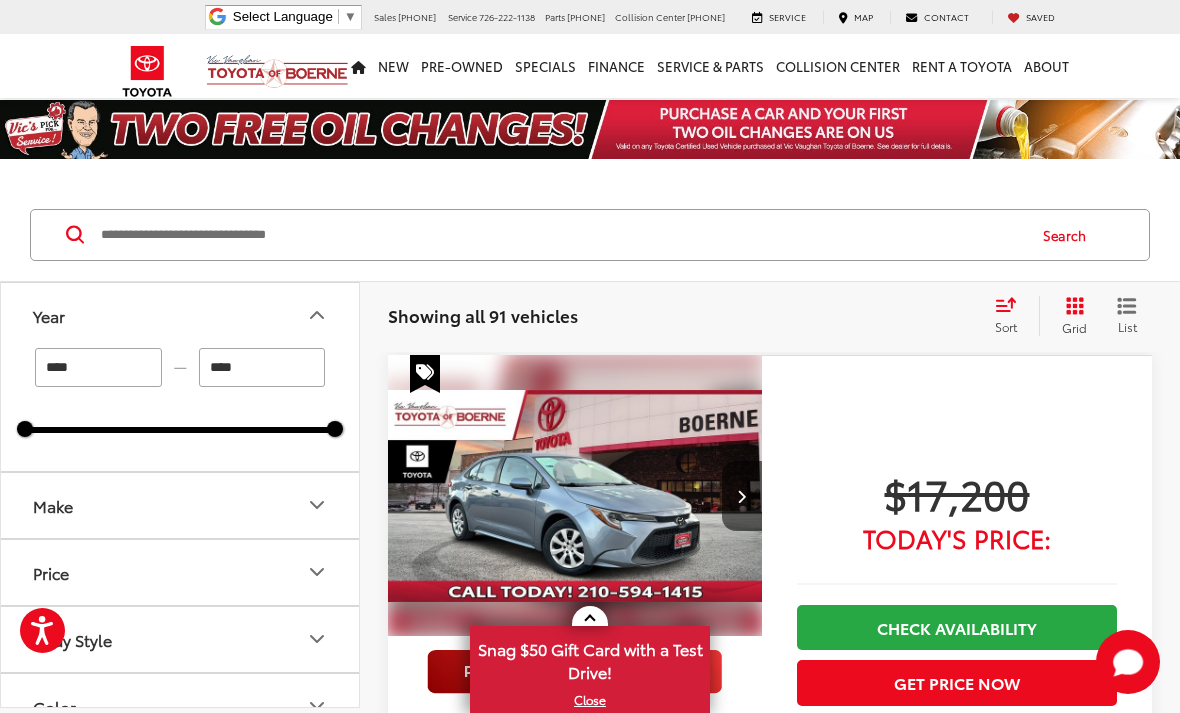click 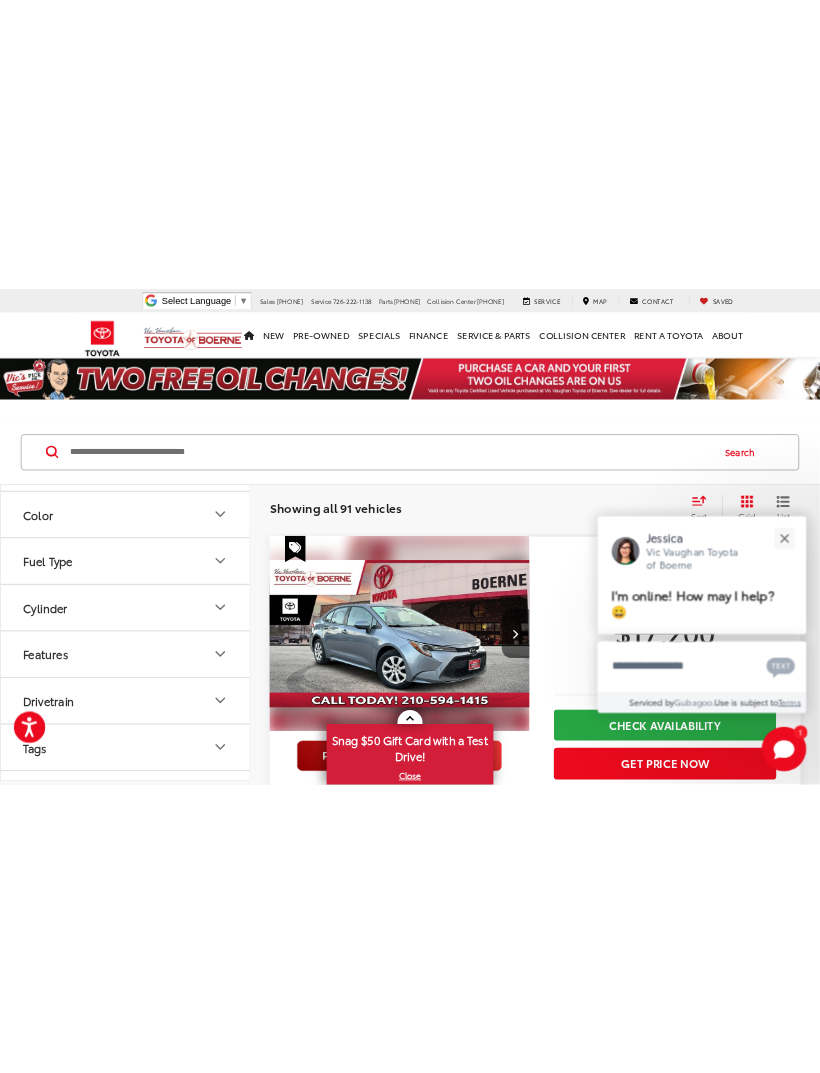 scroll, scrollTop: 289, scrollLeft: 0, axis: vertical 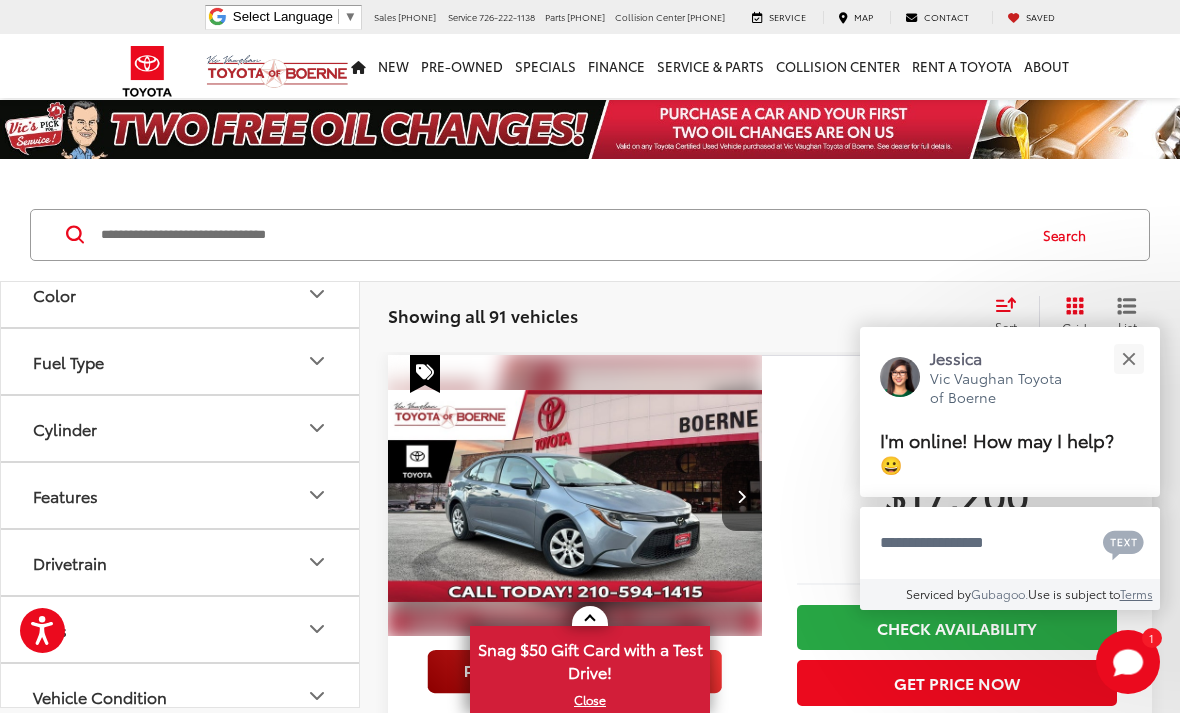 click at bounding box center [1128, 358] 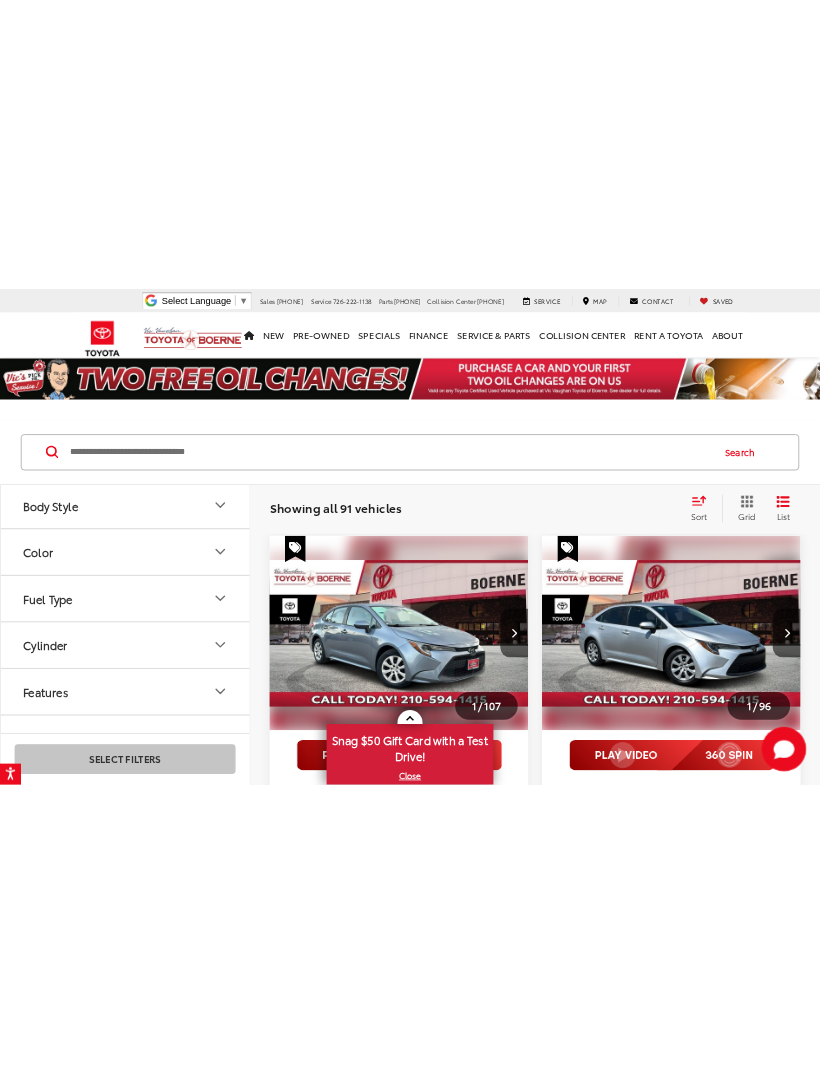 scroll, scrollTop: 0, scrollLeft: 0, axis: both 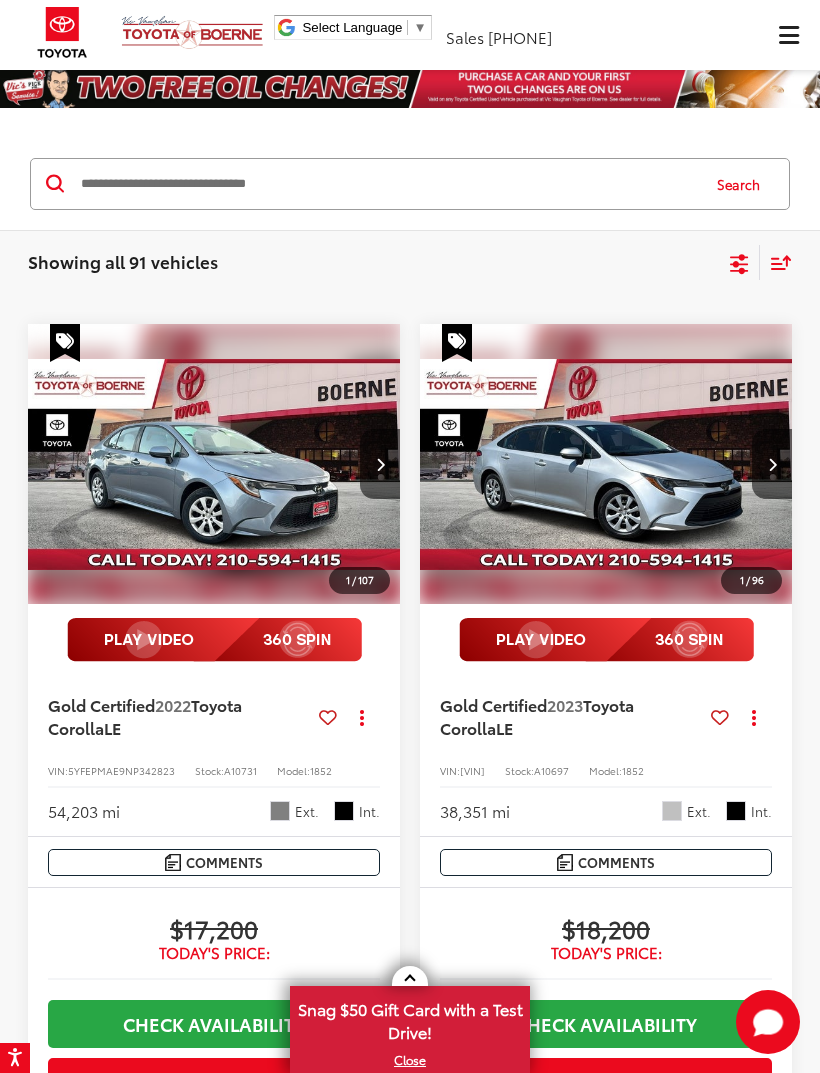 click at bounding box center [606, 464] 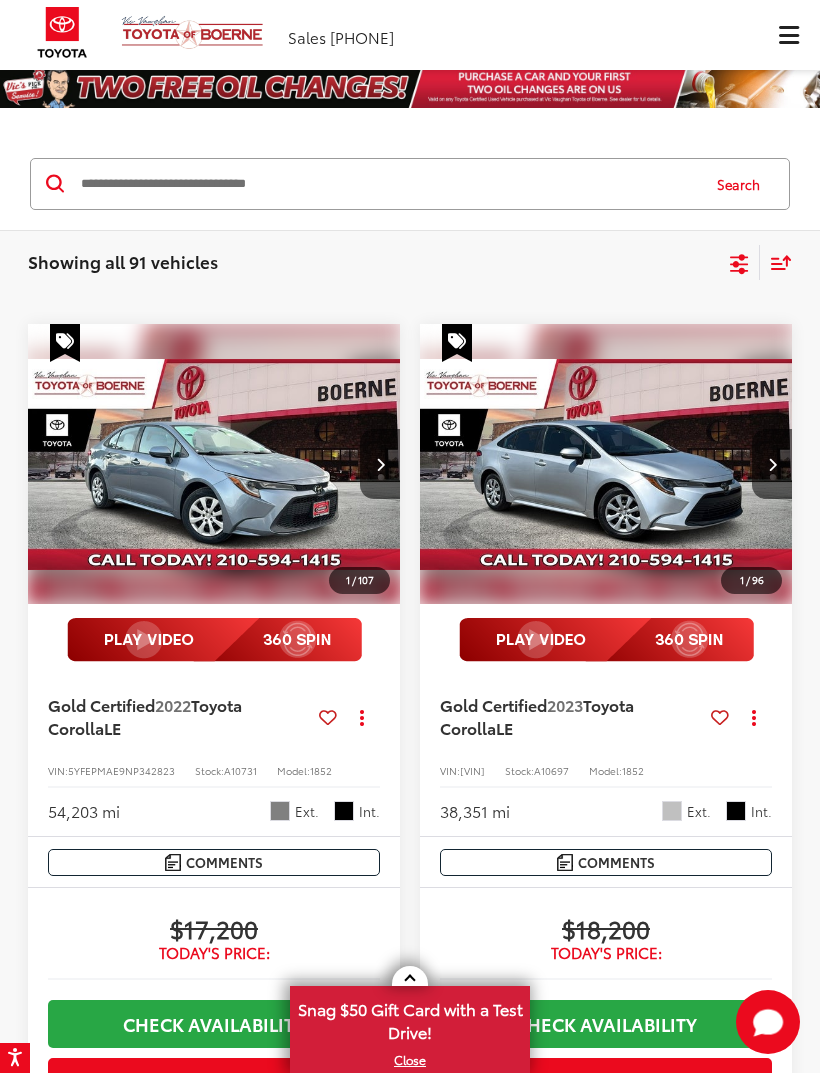 click on "Sort" at bounding box center [776, 262] 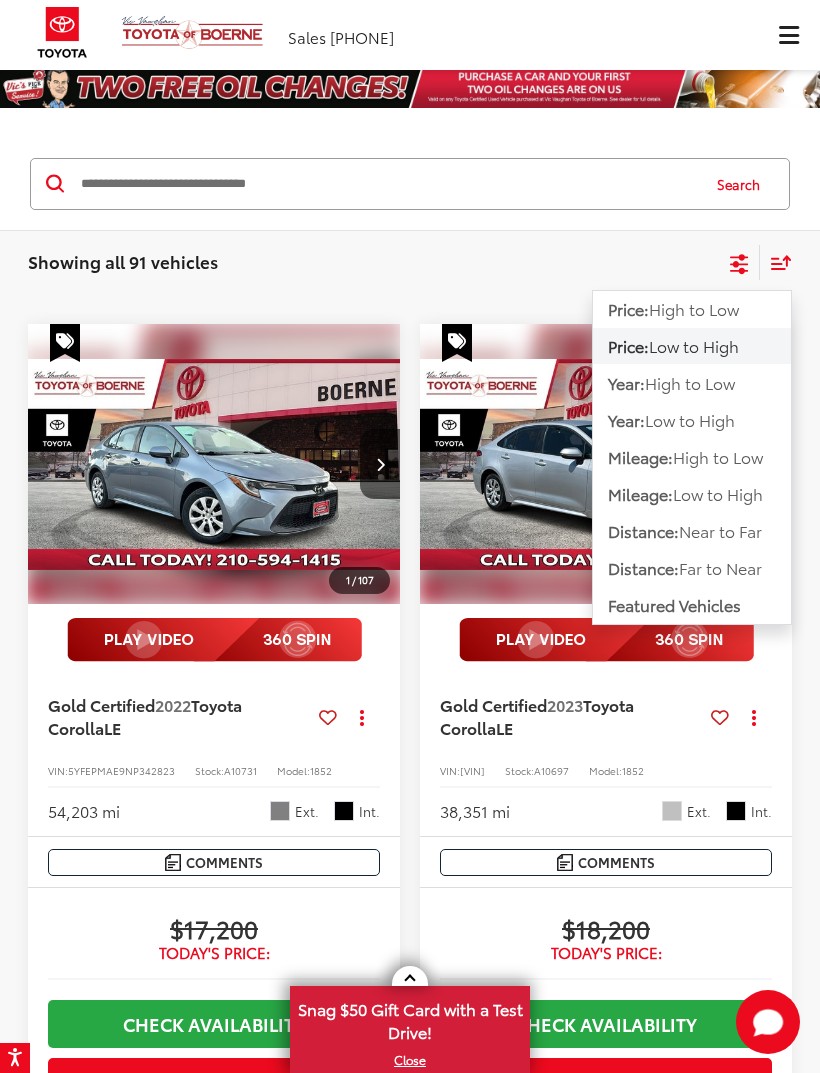 click 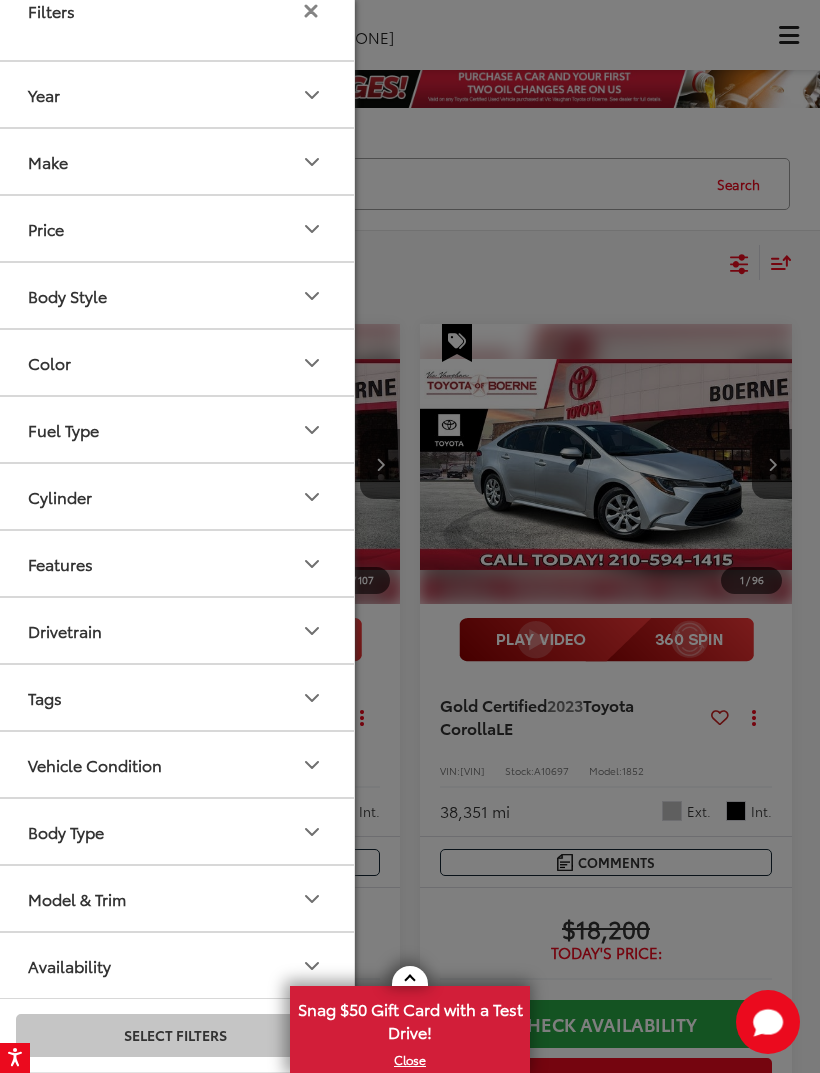click on "Model & Trim" at bounding box center (176, 898) 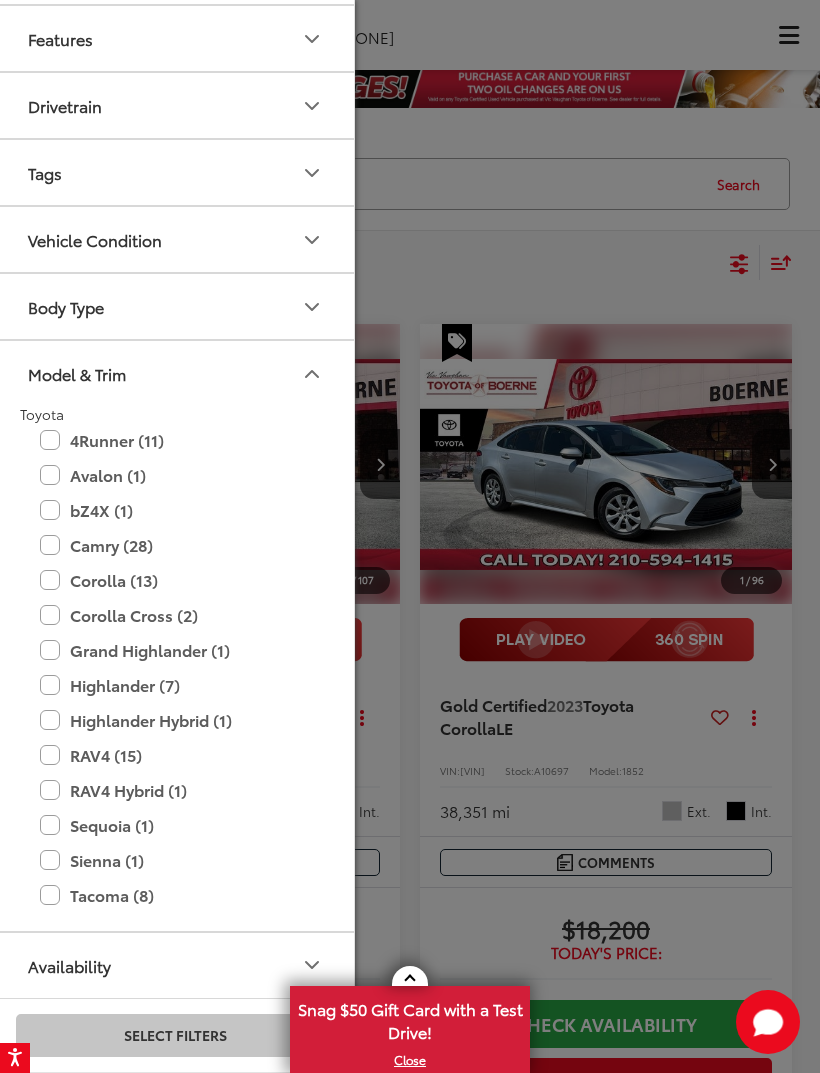 scroll, scrollTop: 547, scrollLeft: 0, axis: vertical 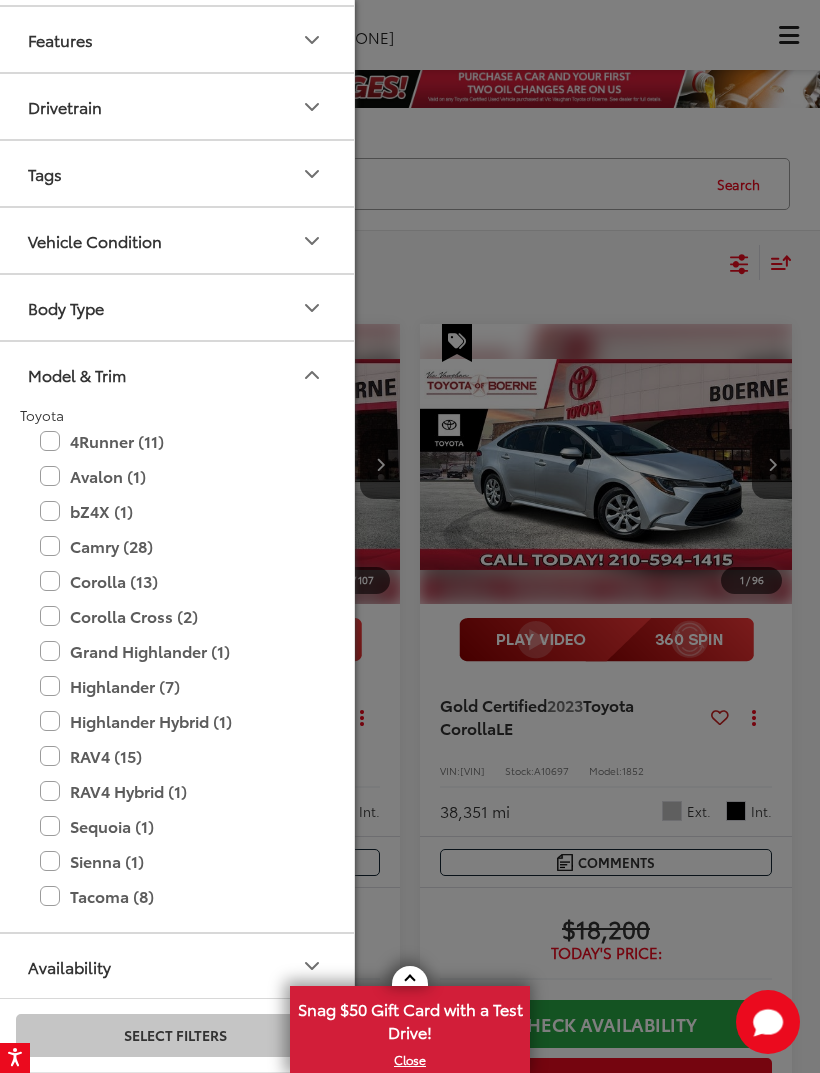 click on "Camry (28)" at bounding box center (175, 546) 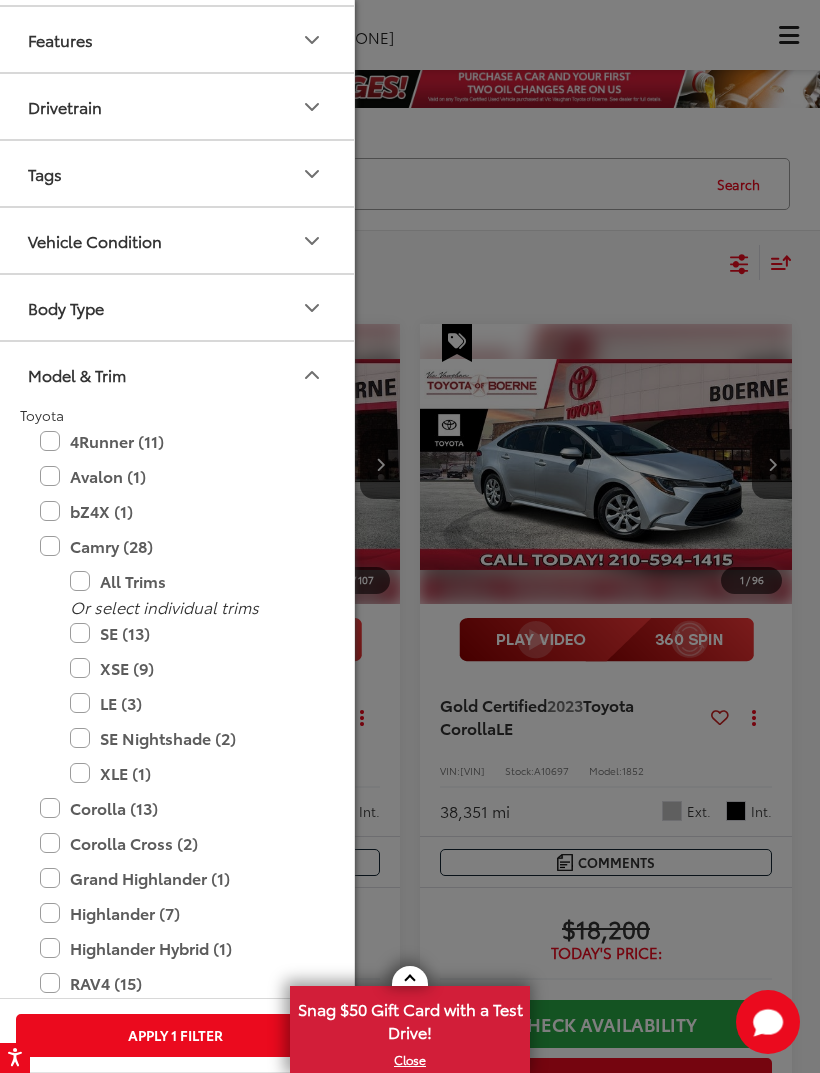 click on "All Trims" at bounding box center (190, 581) 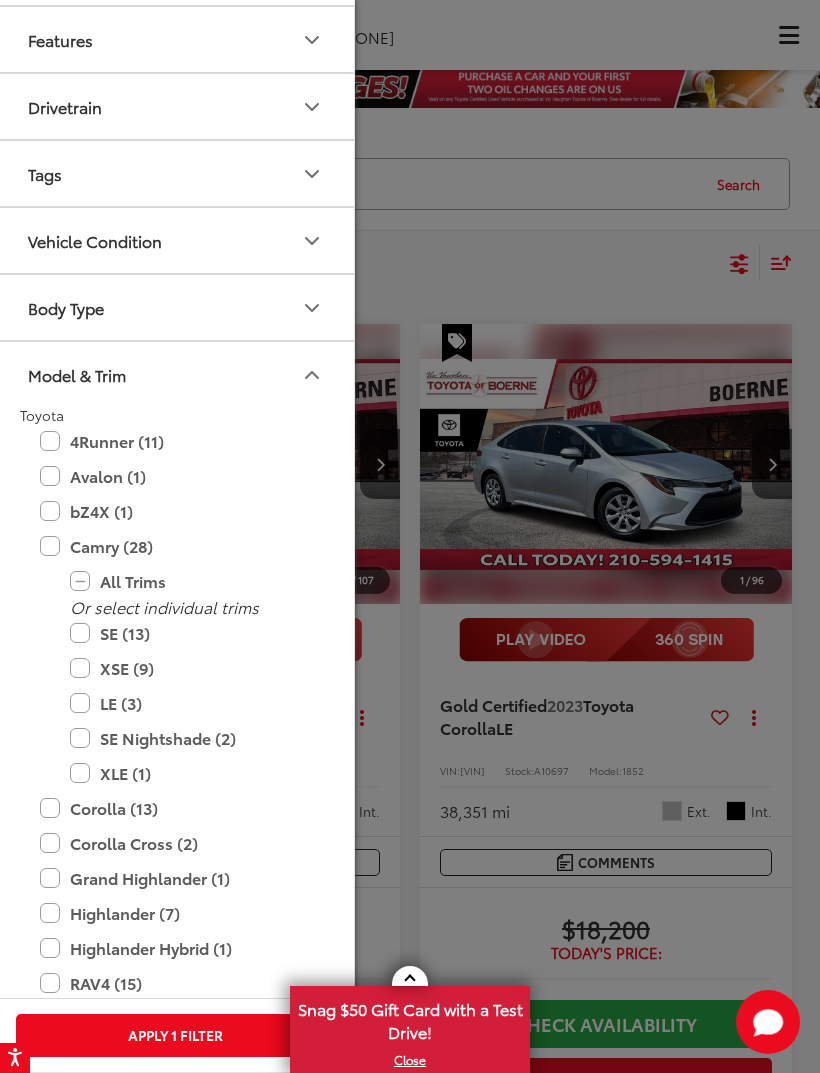 click on "XSE (9)" at bounding box center (190, 668) 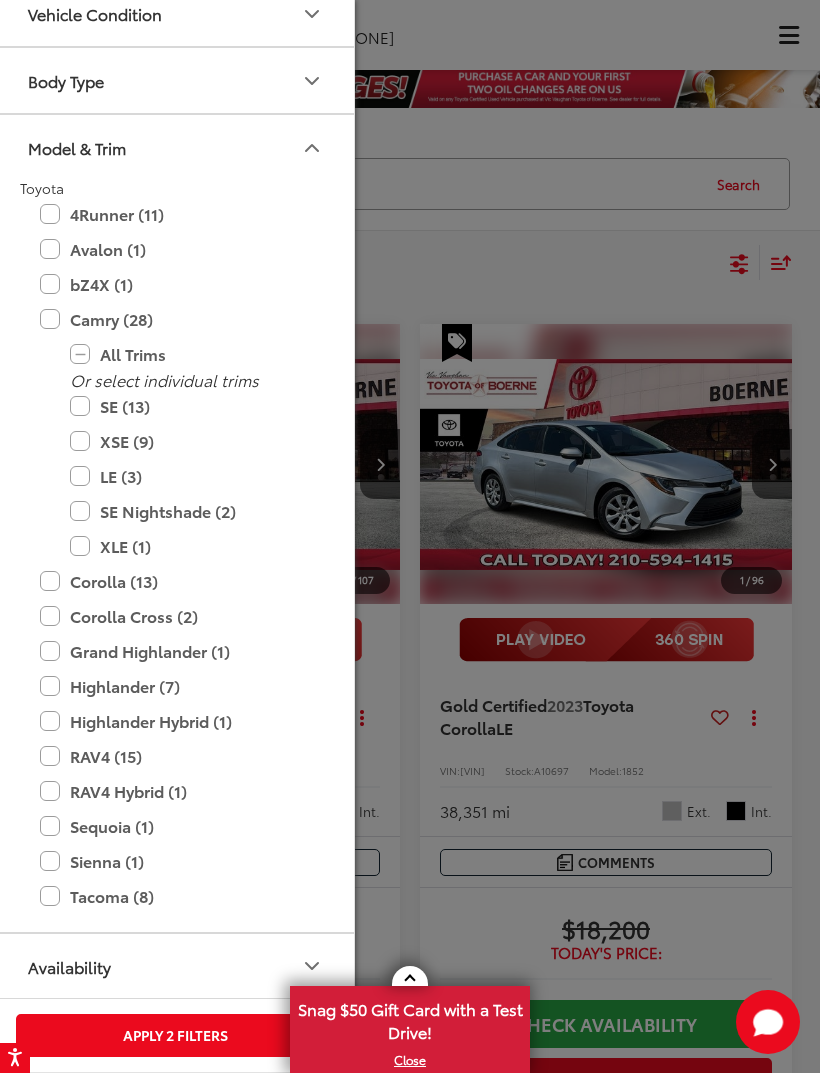 scroll, scrollTop: 773, scrollLeft: 0, axis: vertical 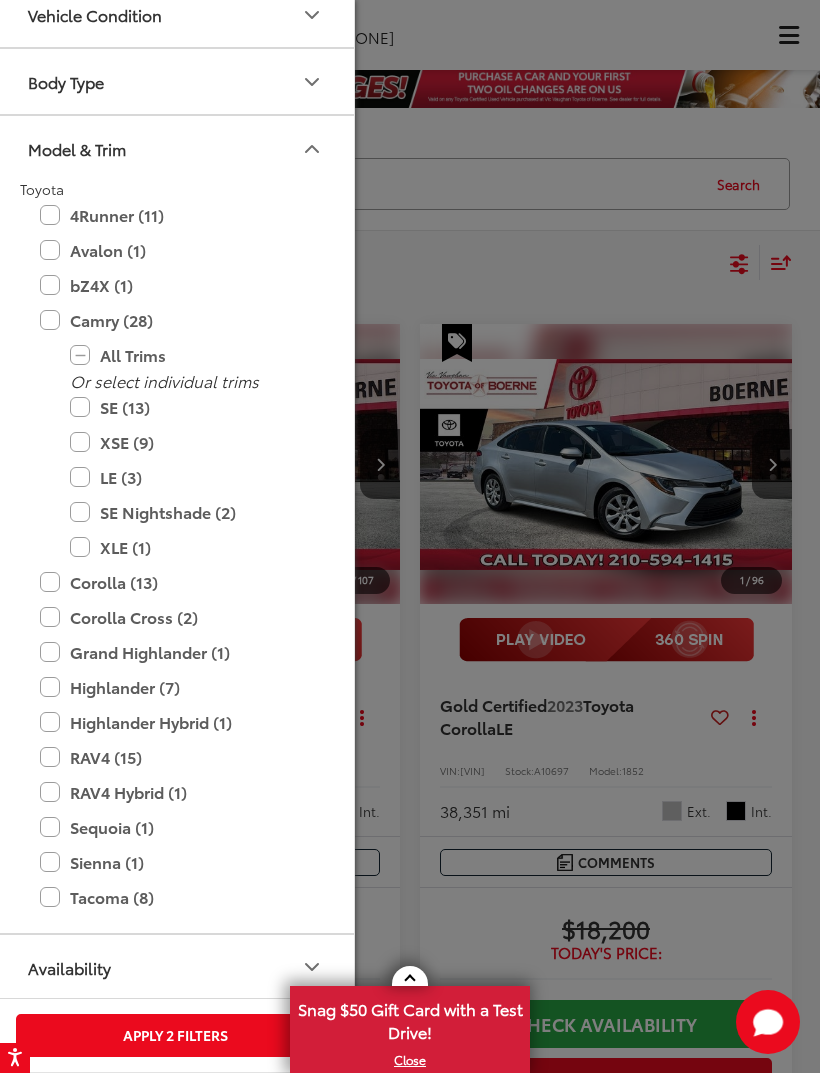 click on "Avalon (1)" at bounding box center [175, 250] 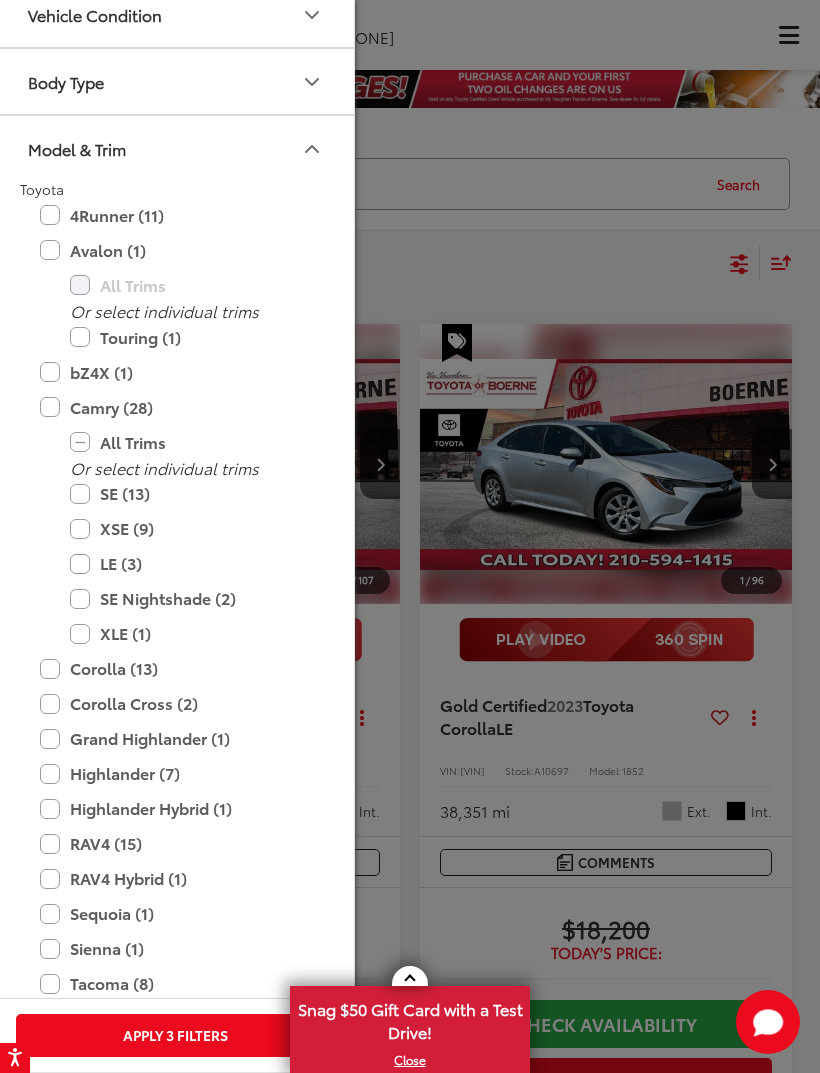 click on "Touring (1)" at bounding box center [190, 337] 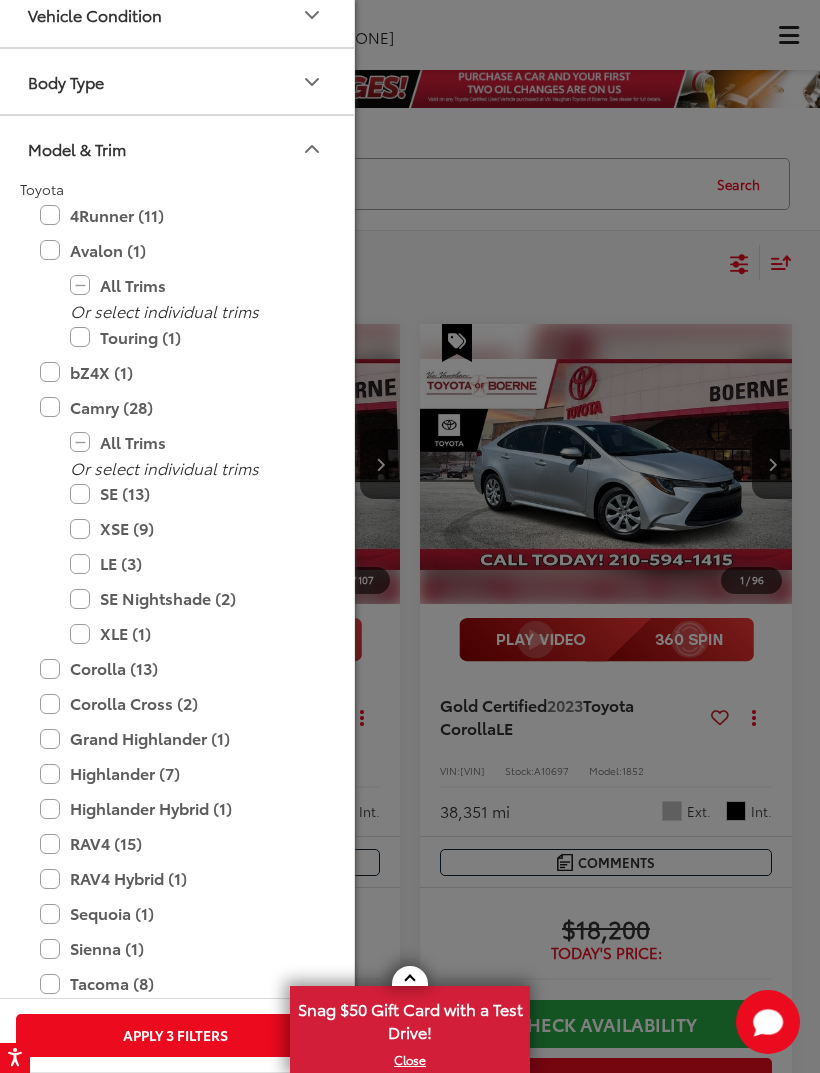 click at bounding box center (410, 536) 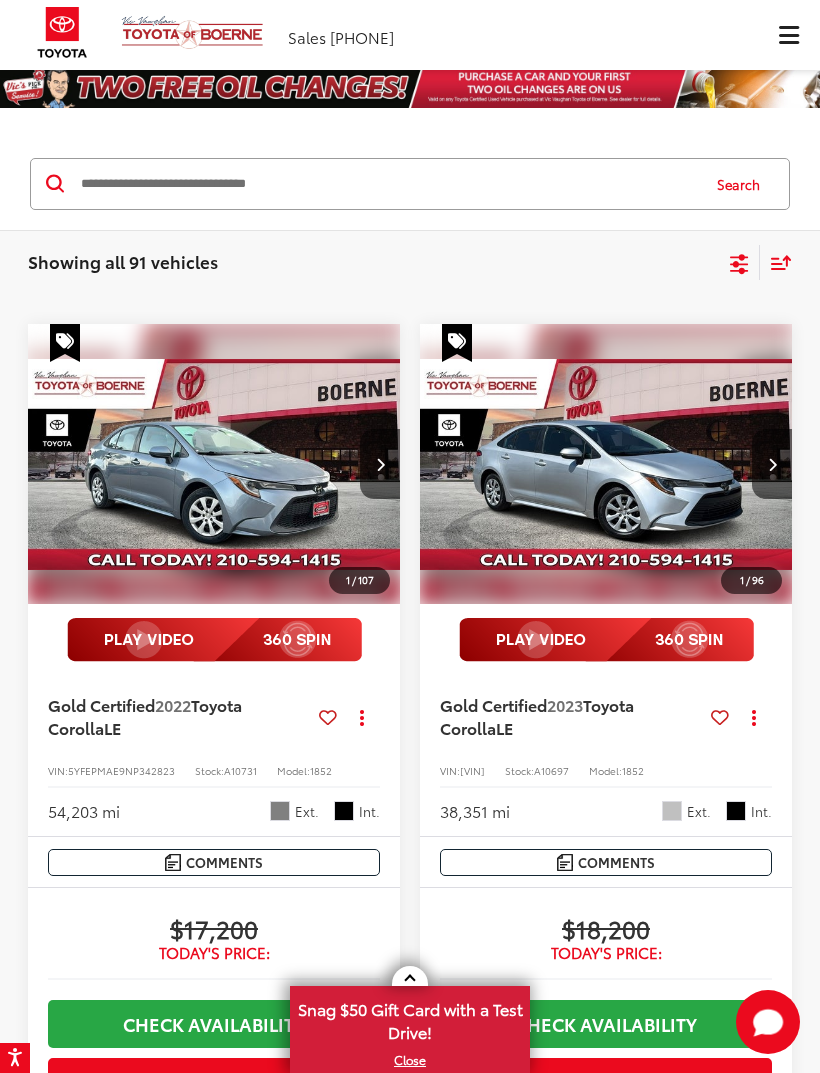 click on "Sort" at bounding box center [776, 262] 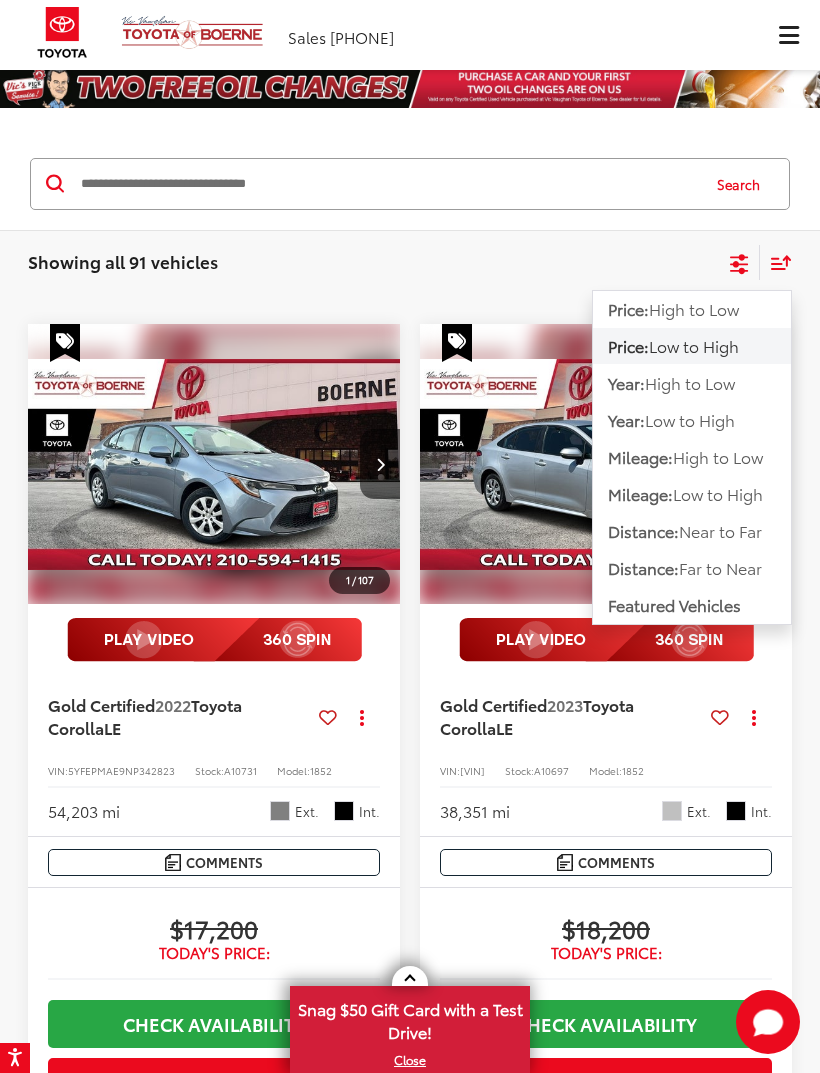 click 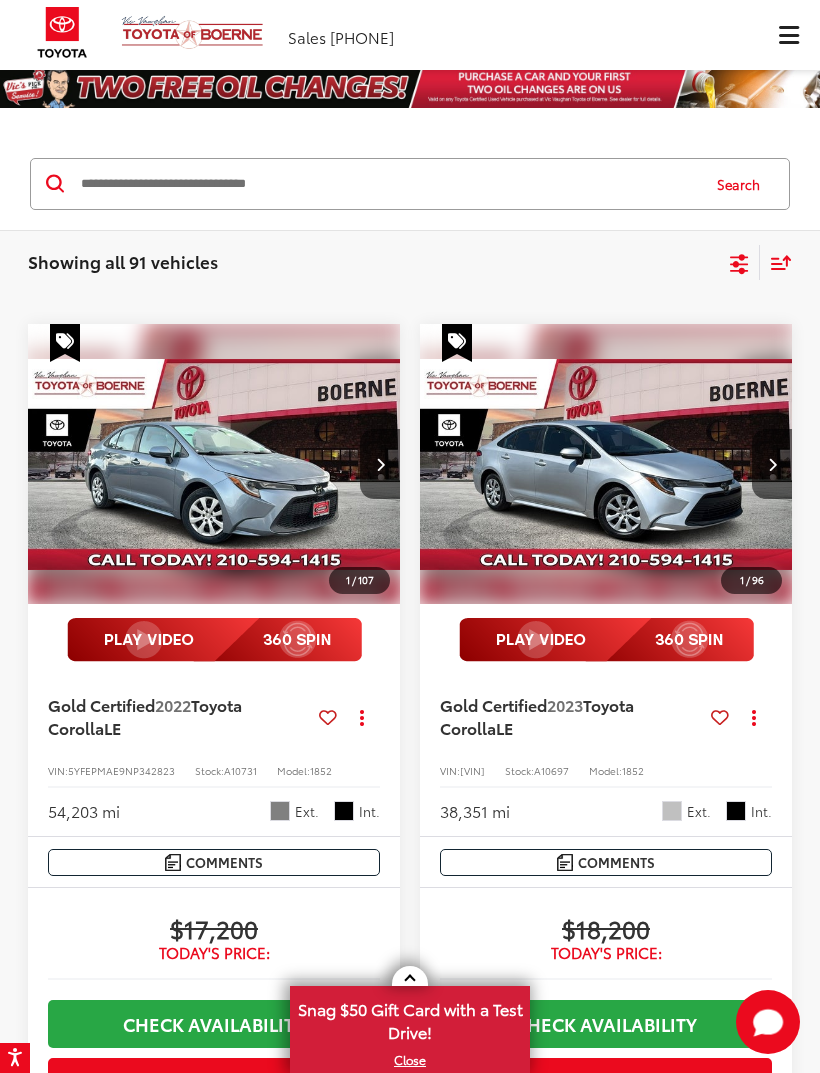 click 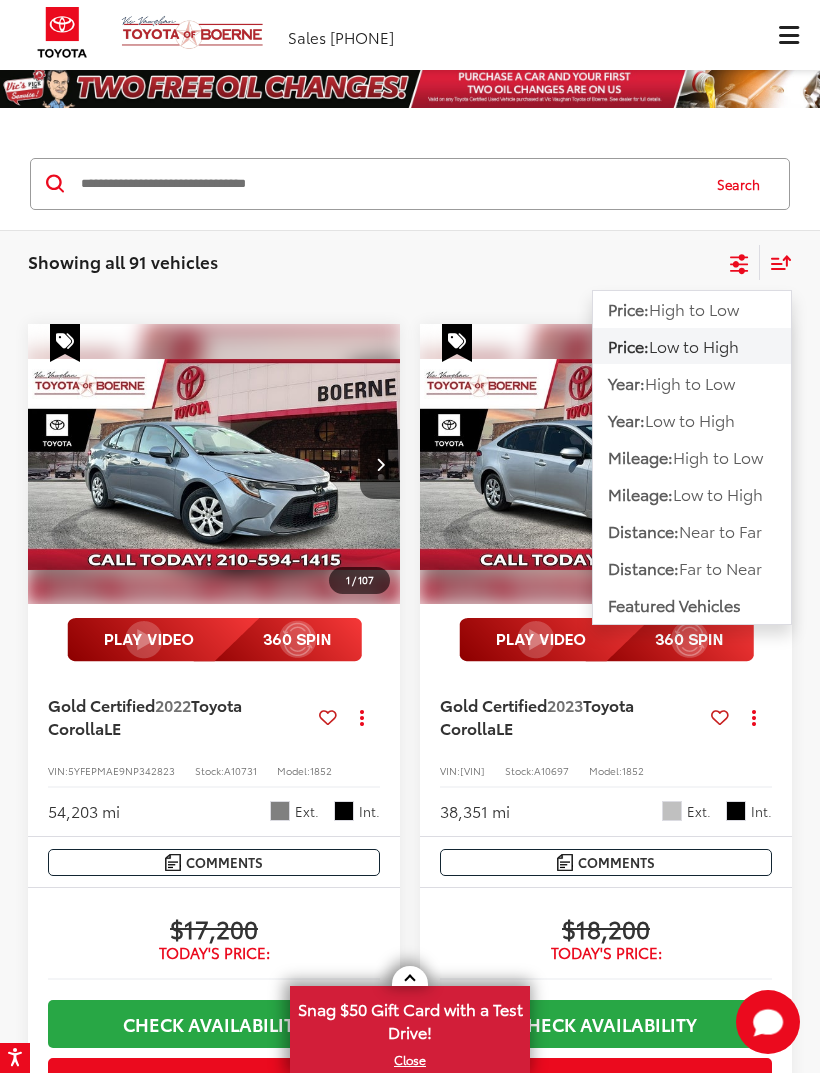 click 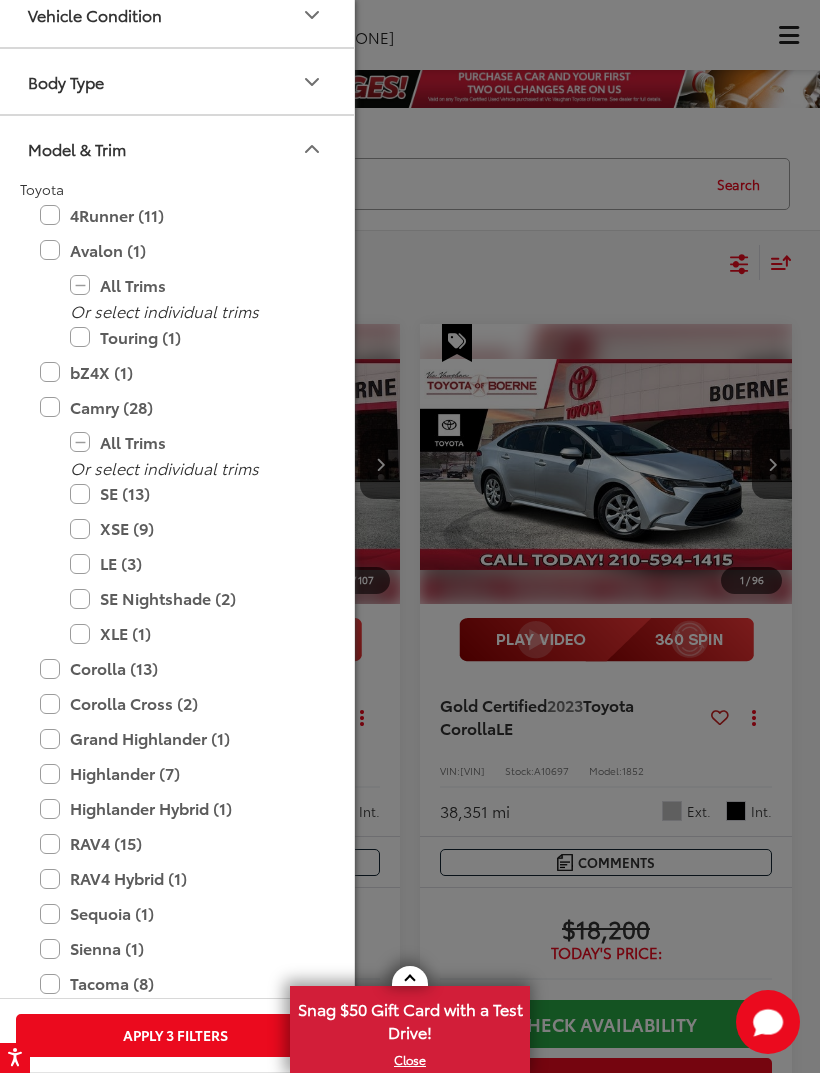 click on "Apply 3 Filters" at bounding box center (175, 1035) 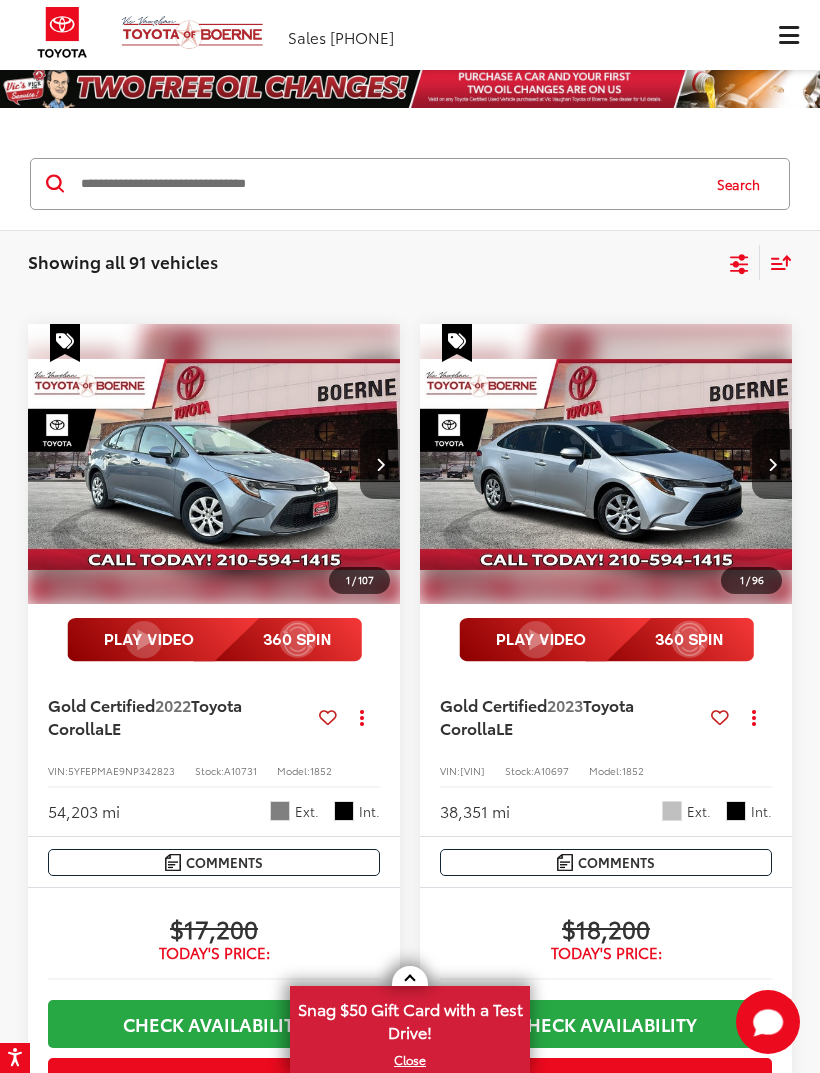 scroll, scrollTop: 547, scrollLeft: 0, axis: vertical 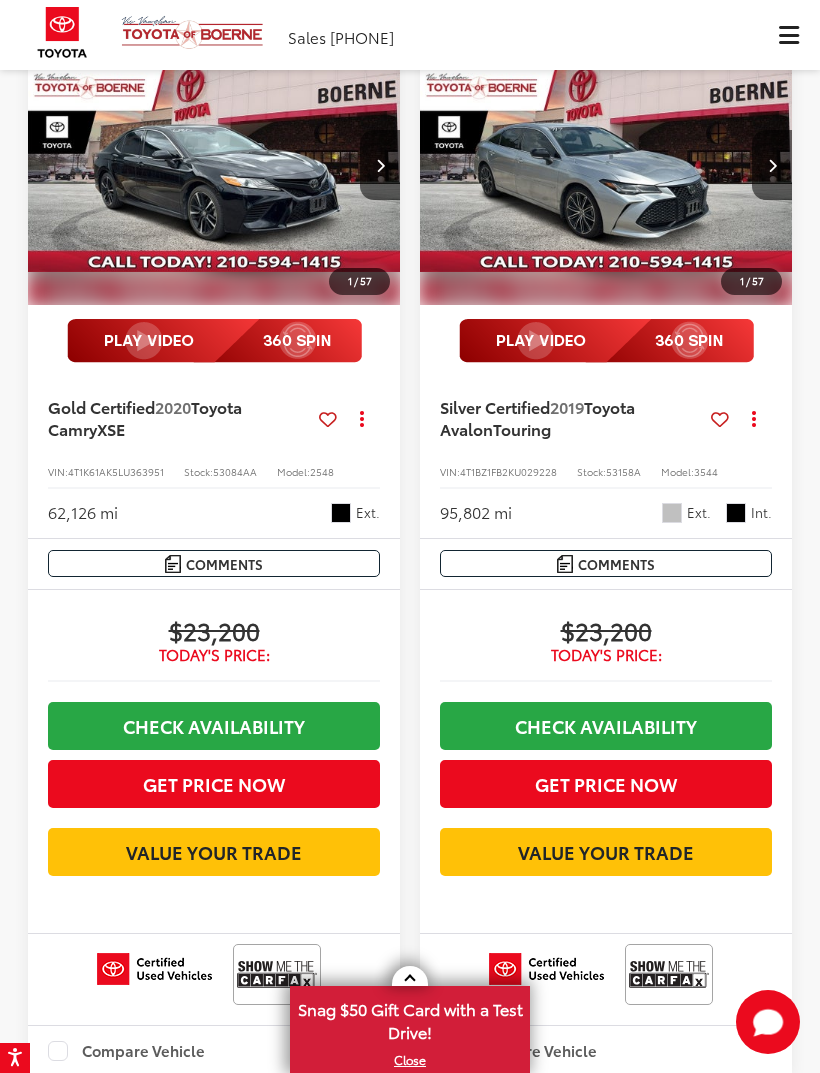 click on "XSE" at bounding box center (111, 428) 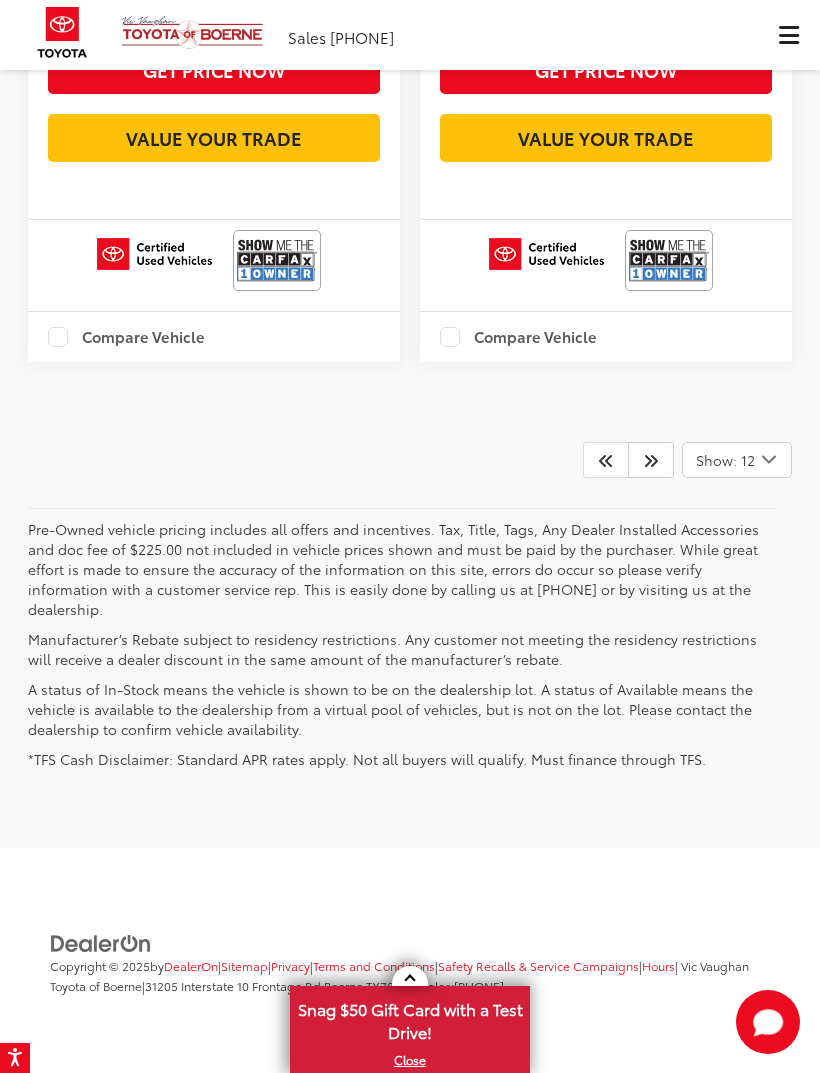 scroll, scrollTop: 6430, scrollLeft: 0, axis: vertical 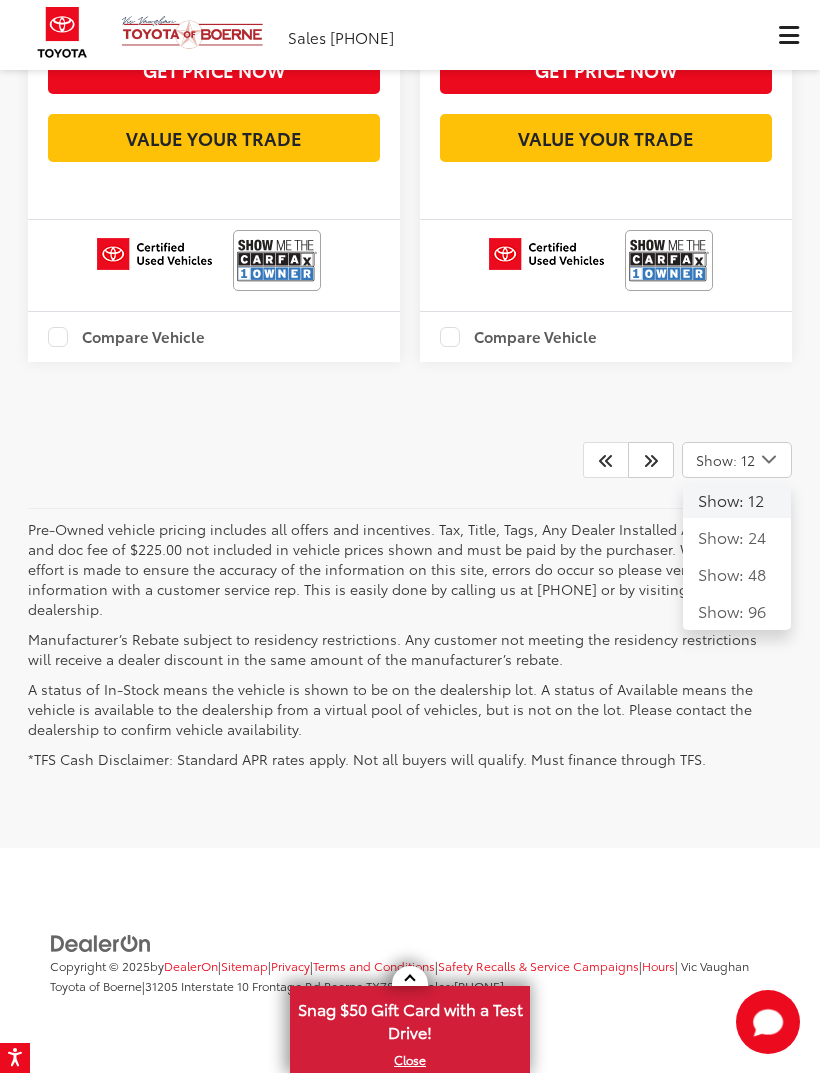 click on "1 / 98 Gold Certified 2023  Toyota Camry  SE
Copy Link Share Print View Details VIN:  4T1G11AK3PU090180 Stock:  A10730 Model:  2546 54,129 mi Ext. Int. More Details Comments Dealer Comments New Price! CARFAX One-Owner. Clean CARFAX. 2023 Toyota Camry SE Black Certified. Inspected, Bluetooth®, 1-Owner, Clean Carfax, Certified Pre-owned, Black Artificial Leather. 28/39 City/Highway MPG Toyota Gold Certified Details:   * Roadside Assistance   * Transferable Warranty   * Vehicle History   * Roadside Assistance for 7 Year / 100,000 Mile. Standard New-Car Financing Rates Available. Warranty honored at over 1,400 Toyota dealers in the continental U.S. & Canada. Trade-ins accepted. Trouble-free handling of your transaction, including DMV paperwork   * Warranty Deductible: $0   * 160 Point Inspection   * Powertrain Limited Warranty: 84 Month/100,000 Mile (whichever comes first) from TCUV purchase date More...
$22,200
Today's Price:" 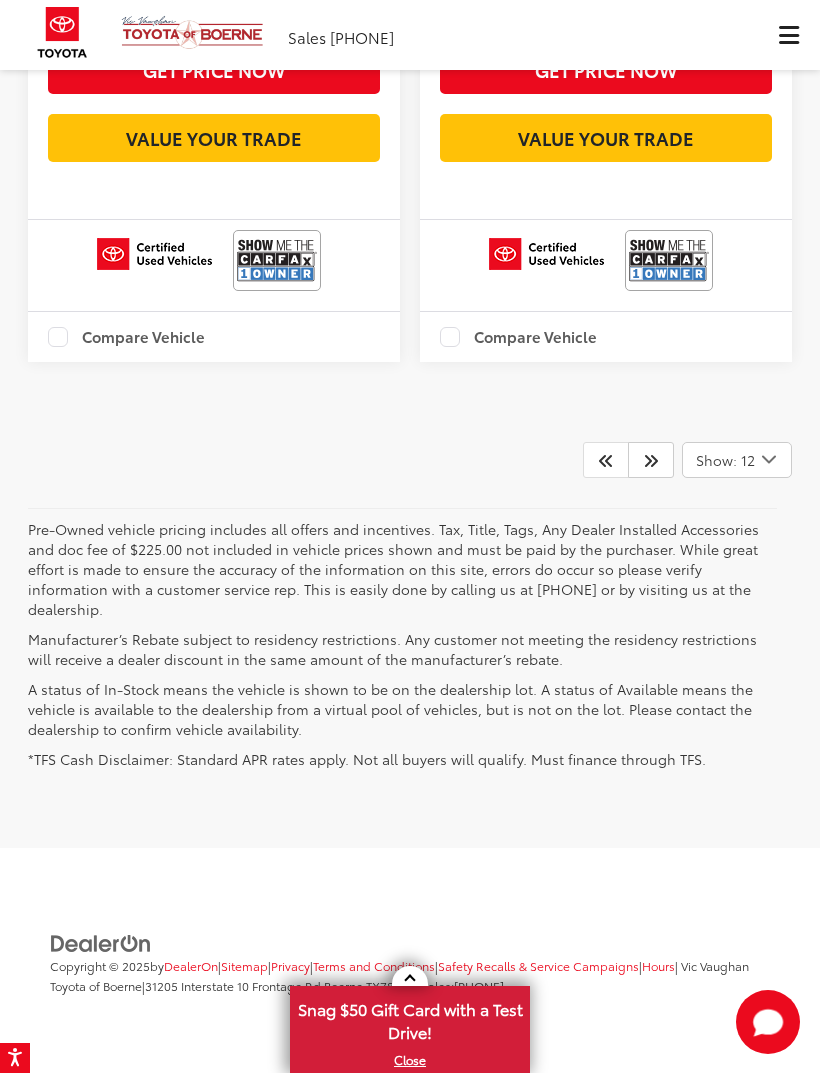 click on "Show: 12" at bounding box center (725, 460) 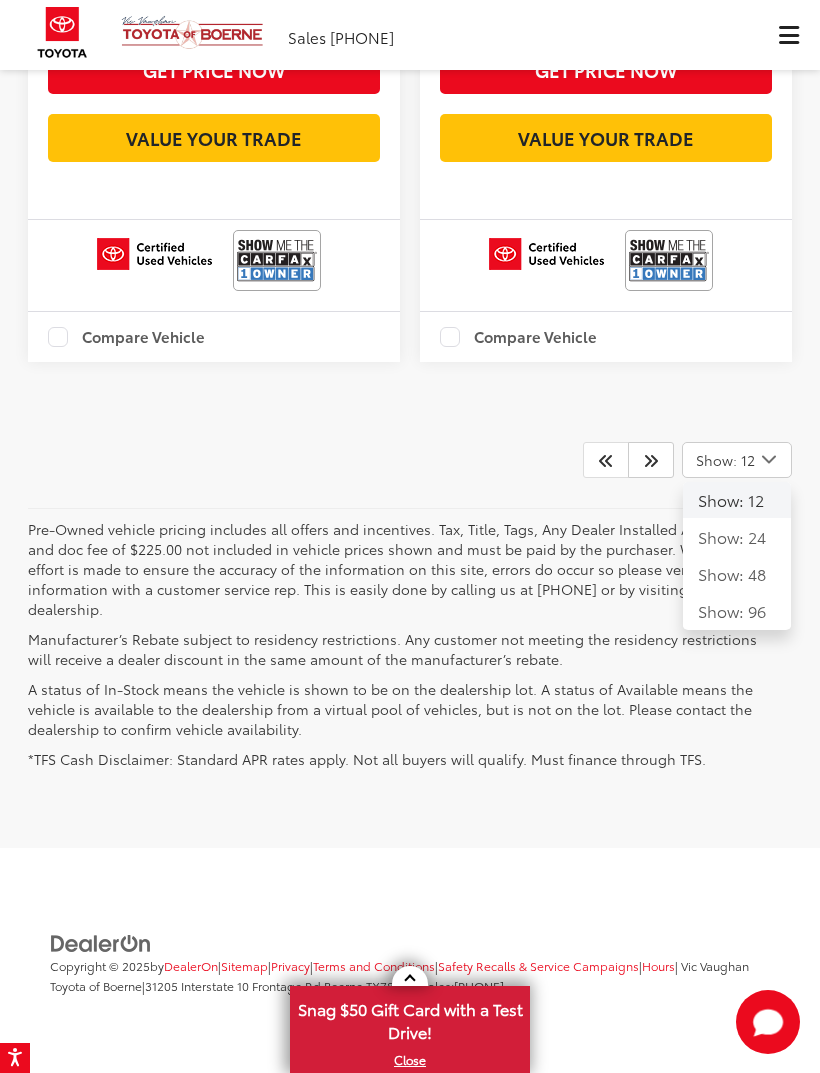 click on "Show: 96" 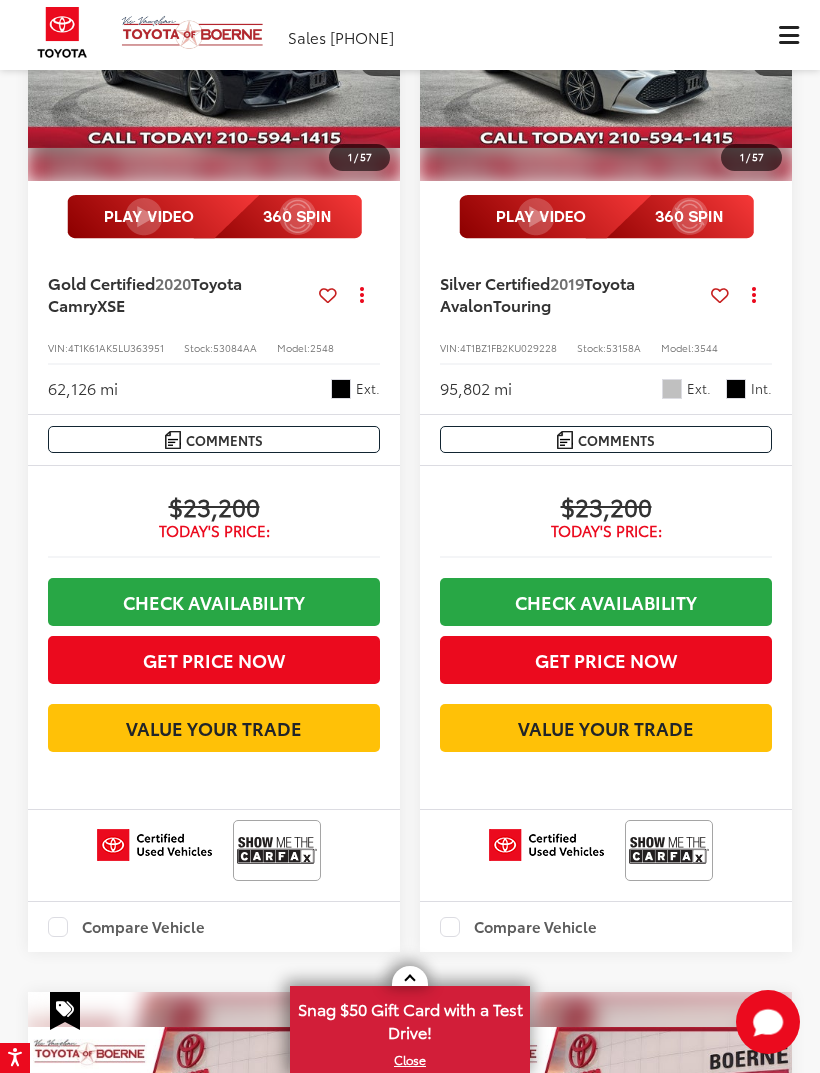 scroll, scrollTop: 3488, scrollLeft: 0, axis: vertical 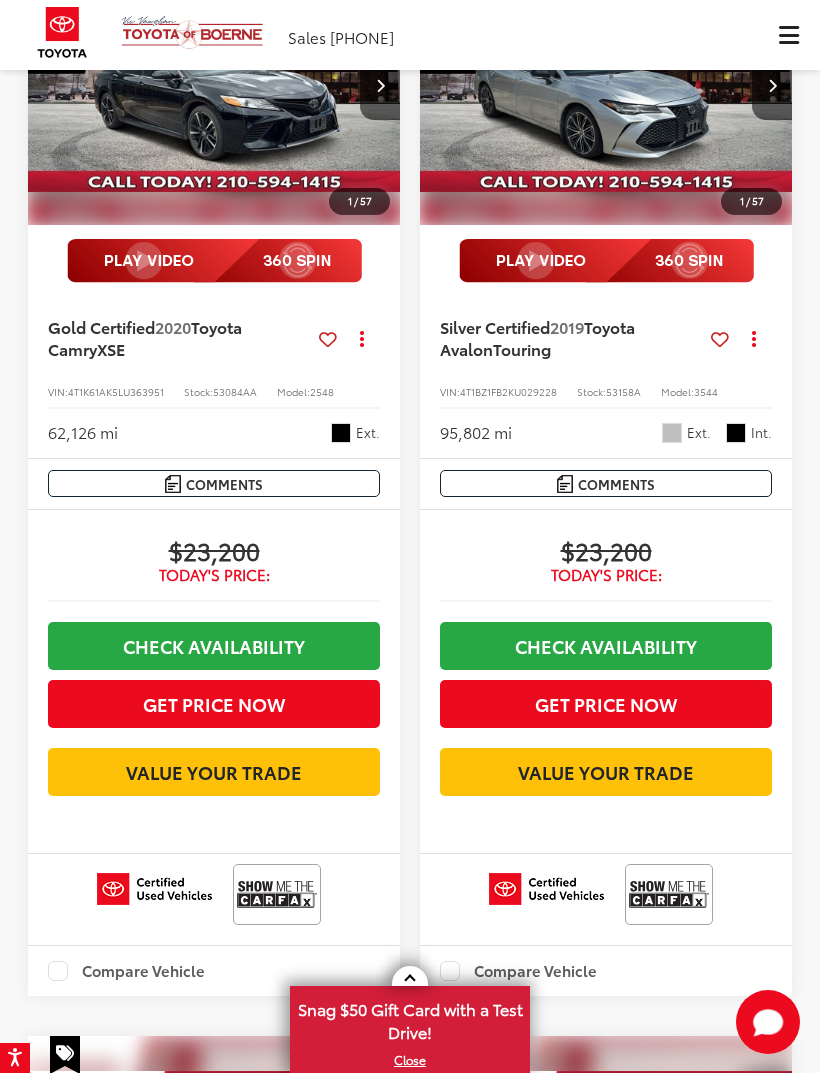 click on "Toyota Camry" at bounding box center [145, 337] 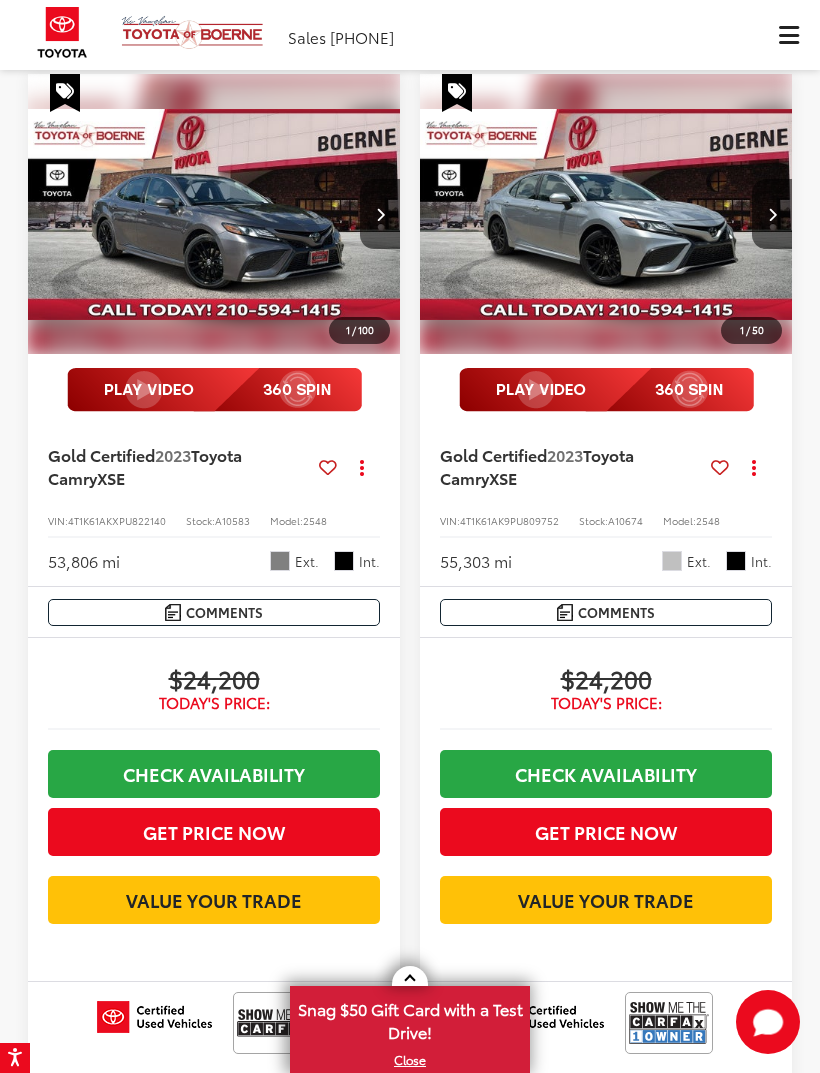 scroll, scrollTop: 4453, scrollLeft: 0, axis: vertical 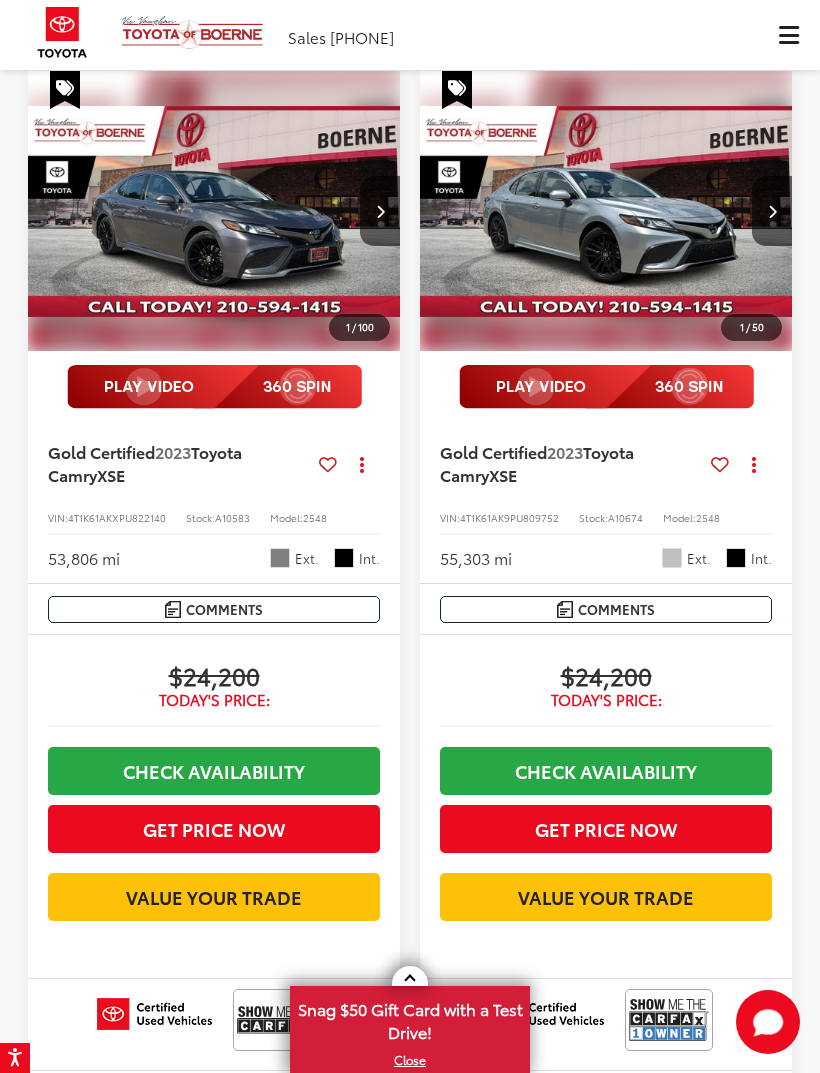 click on "Toyota Camry" at bounding box center (537, 462) 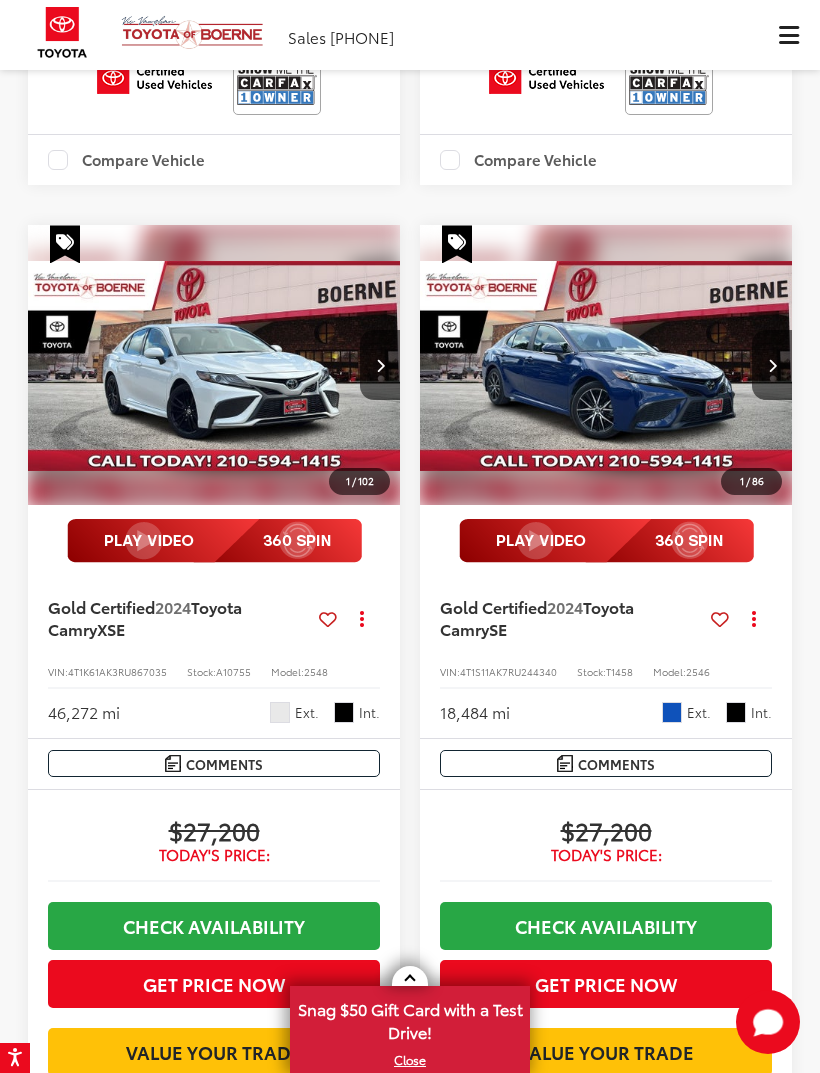 scroll, scrollTop: 7649, scrollLeft: 0, axis: vertical 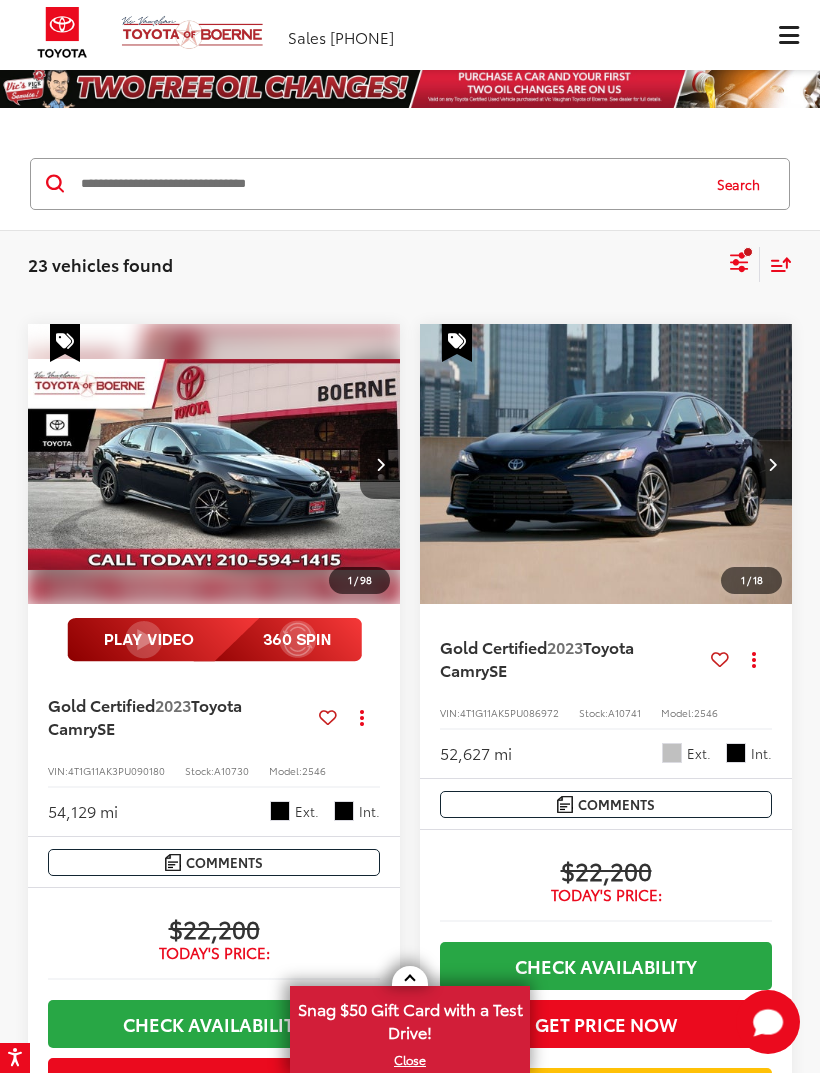 click at bounding box center [62, 32] 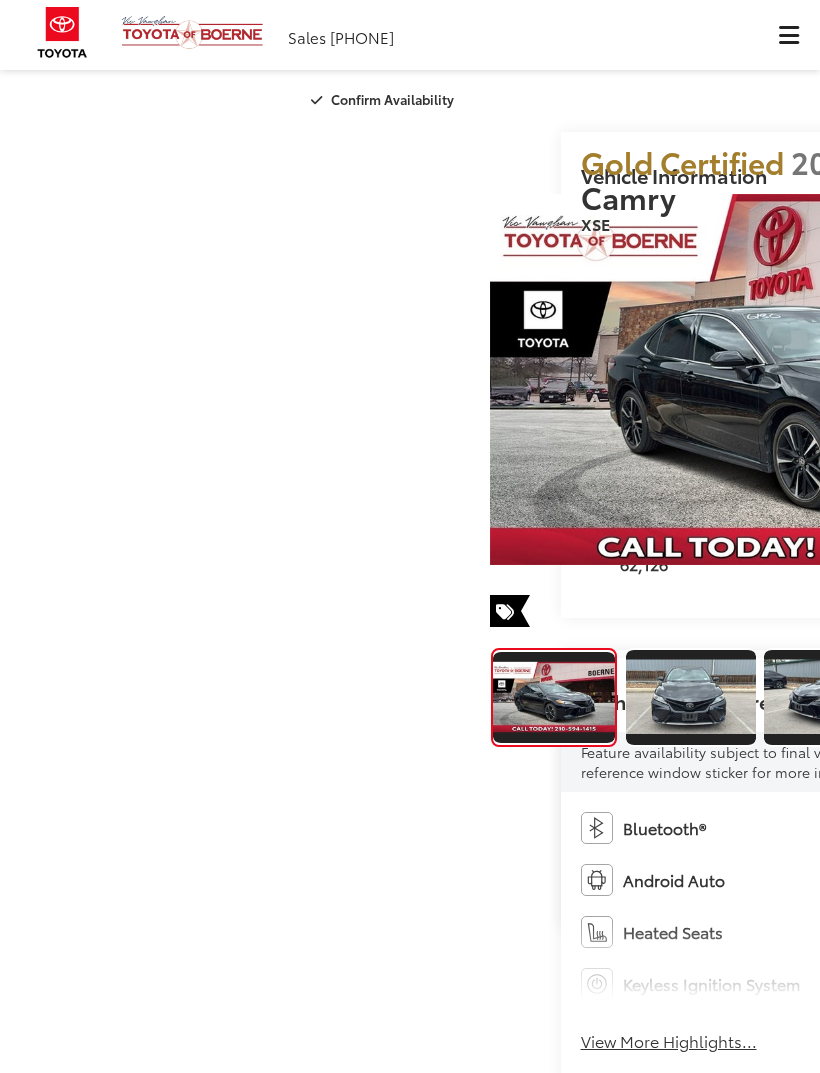 scroll, scrollTop: 0, scrollLeft: 0, axis: both 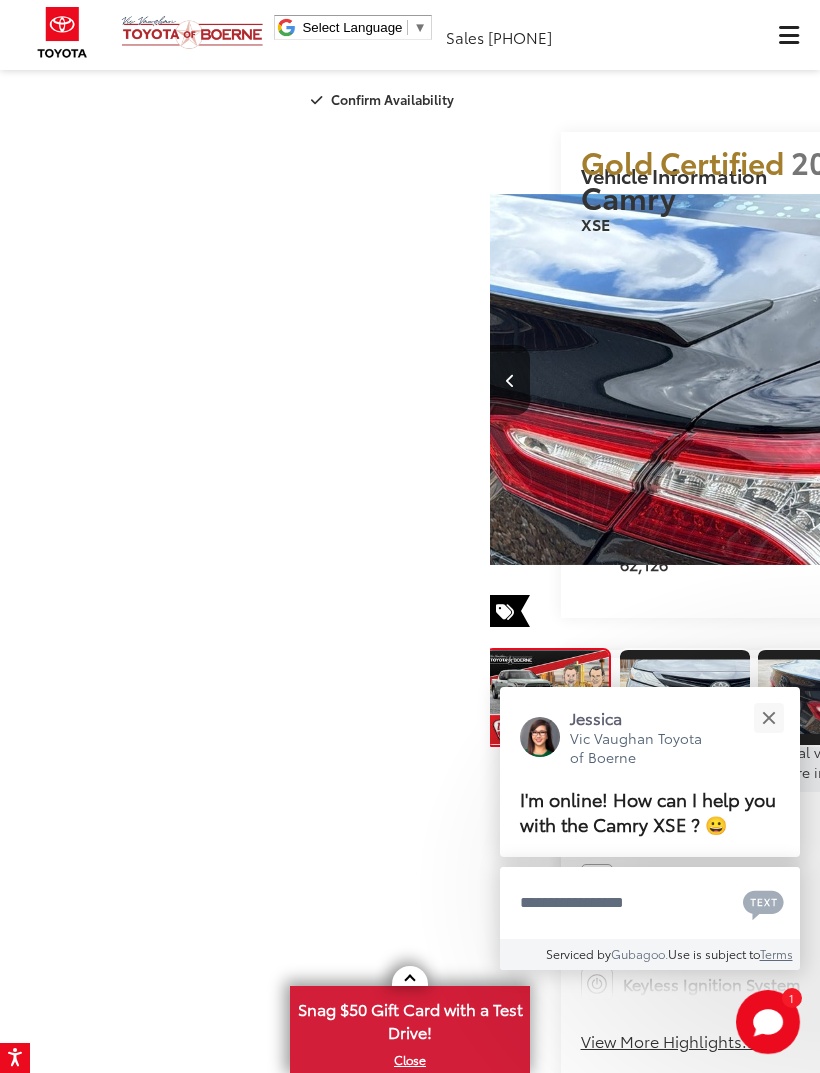 click at bounding box center [768, 718] 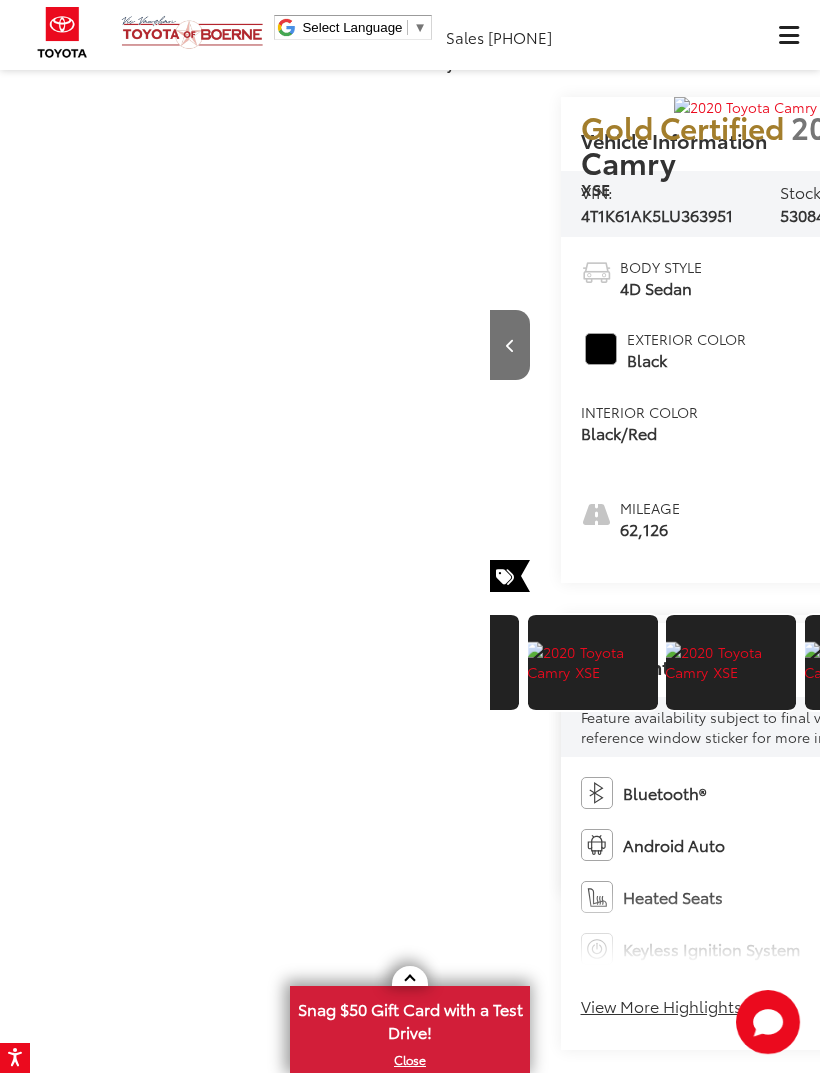 click at bounding box center (315, 662) 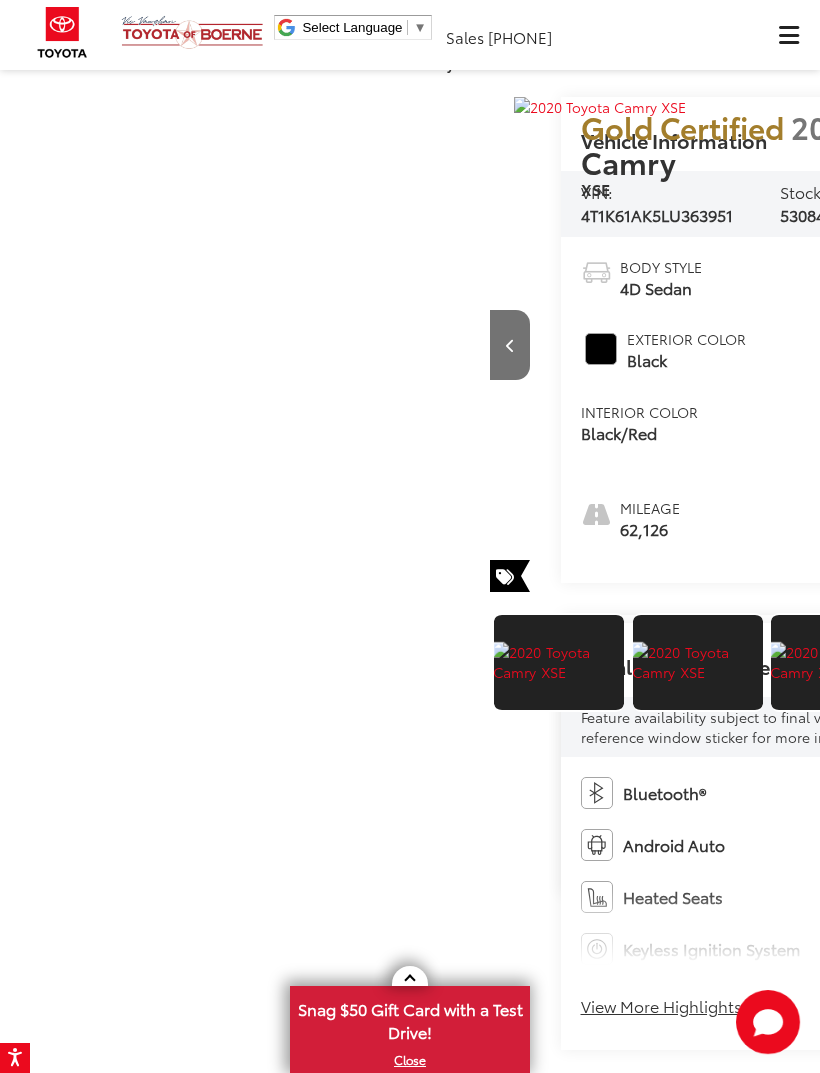 click at bounding box center (282, 662) 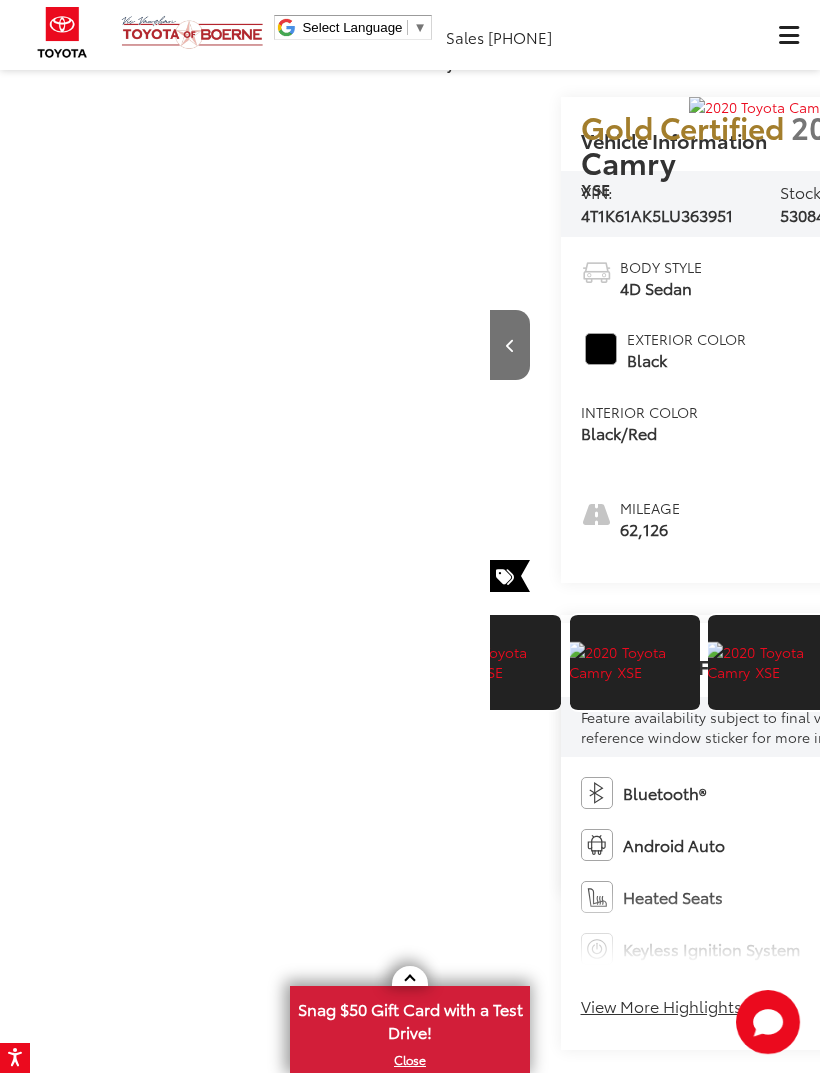click at bounding box center (357, 662) 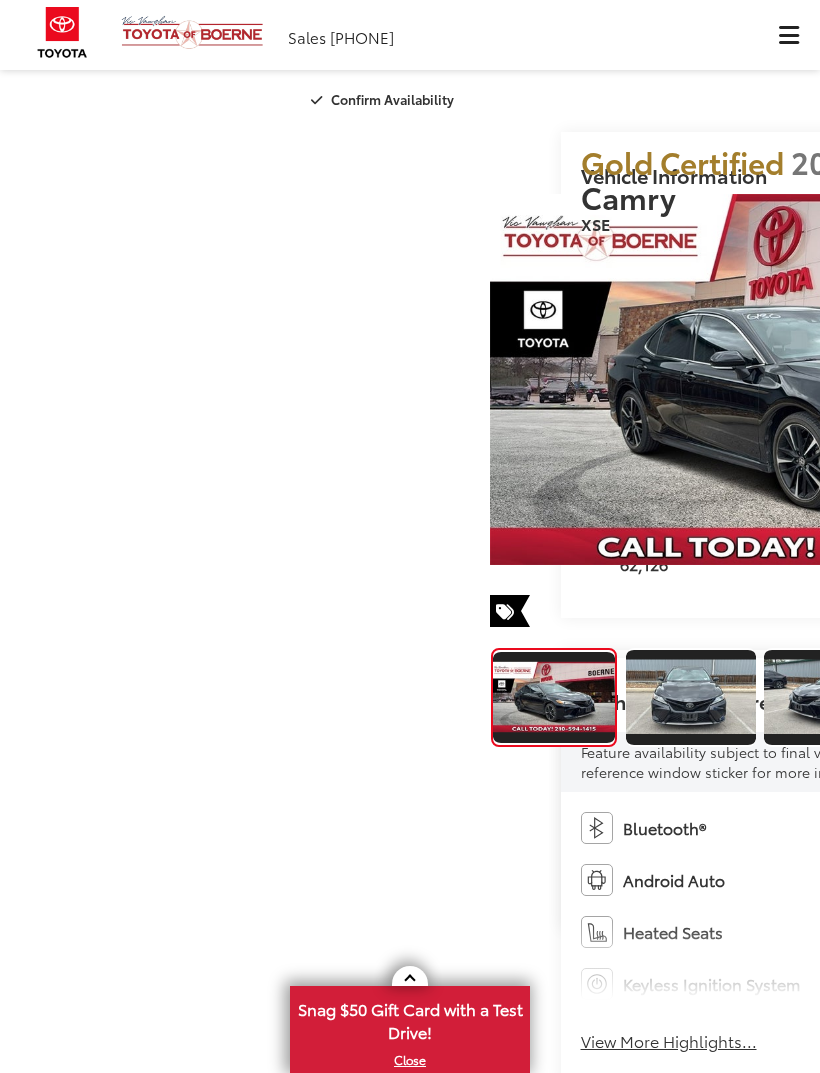 scroll, scrollTop: 0, scrollLeft: 0, axis: both 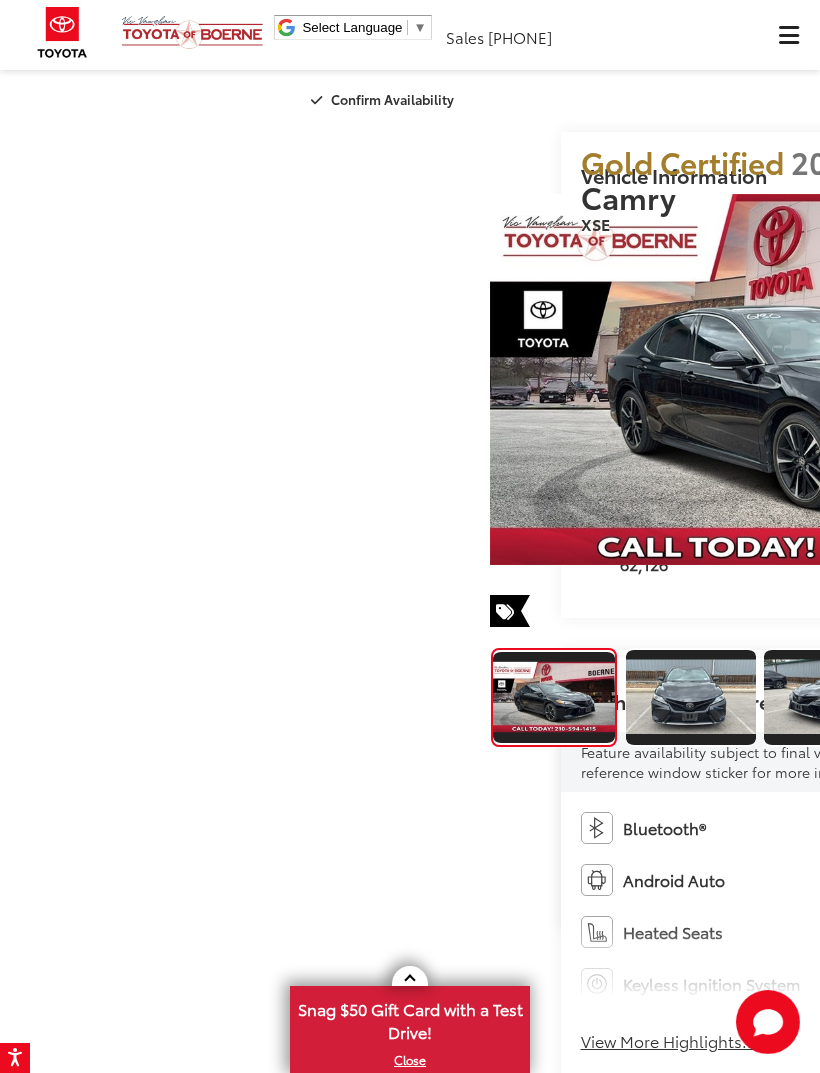 click at bounding box center (1130, 381) 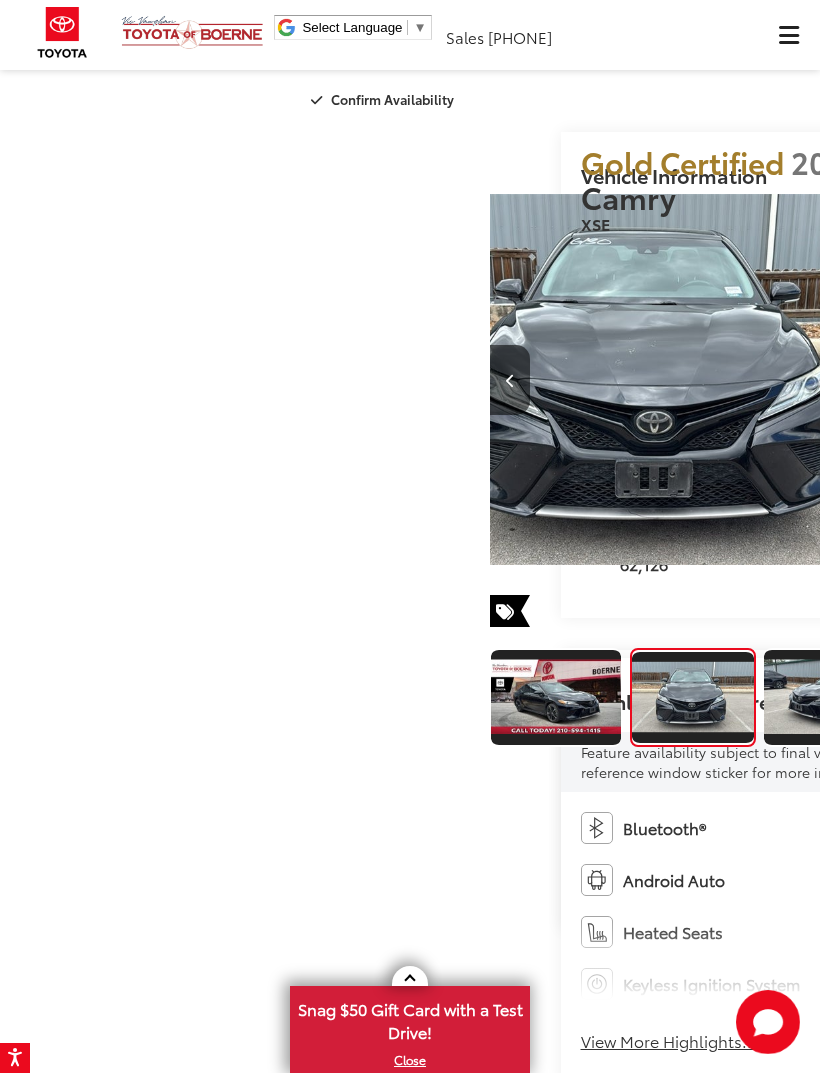click at bounding box center (1130, 381) 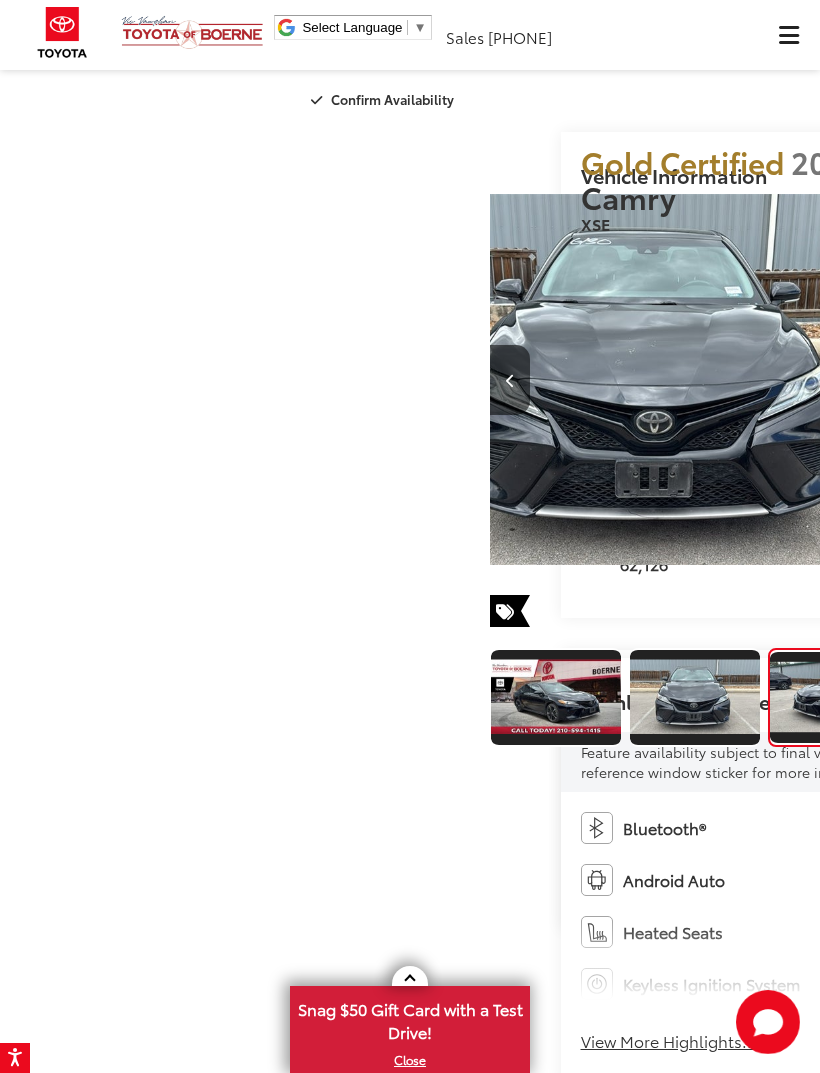 scroll, scrollTop: 0, scrollLeft: 1449, axis: horizontal 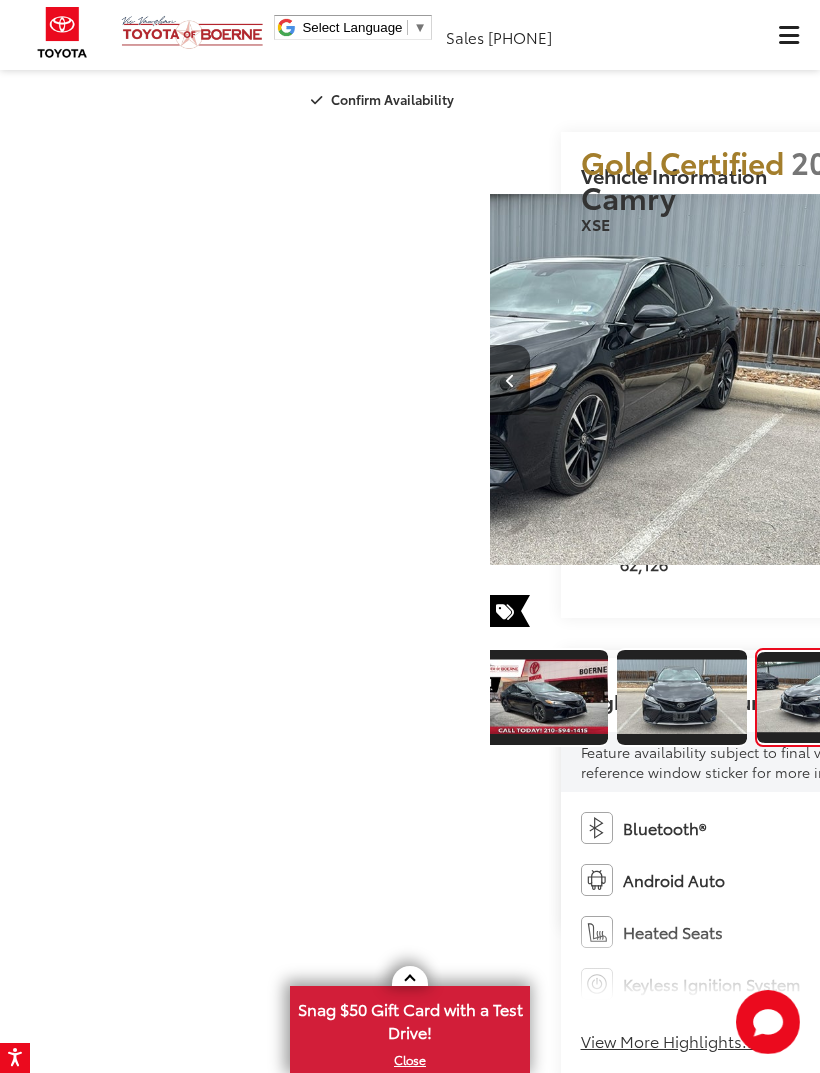 click at bounding box center (1130, 380) 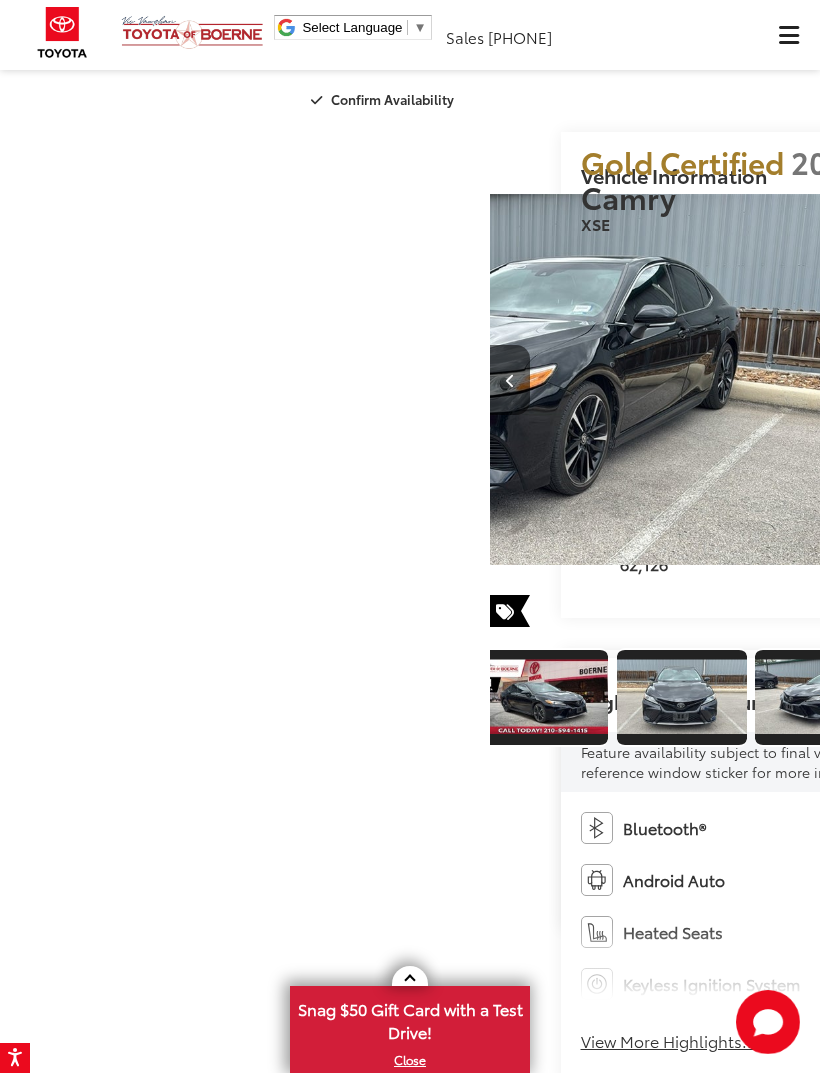 scroll, scrollTop: 0, scrollLeft: 2388, axis: horizontal 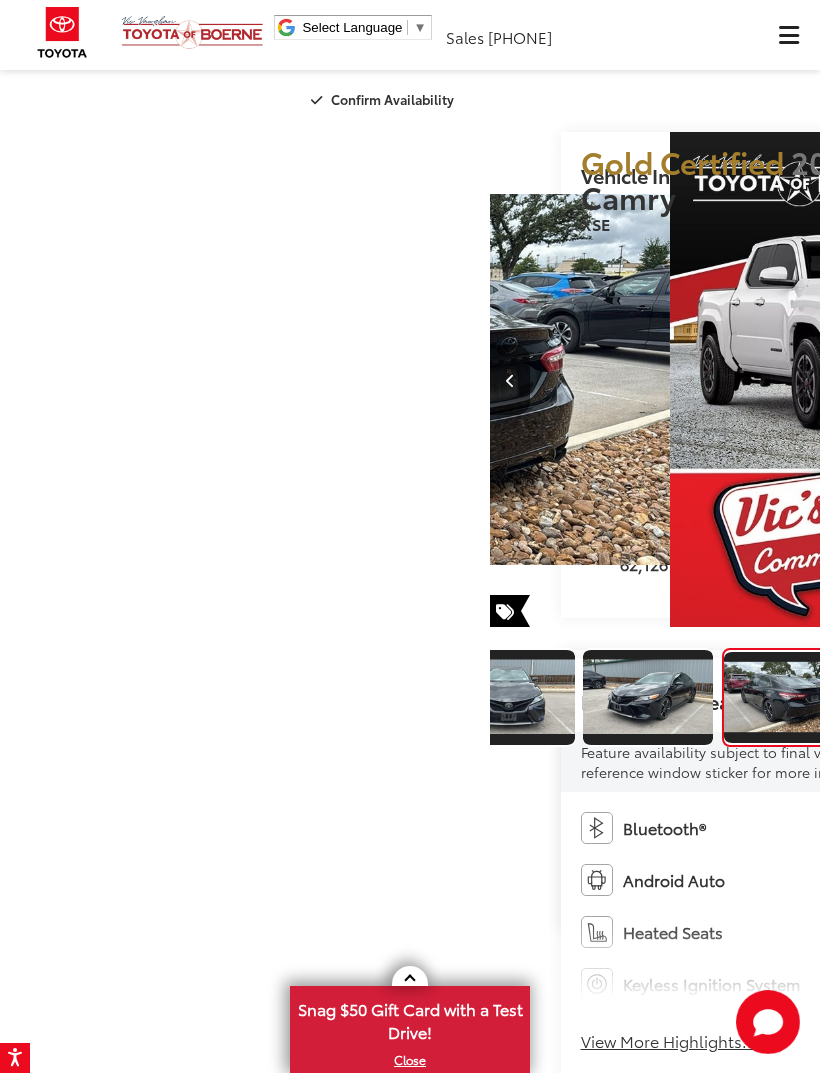 click at bounding box center (1130, 380) 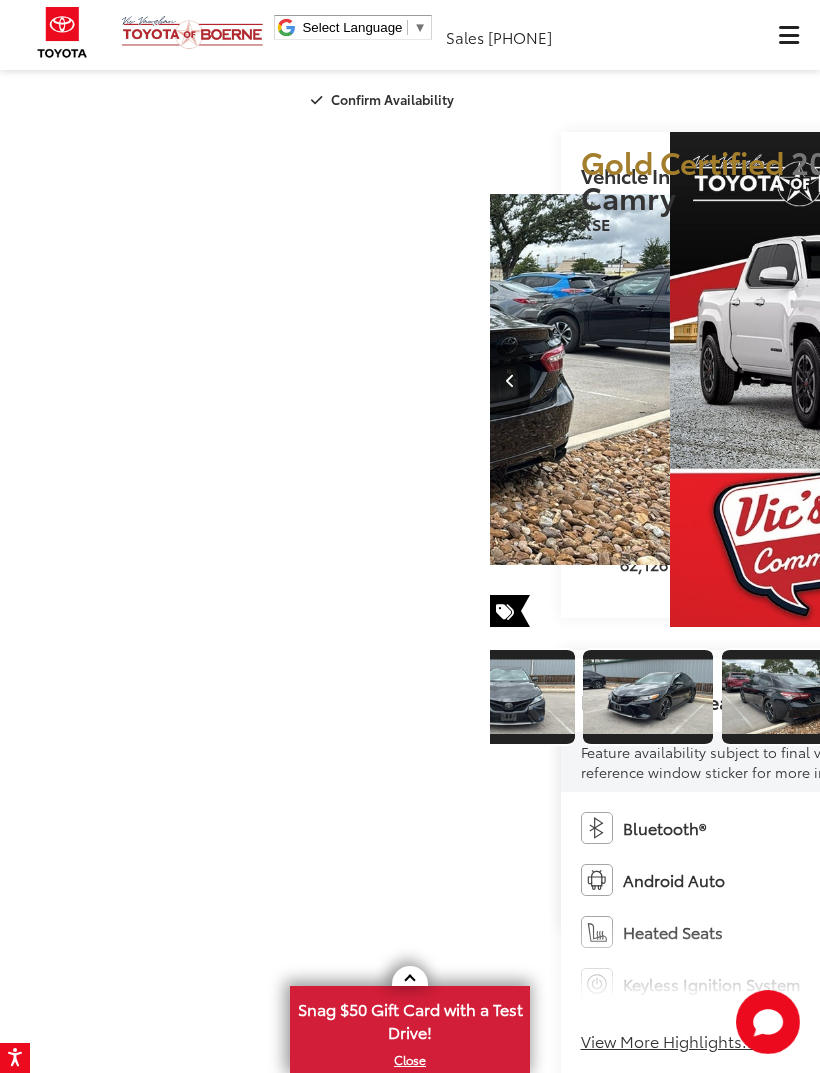 scroll, scrollTop: 0, scrollLeft: 2961, axis: horizontal 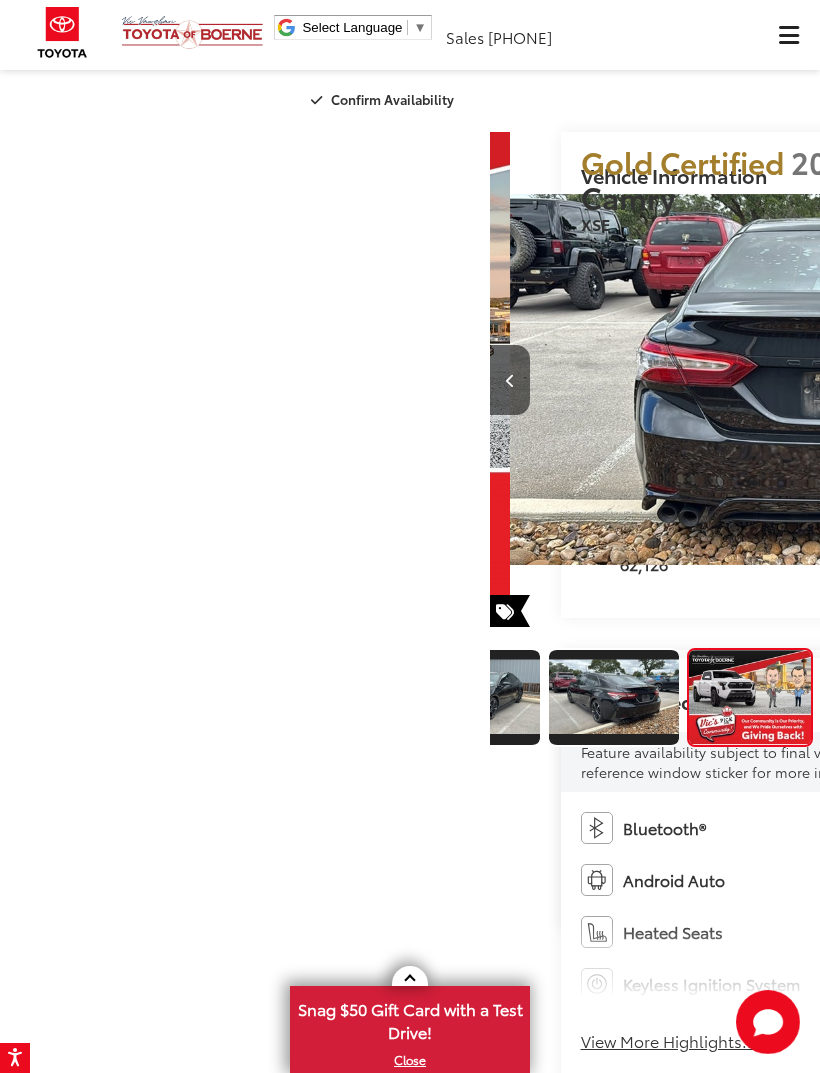 click at bounding box center (1100, 379) 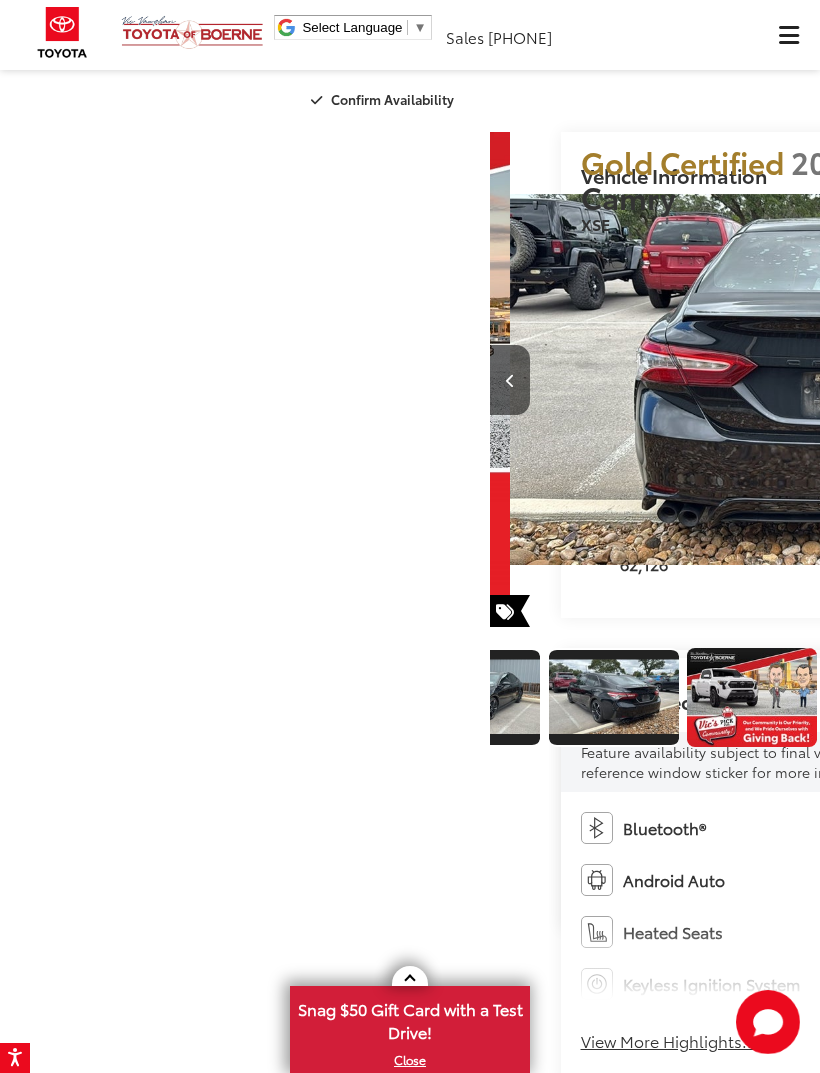 scroll, scrollTop: 0, scrollLeft: 3966, axis: horizontal 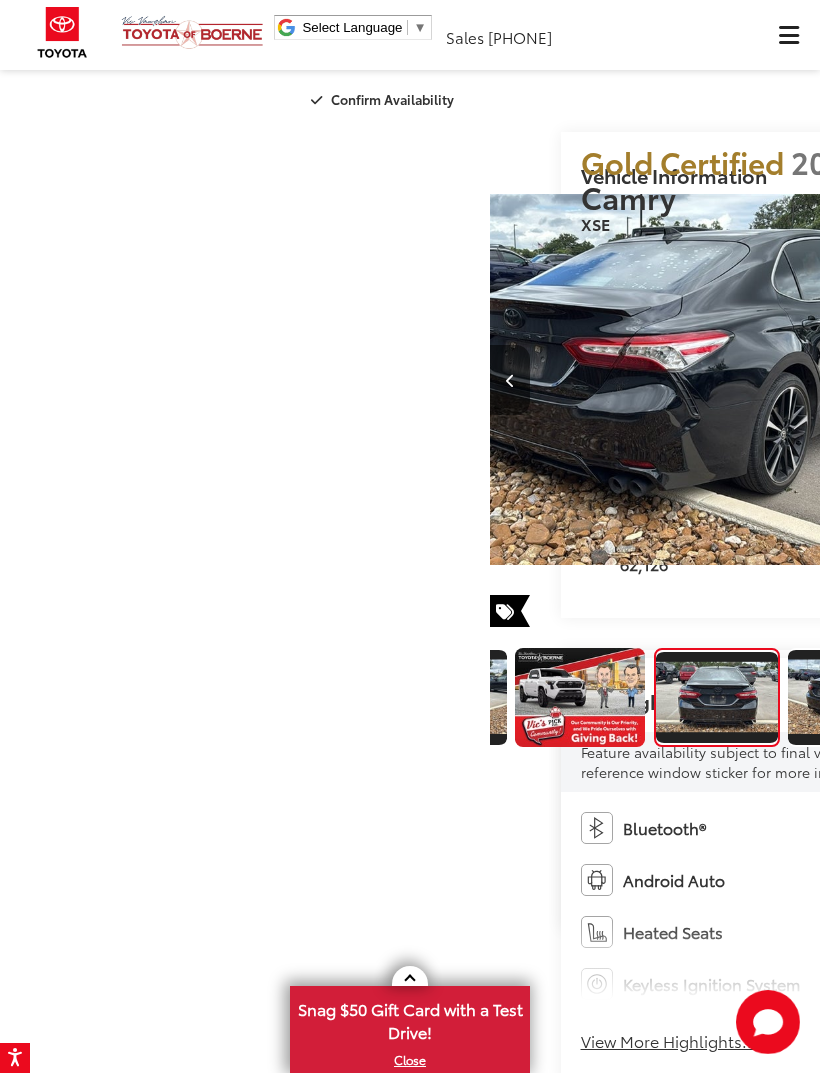 click at bounding box center (1130, 380) 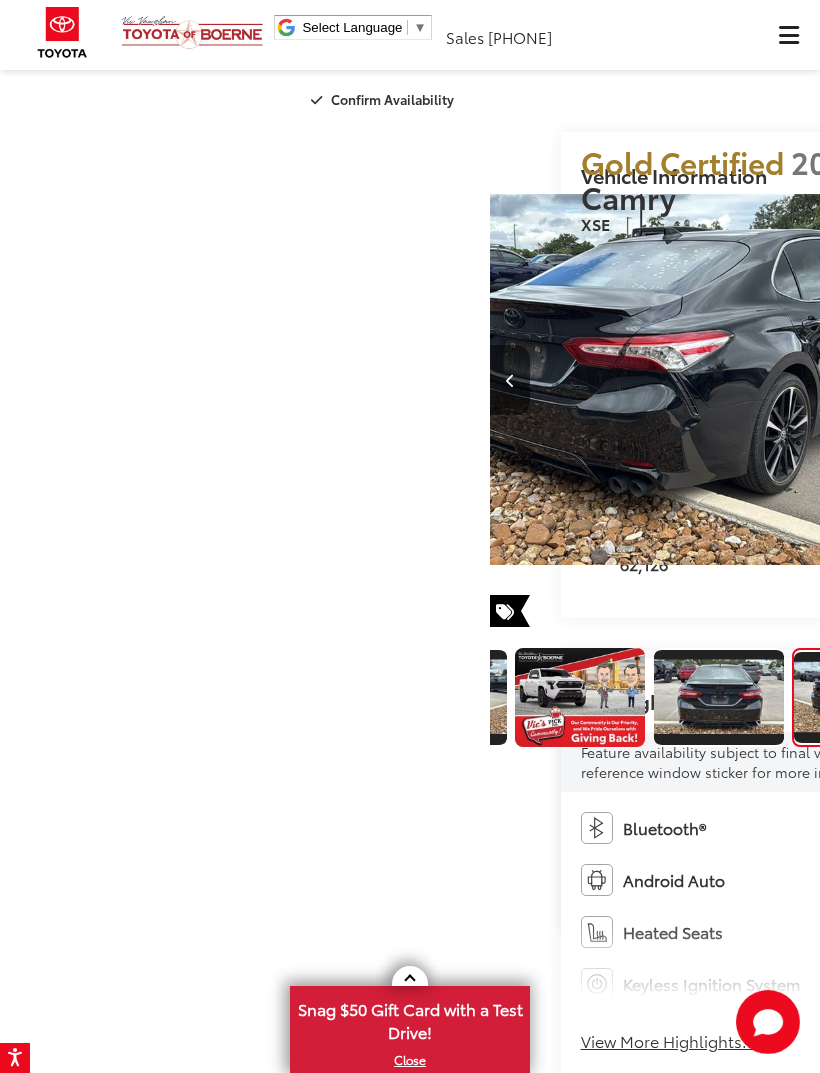 scroll, scrollTop: 0, scrollLeft: 4748, axis: horizontal 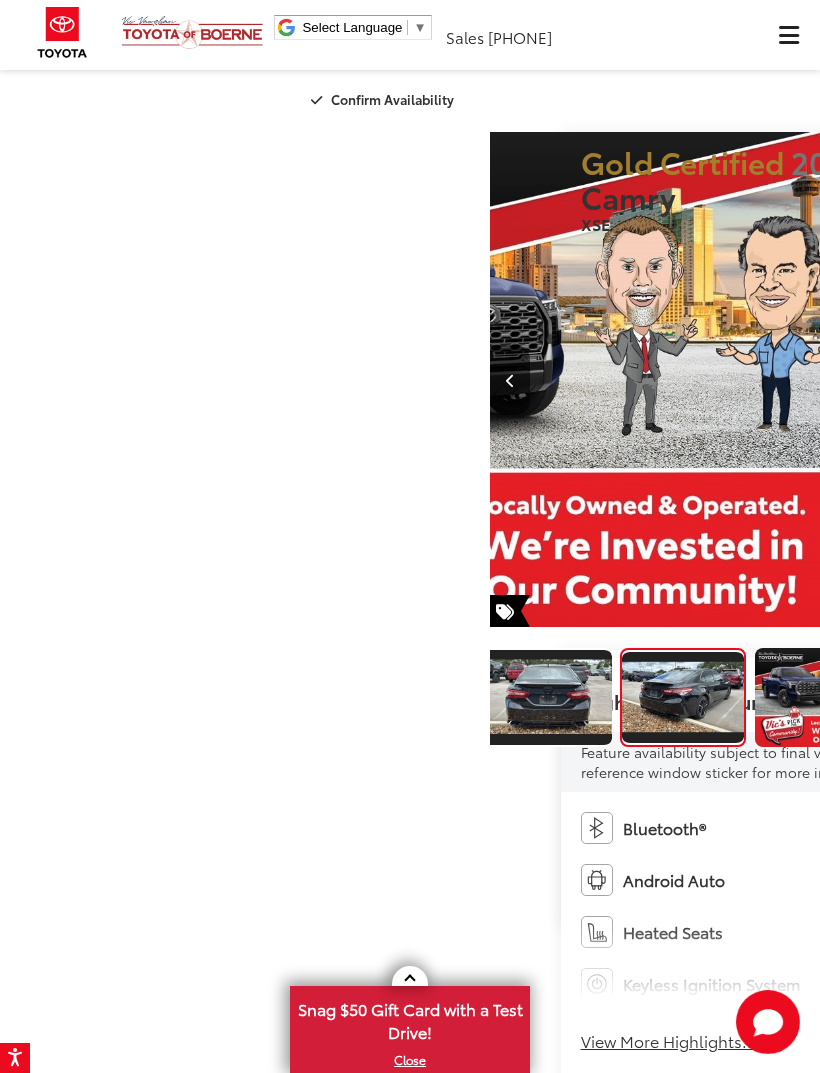 click at bounding box center (1130, 380) 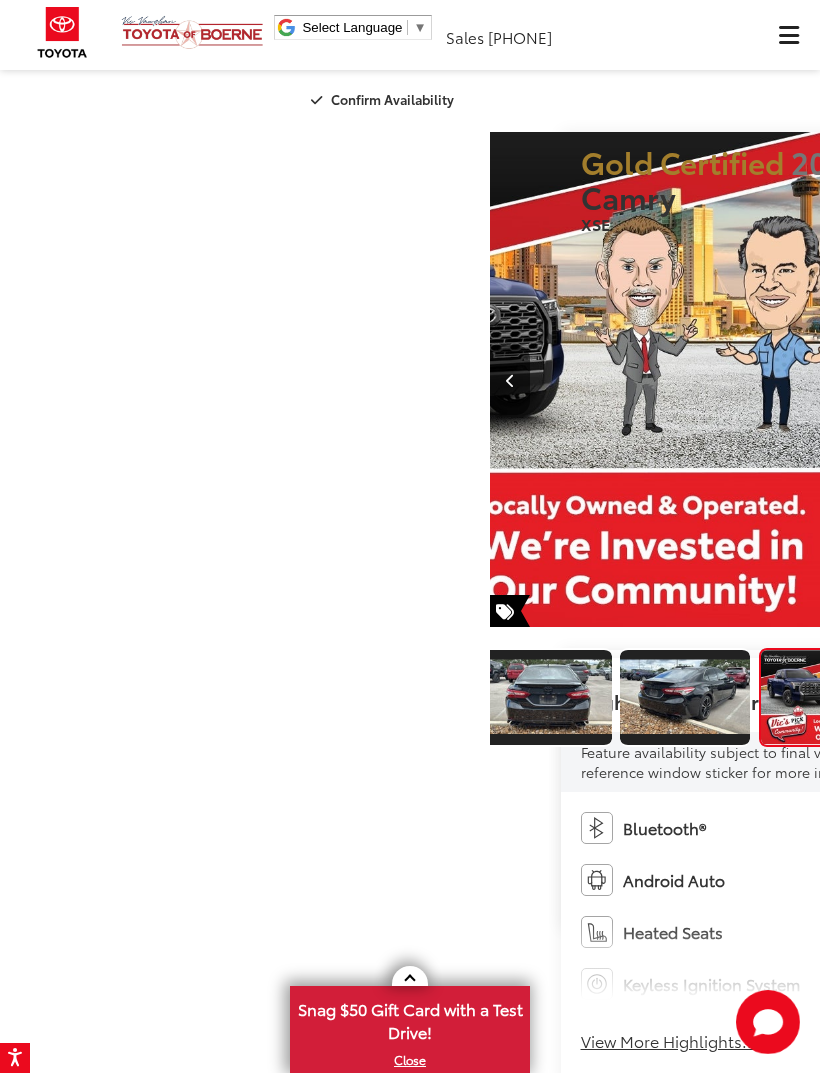 scroll, scrollTop: 0, scrollLeft: 840, axis: horizontal 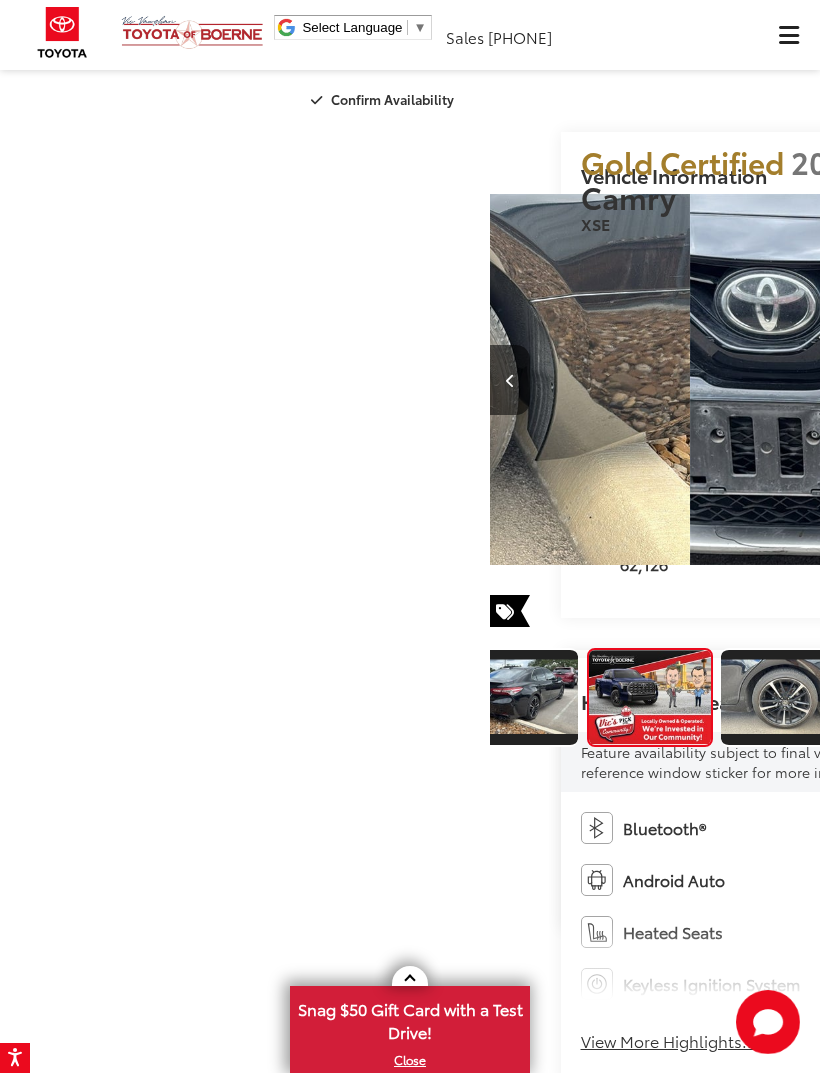 click at bounding box center [1130, 380] 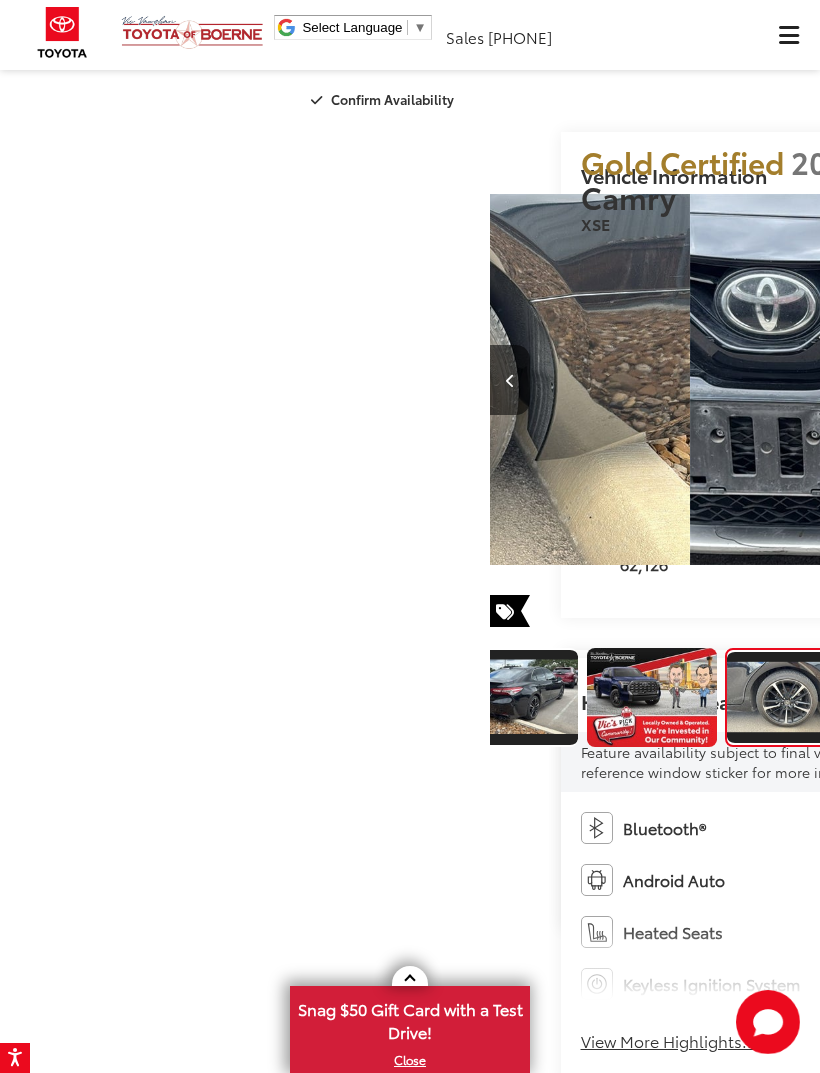 scroll, scrollTop: 0, scrollLeft: 6427, axis: horizontal 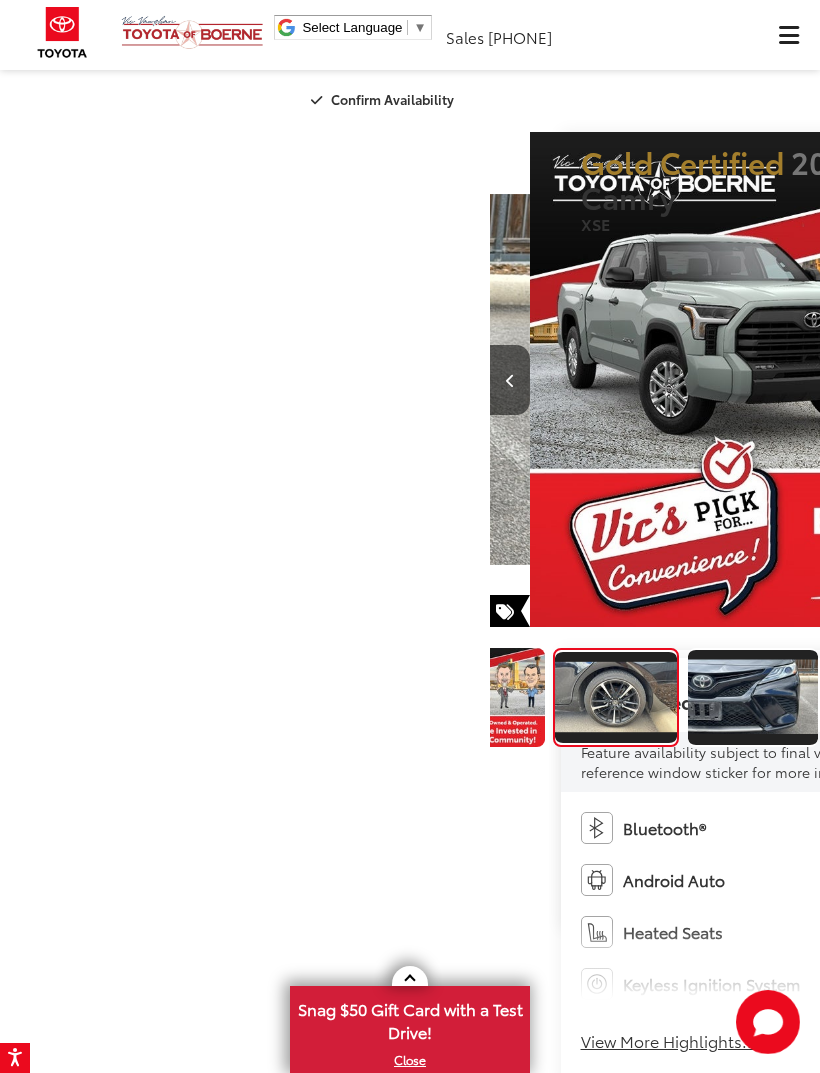 click at bounding box center [510, 380] 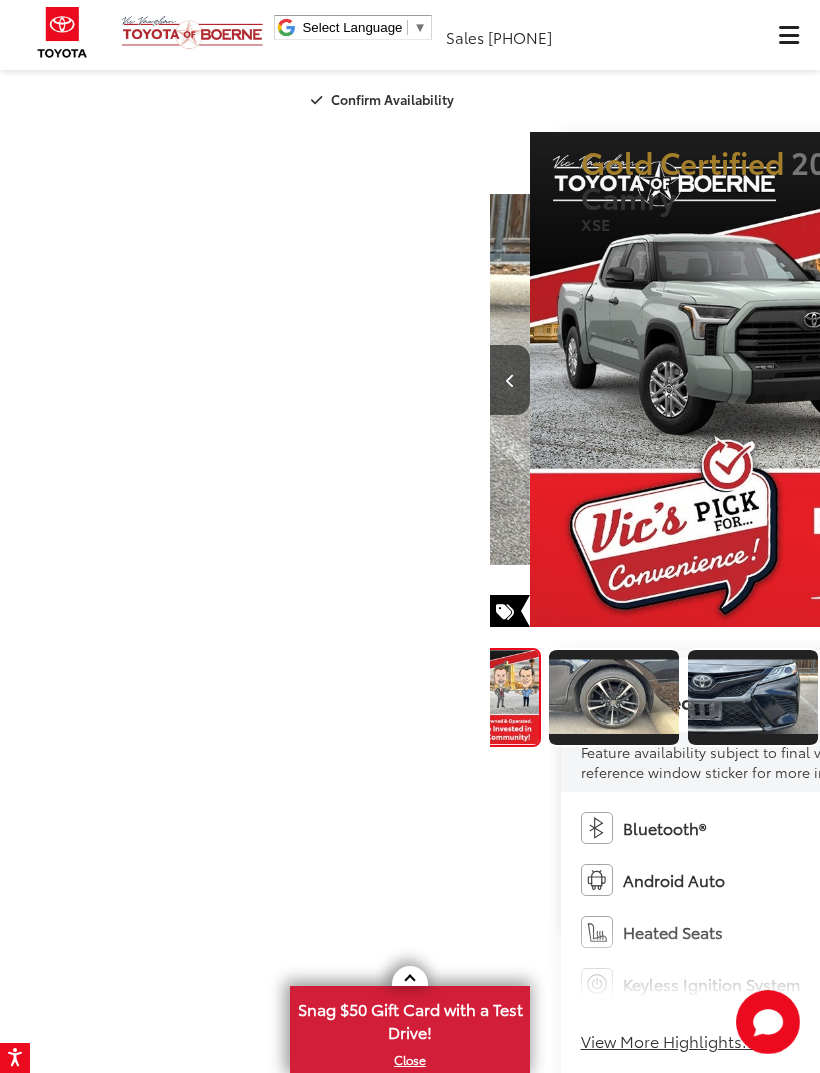 scroll, scrollTop: 0, scrollLeft: 899, axis: horizontal 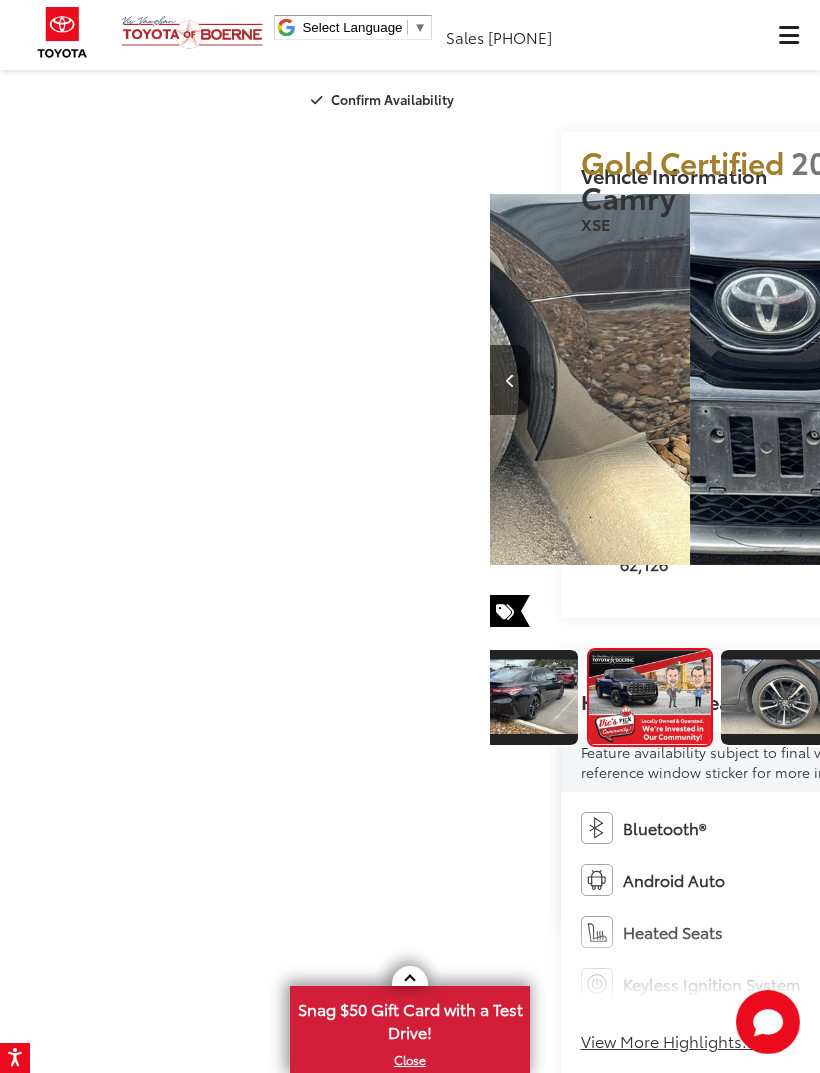 click at bounding box center [510, 380] 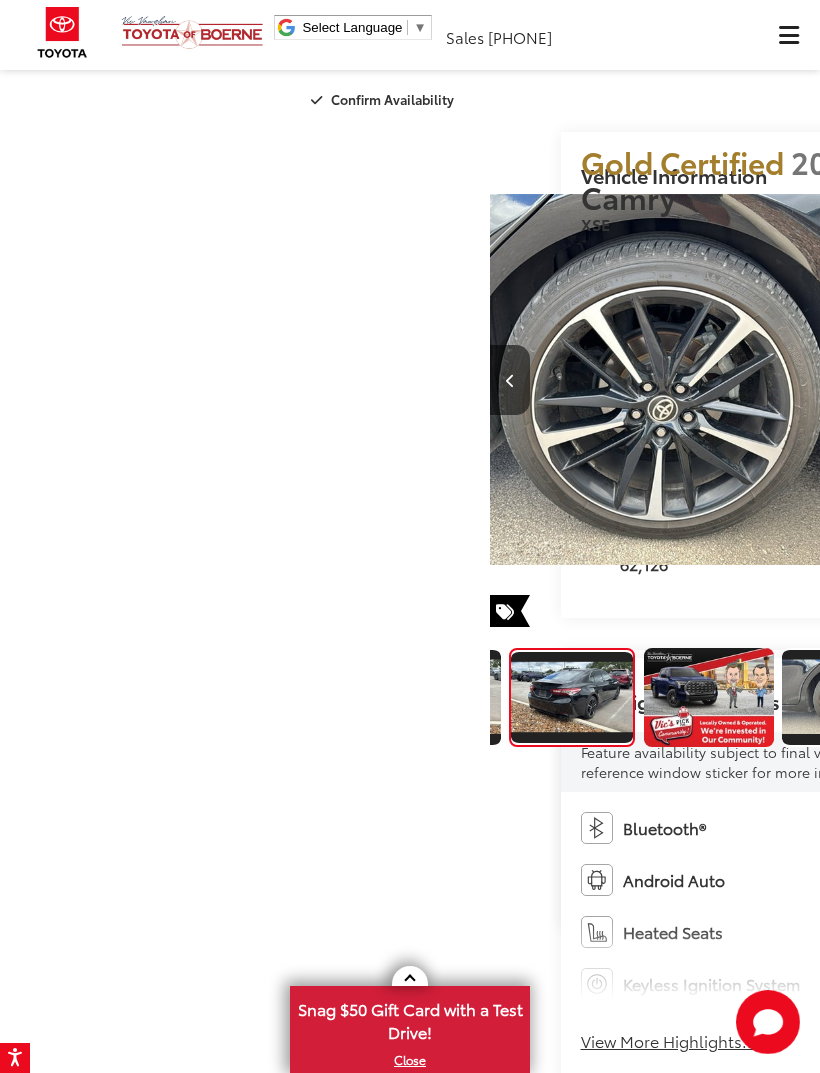 scroll, scrollTop: 0, scrollLeft: 5038, axis: horizontal 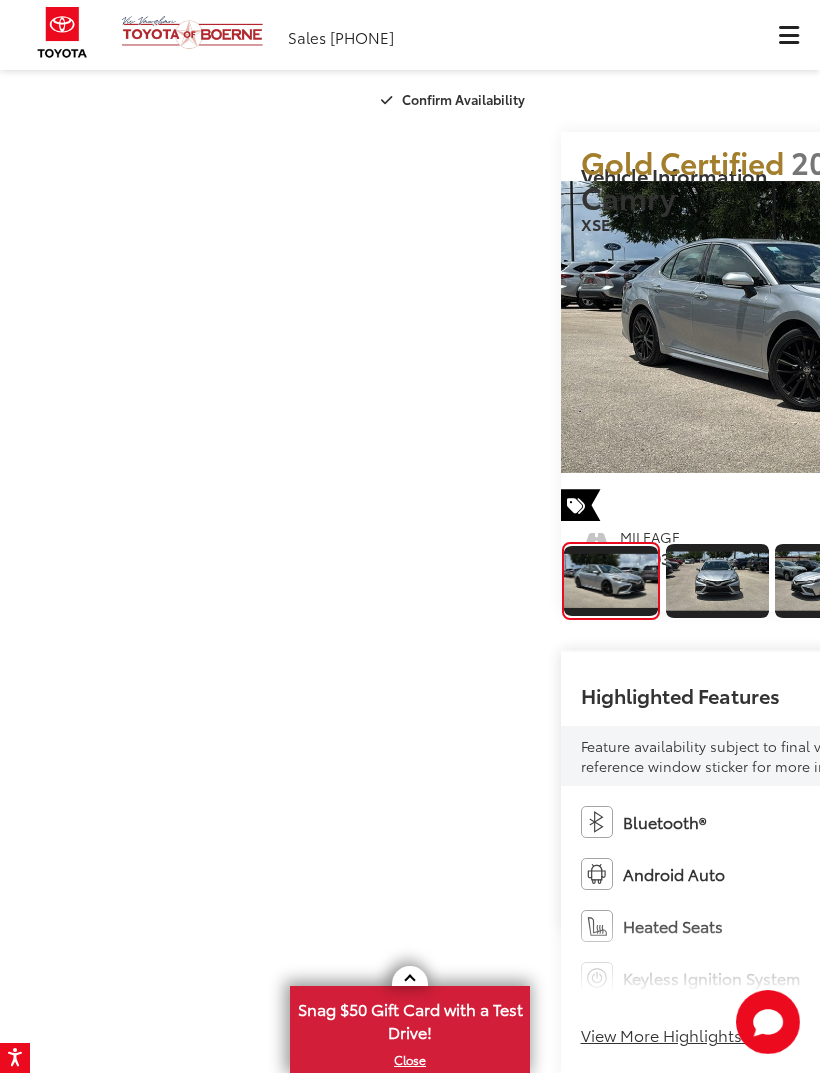 click at bounding box center (717, 581) 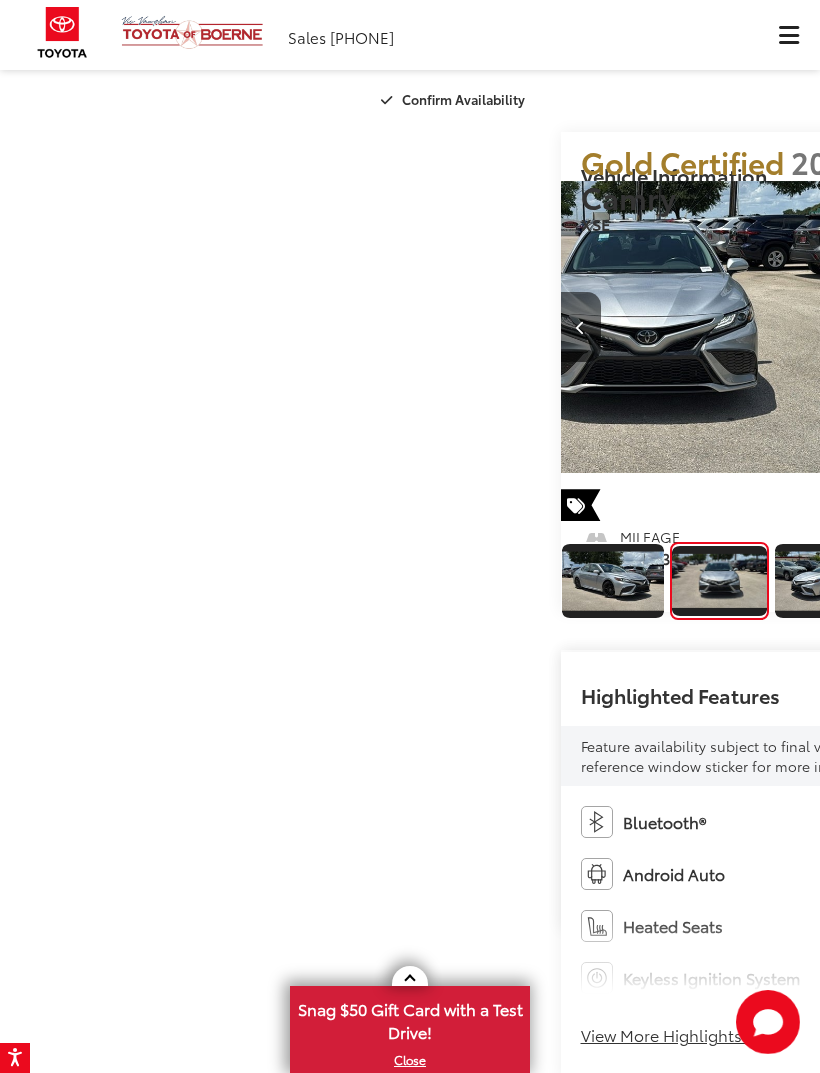 scroll, scrollTop: 0, scrollLeft: 820, axis: horizontal 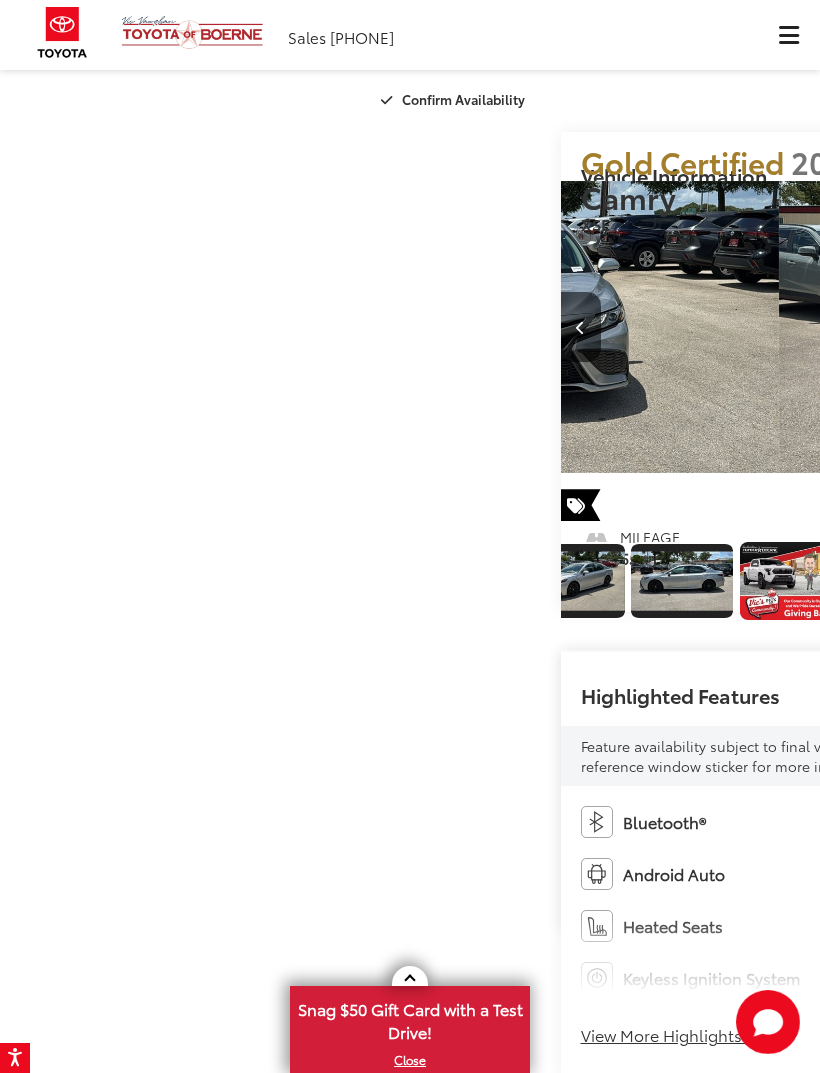 click at bounding box center (573, 581) 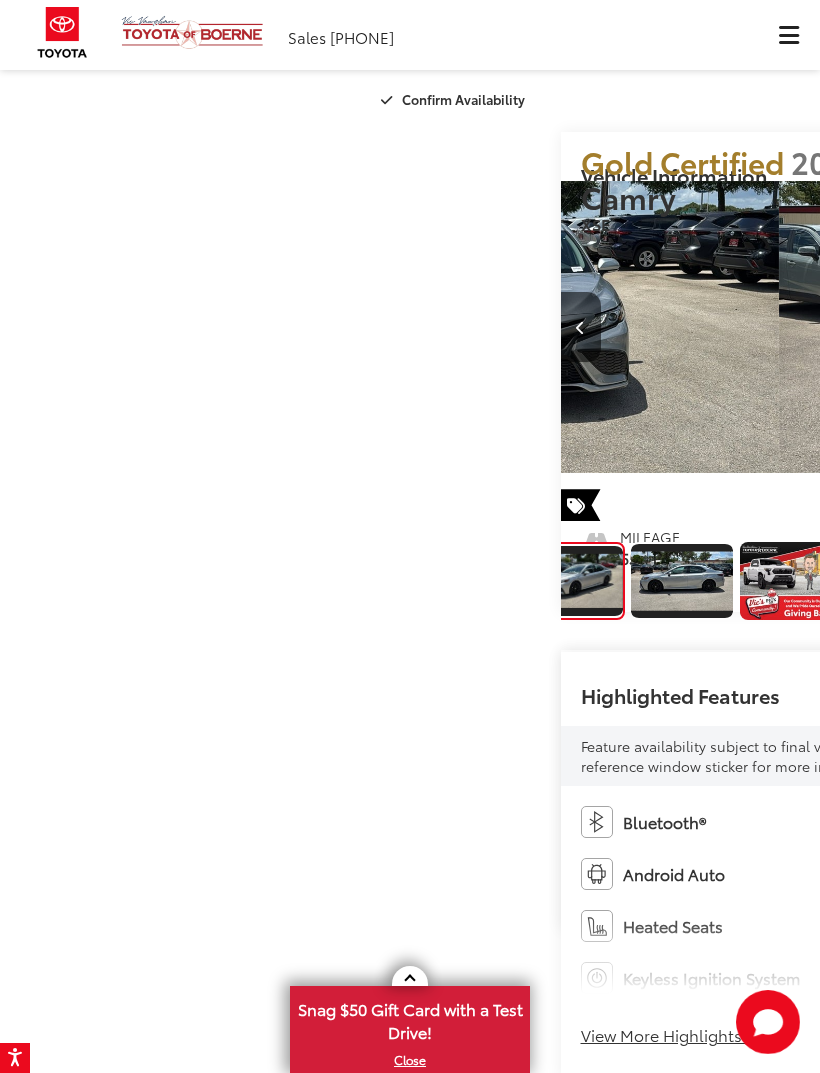 scroll, scrollTop: 0, scrollLeft: 1518, axis: horizontal 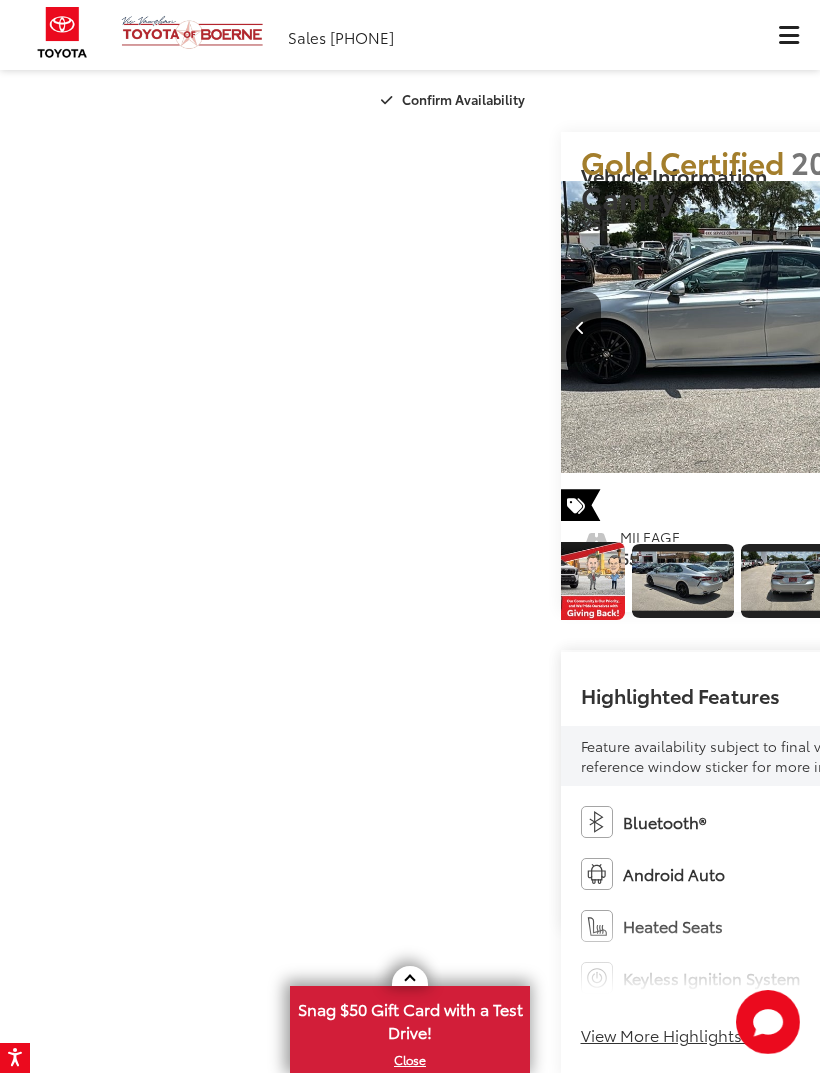 click at bounding box center [683, 581] 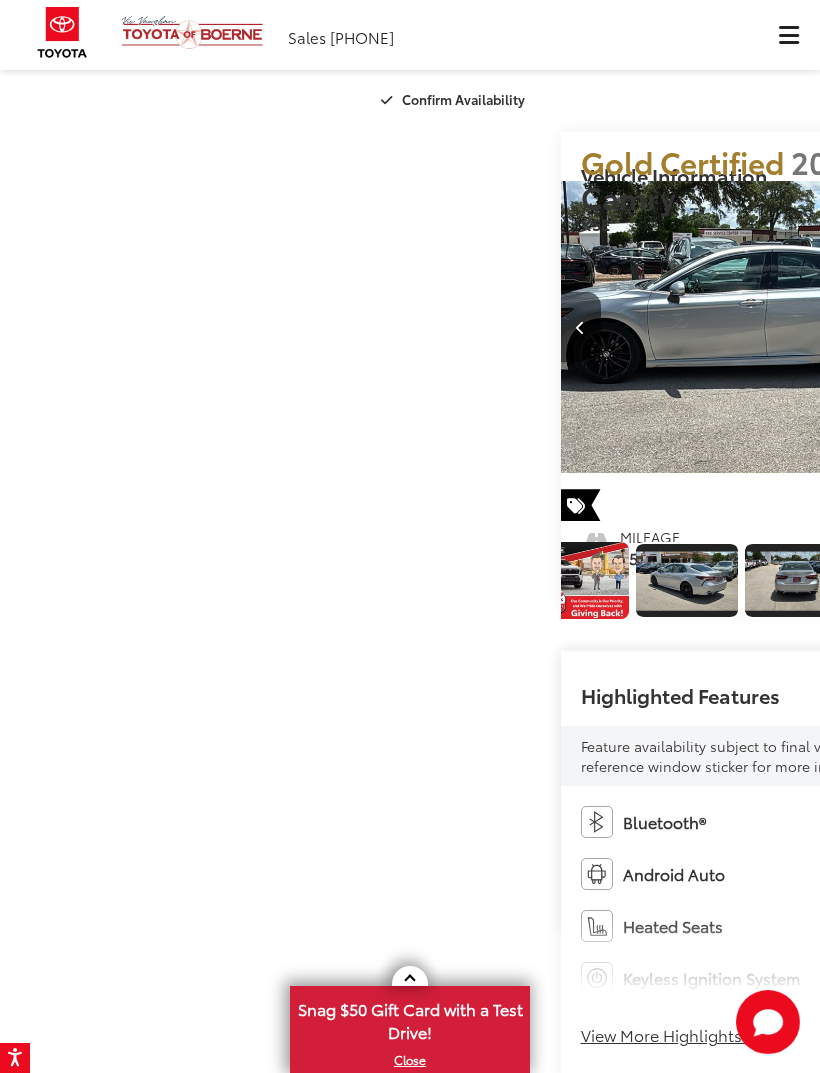 scroll, scrollTop: 0, scrollLeft: 517, axis: horizontal 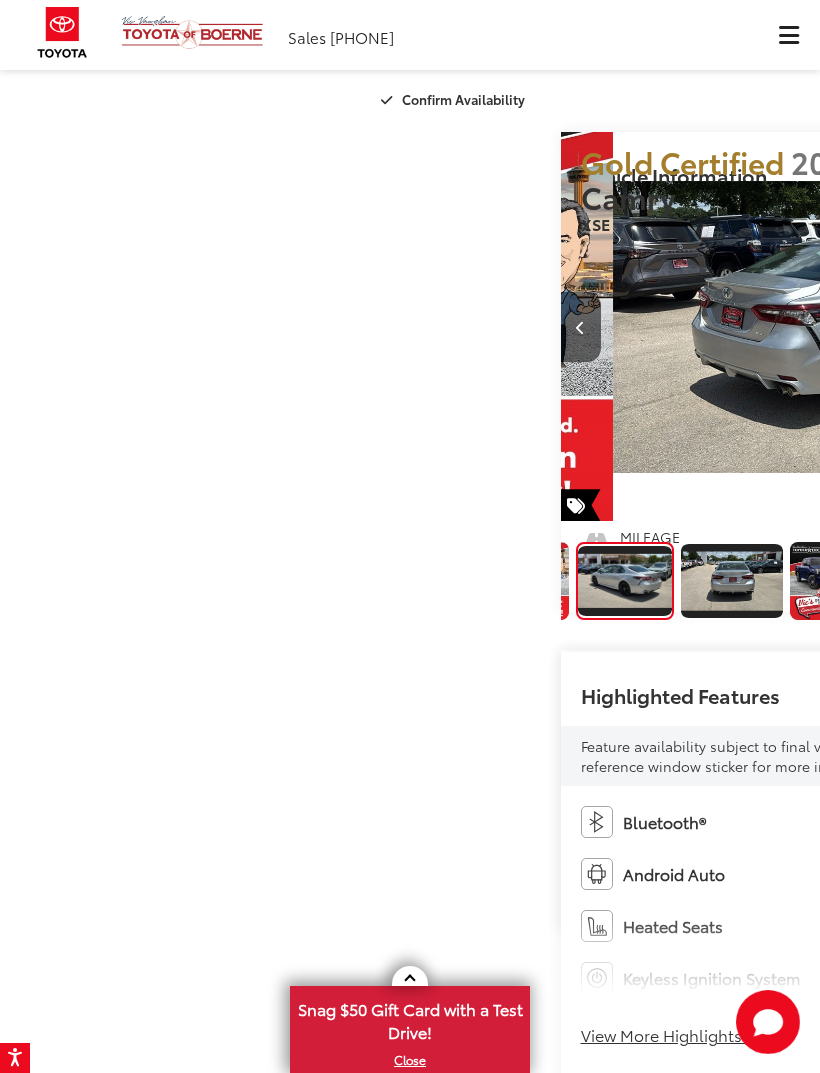 click at bounding box center (732, 581) 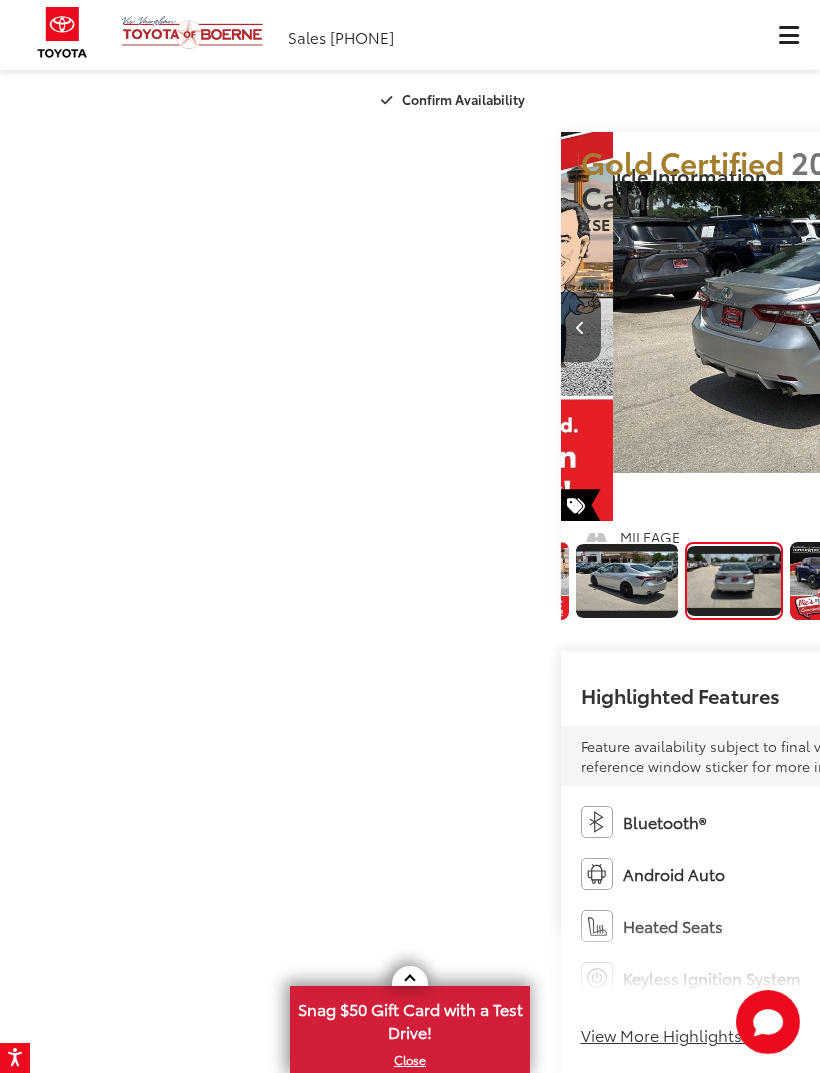 scroll, scrollTop: 0, scrollLeft: 4801, axis: horizontal 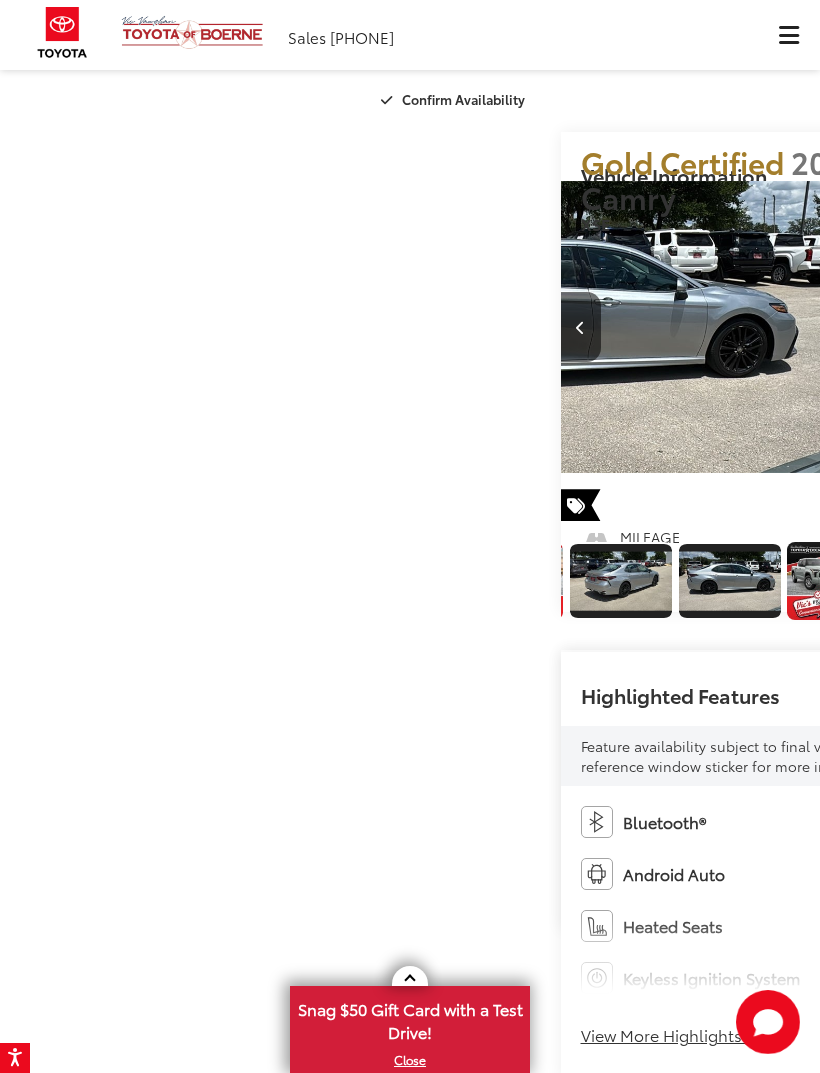 click at bounding box center (621, 581) 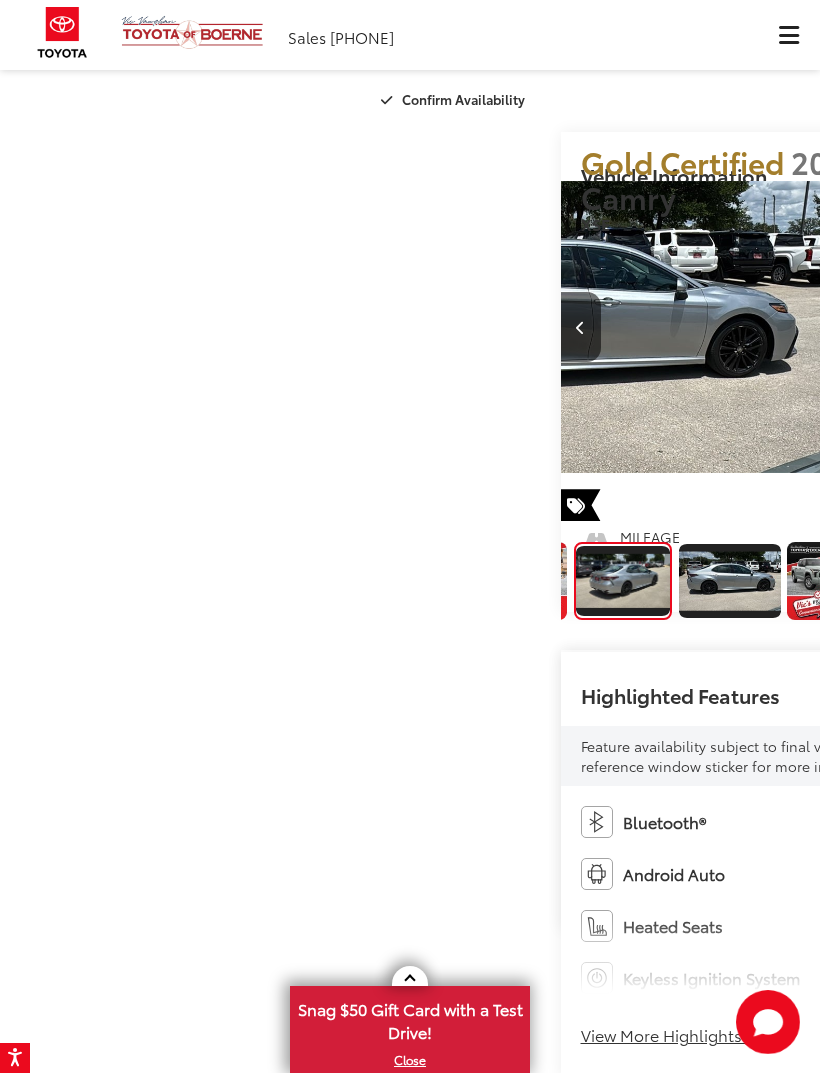 scroll, scrollTop: 0, scrollLeft: 5502, axis: horizontal 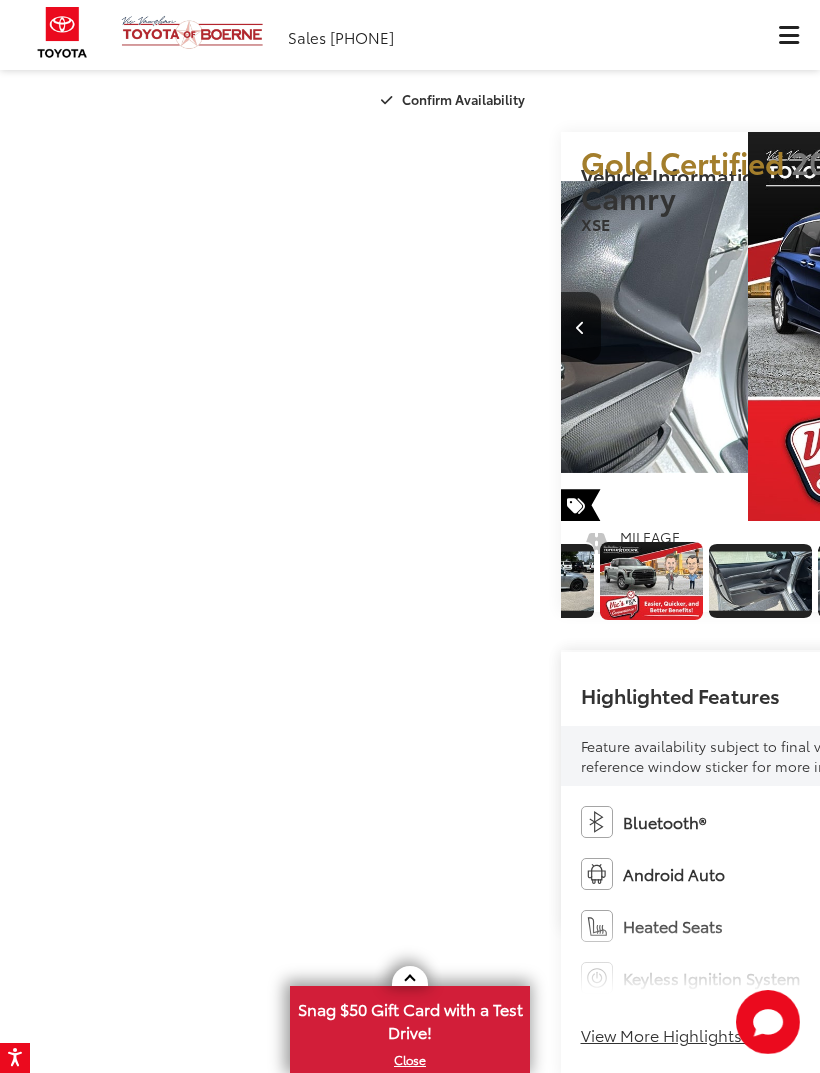 click at bounding box center (542, 581) 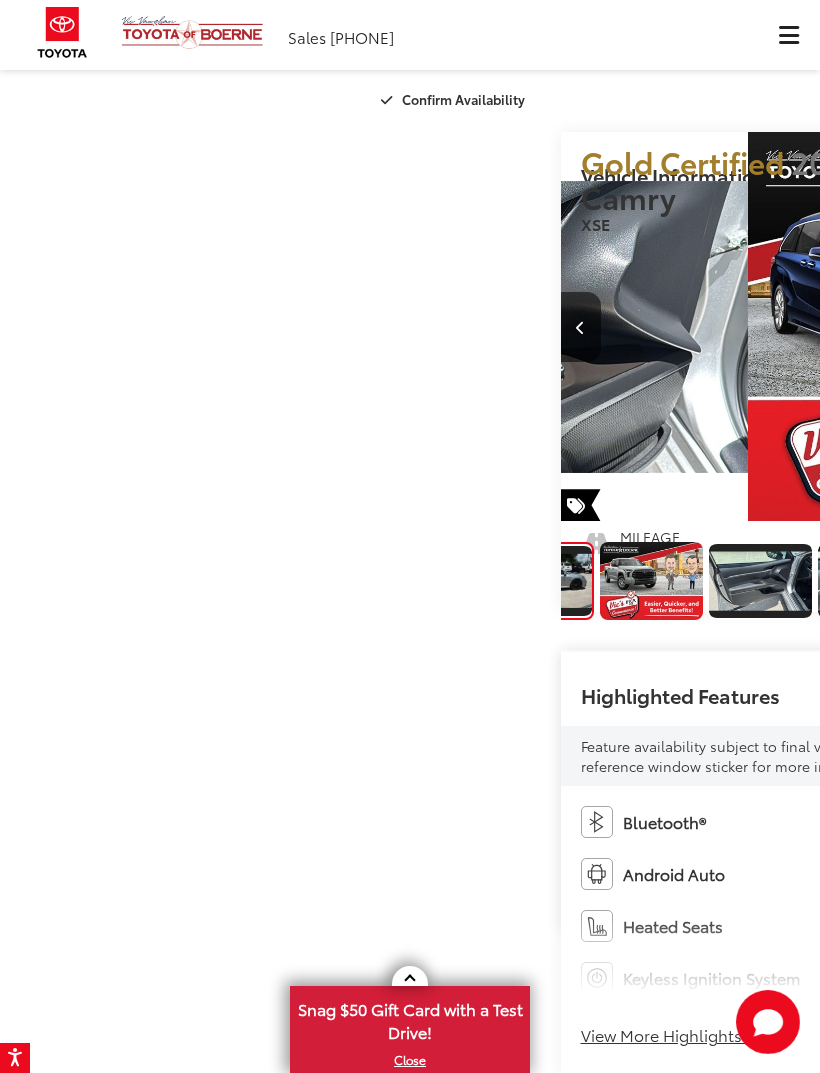 scroll, scrollTop: 0, scrollLeft: 7255, axis: horizontal 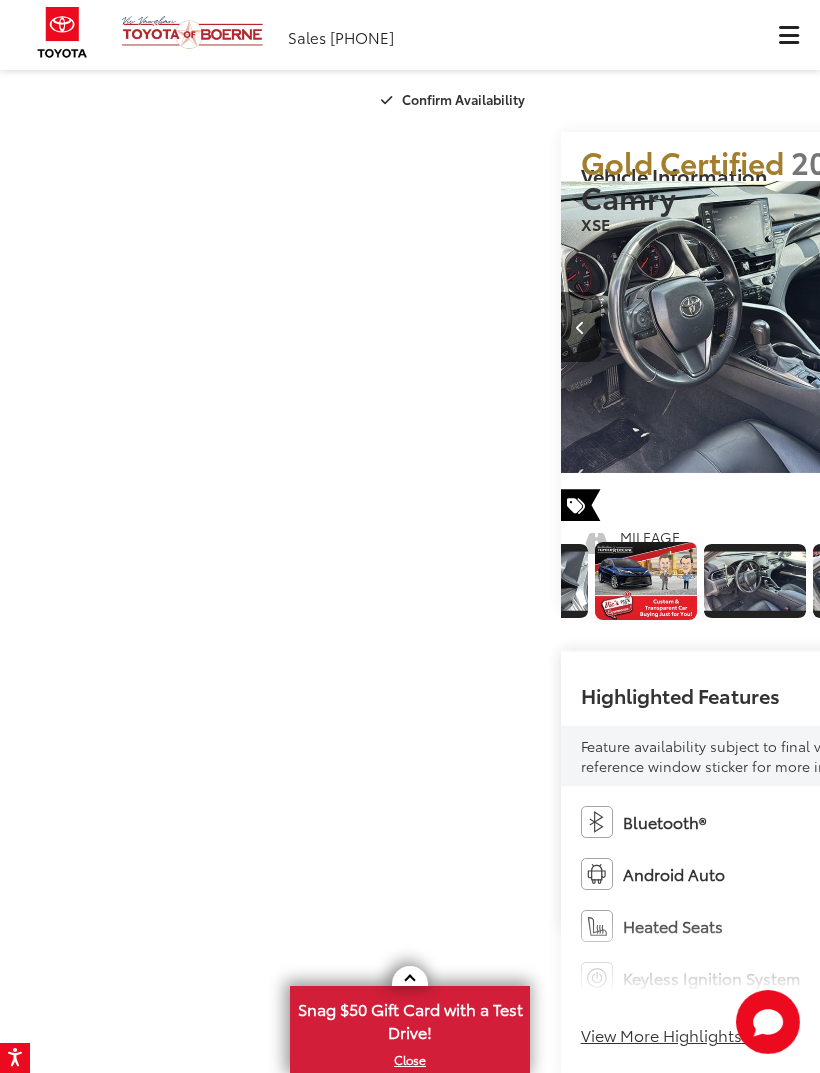 click at bounding box center [428, 581] 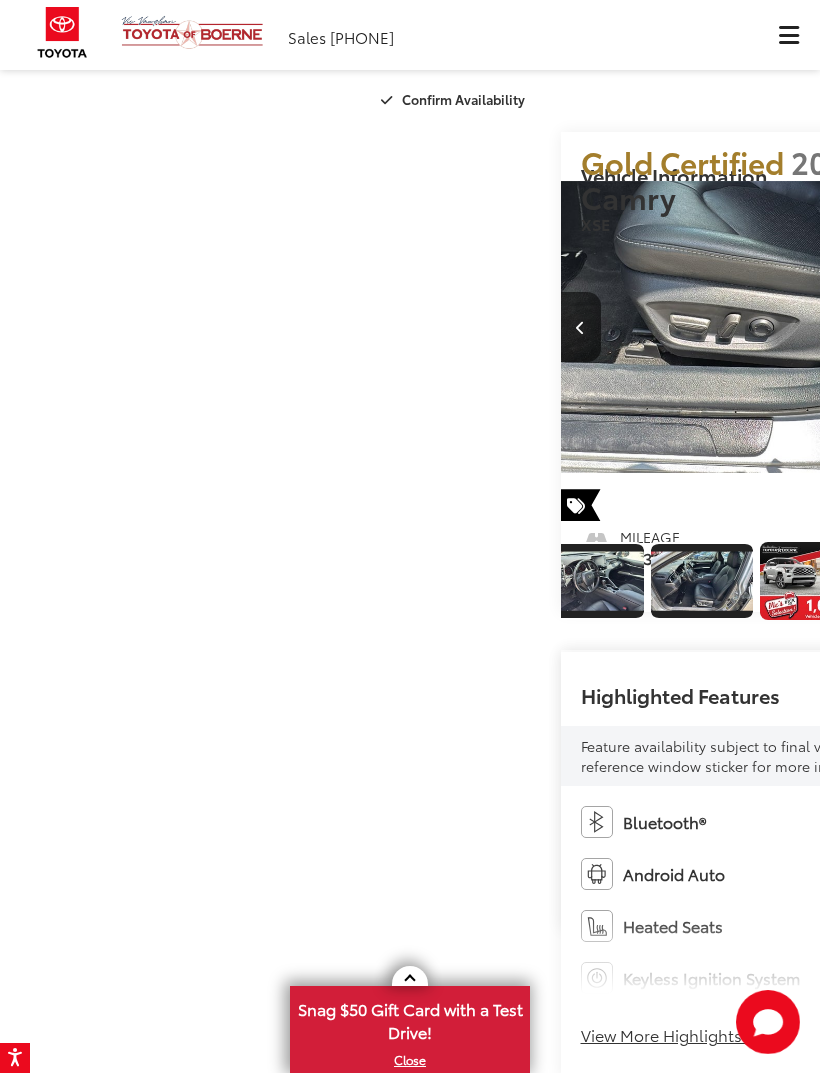 scroll, scrollTop: 0, scrollLeft: 9020, axis: horizontal 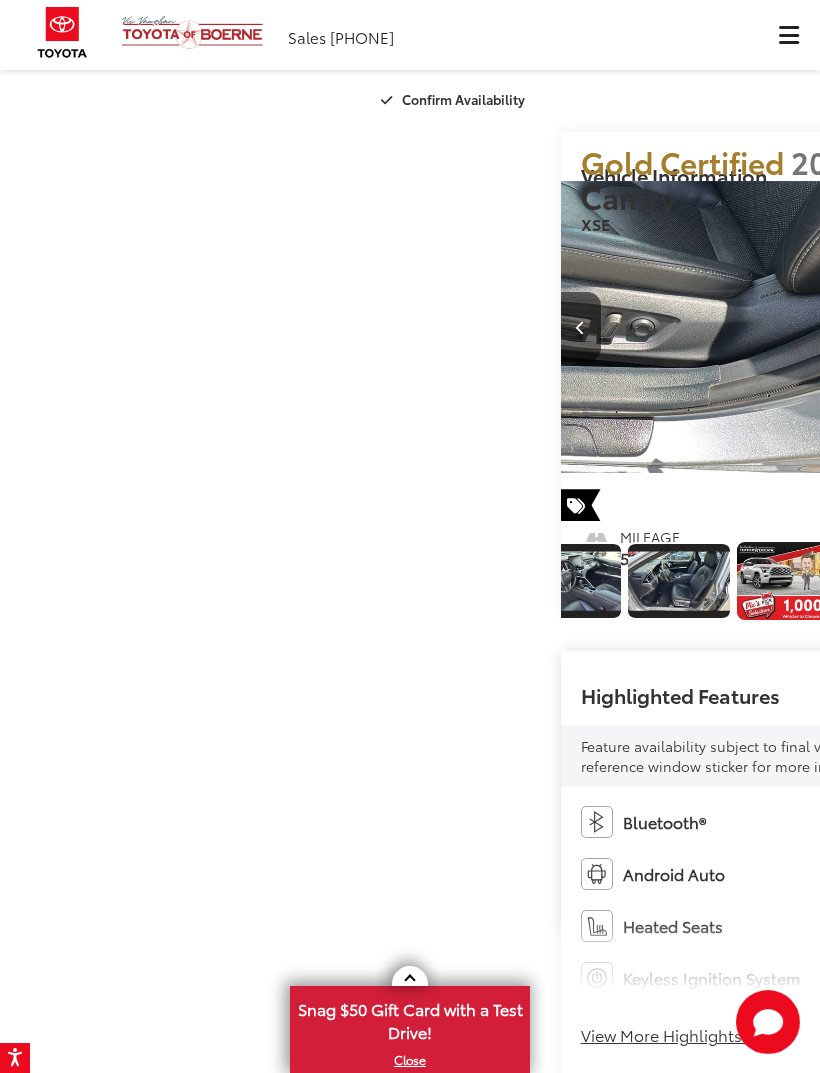 click at bounding box center (352, 581) 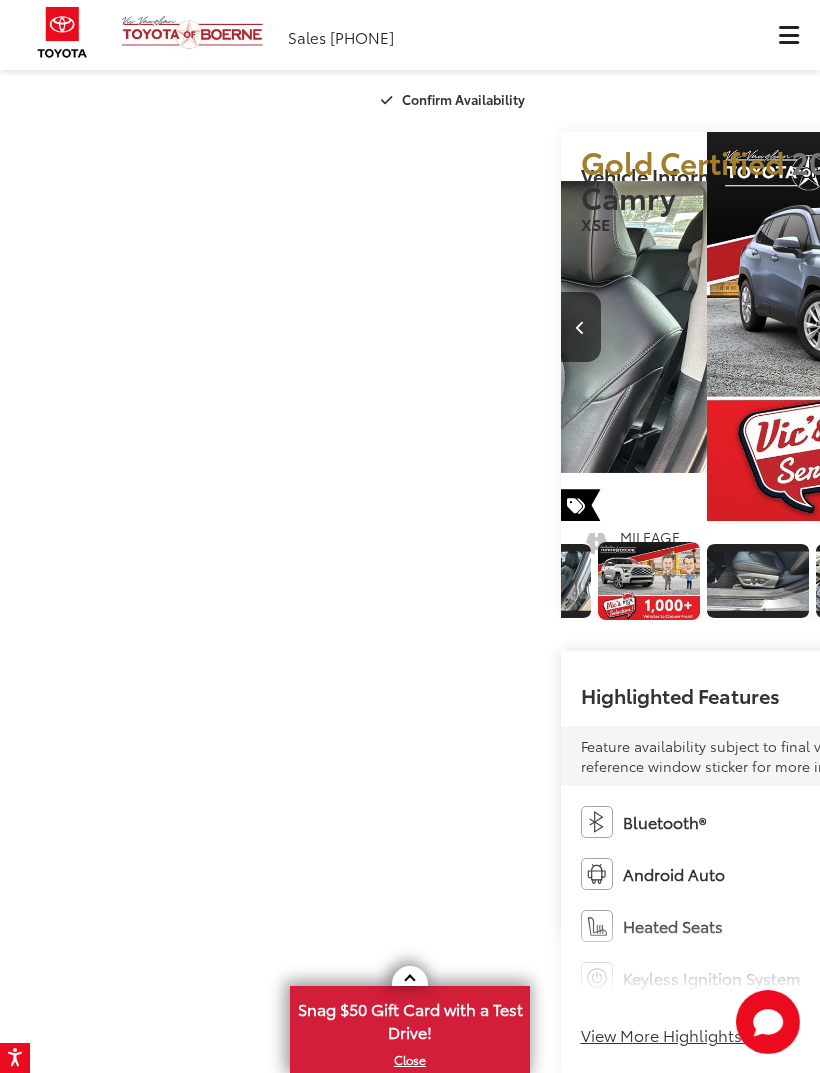 scroll, scrollTop: 0, scrollLeft: 1735, axis: horizontal 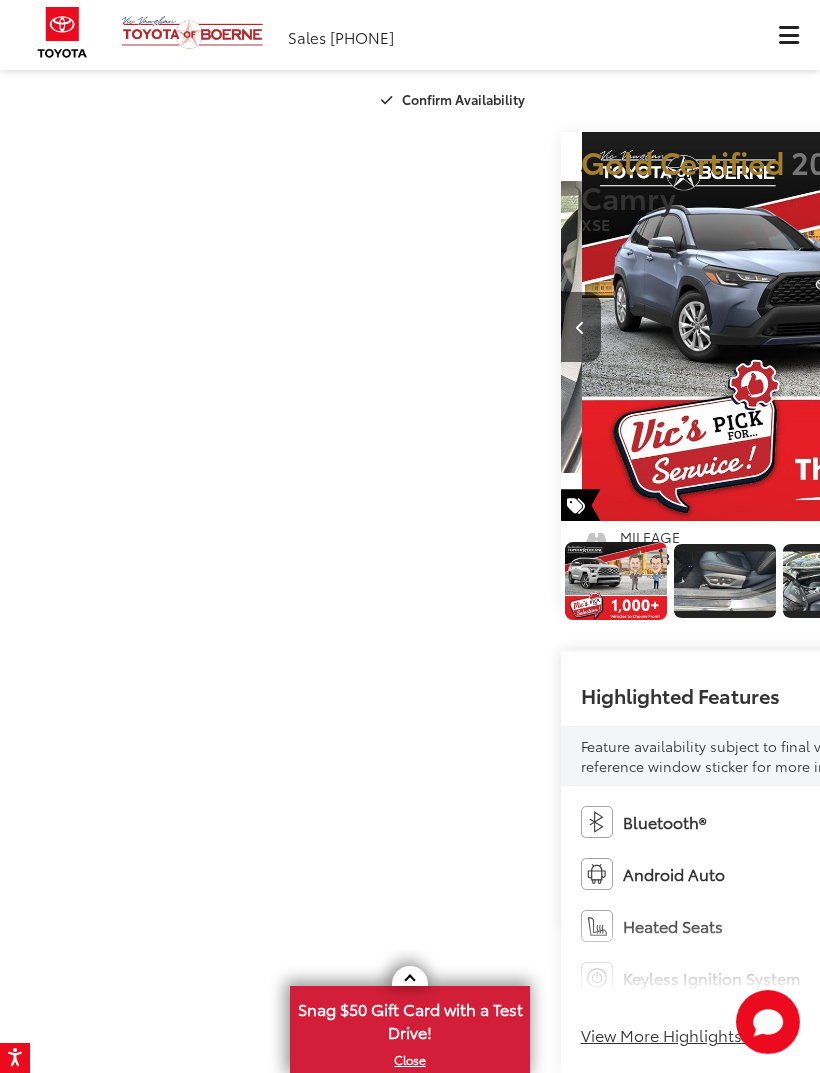 click at bounding box center [289, 581] 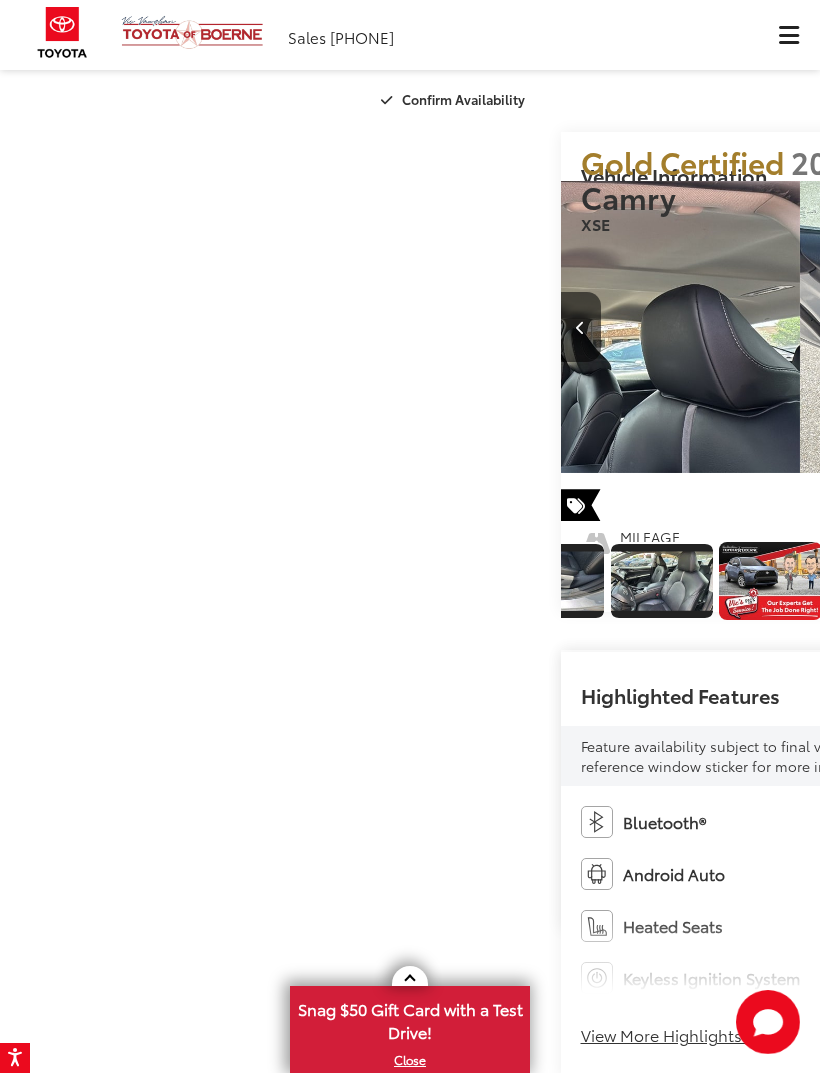 click at bounding box center (226, 581) 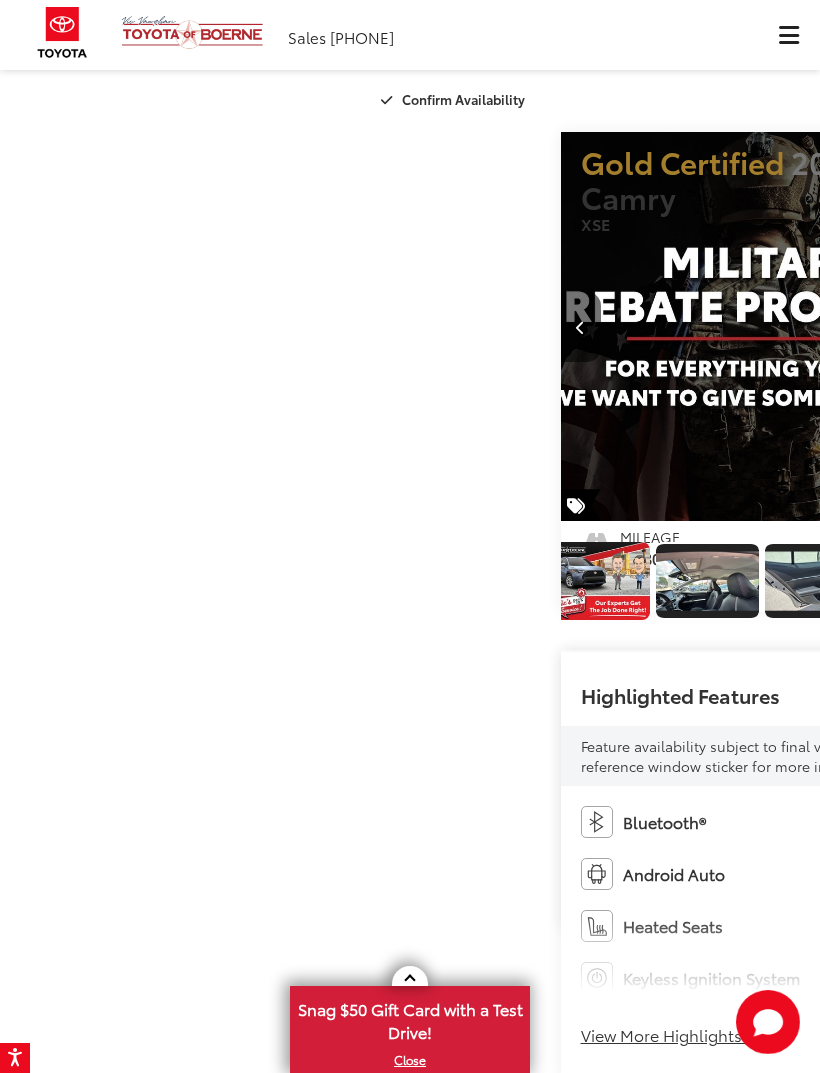 click at bounding box center [163, 581] 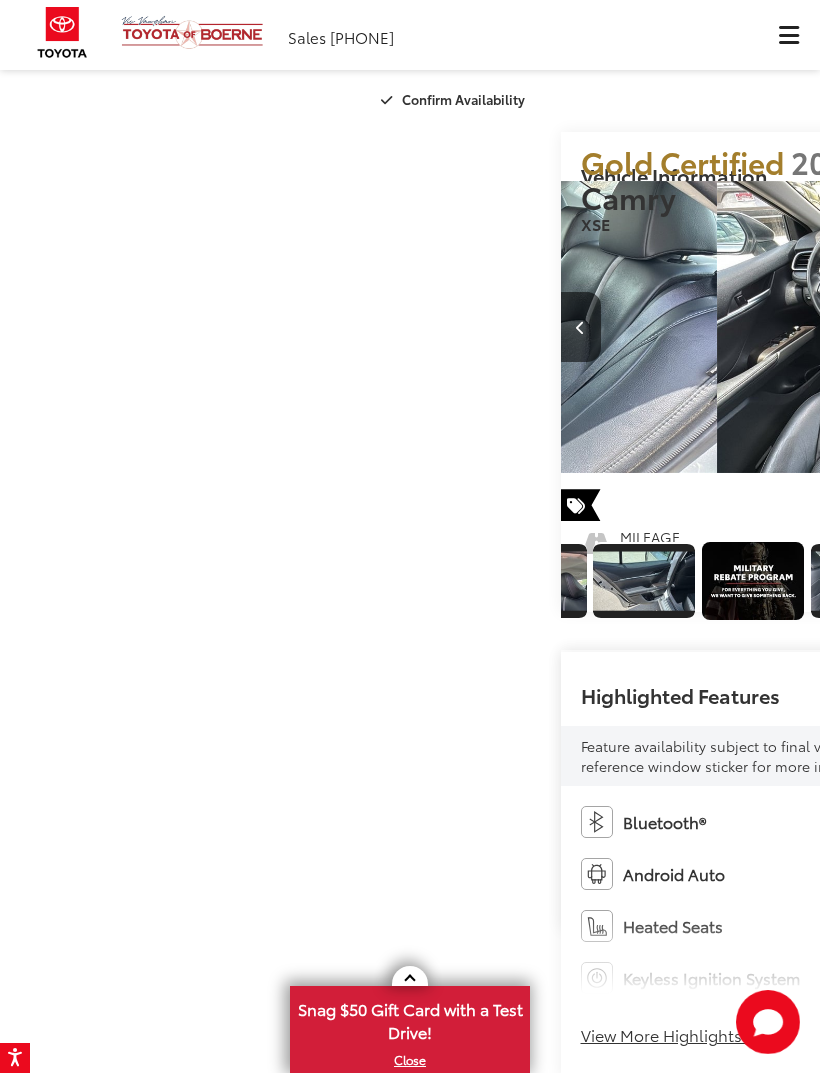 click at bounding box center [100, 581] 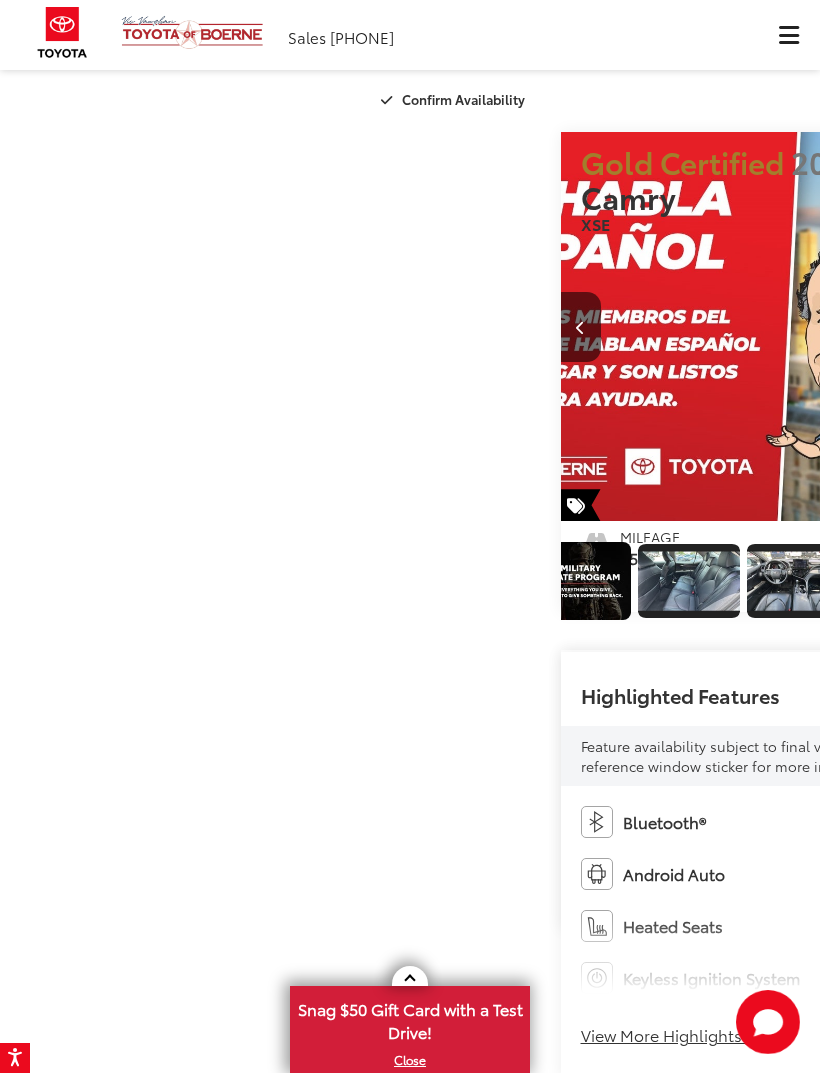 click at bounding box center [36, 581] 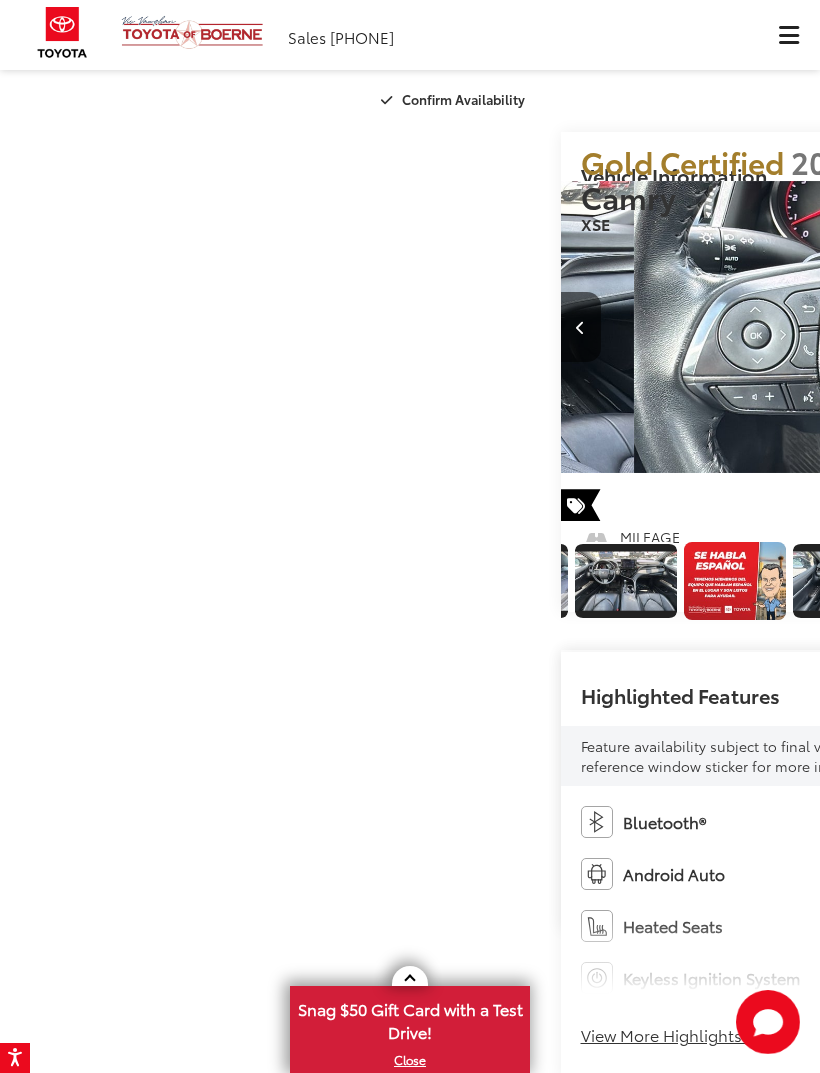 click at bounding box center (-27, 581) 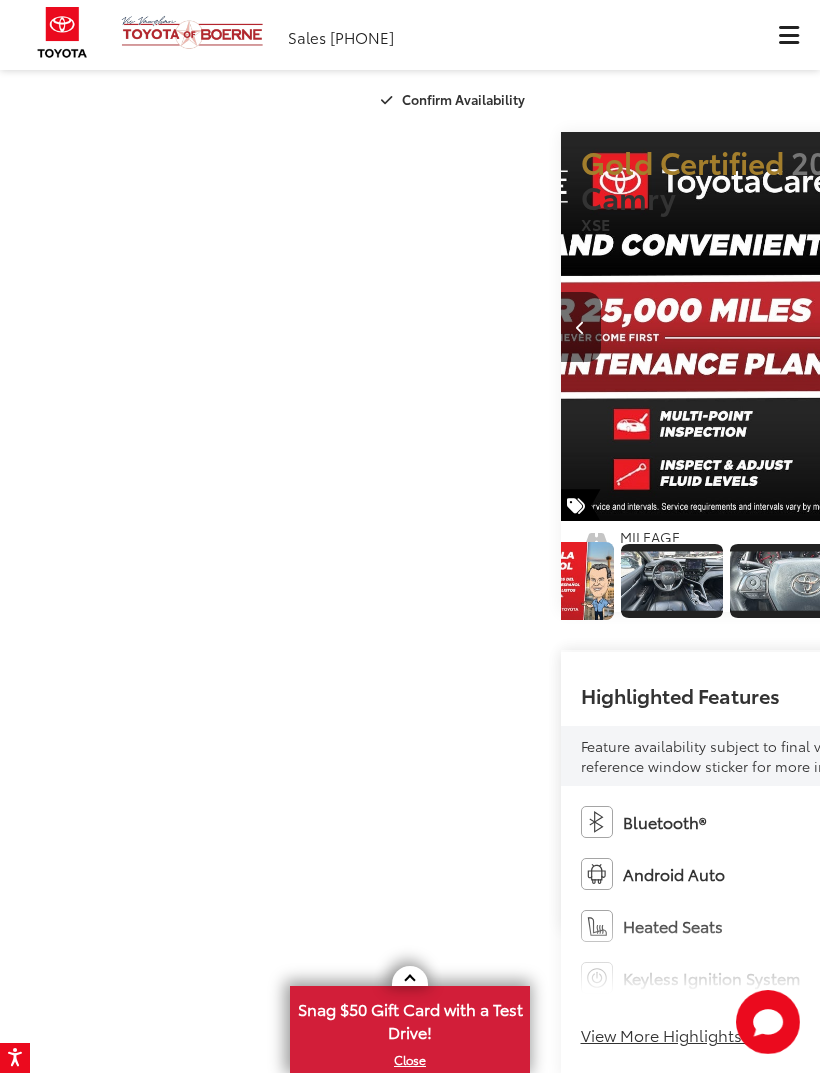 click at bounding box center (-91, 581) 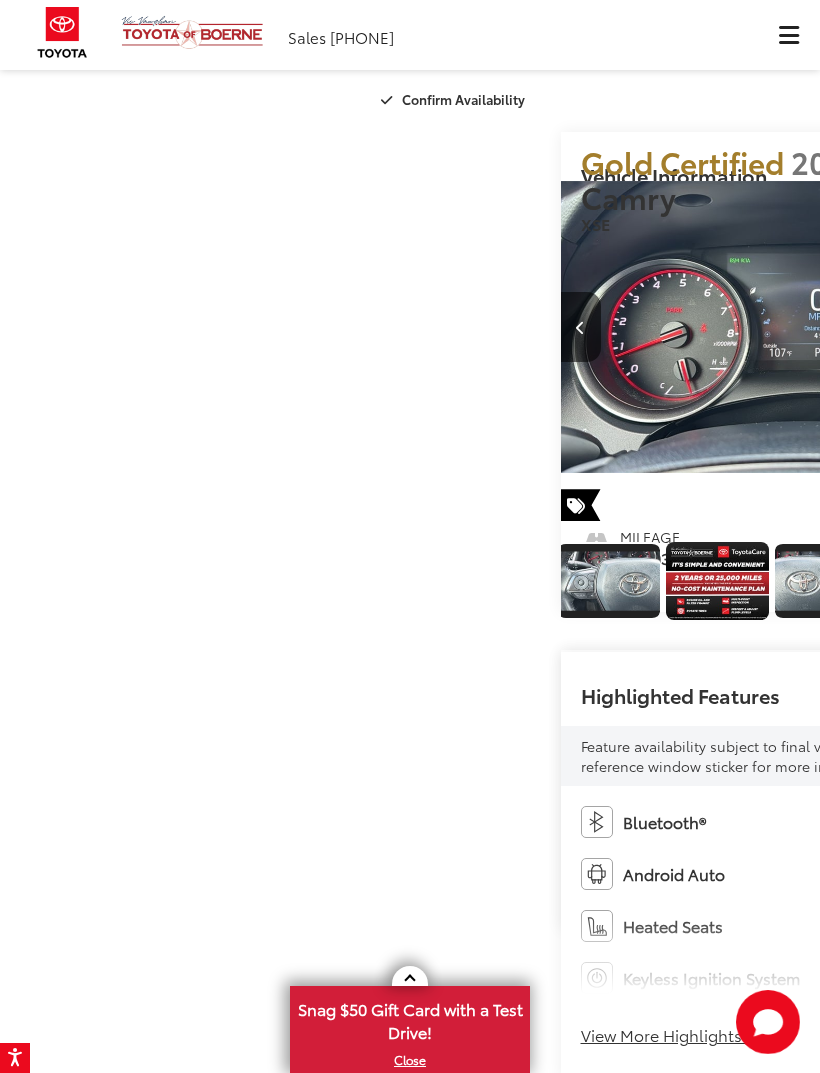 click at bounding box center [-154, 581] 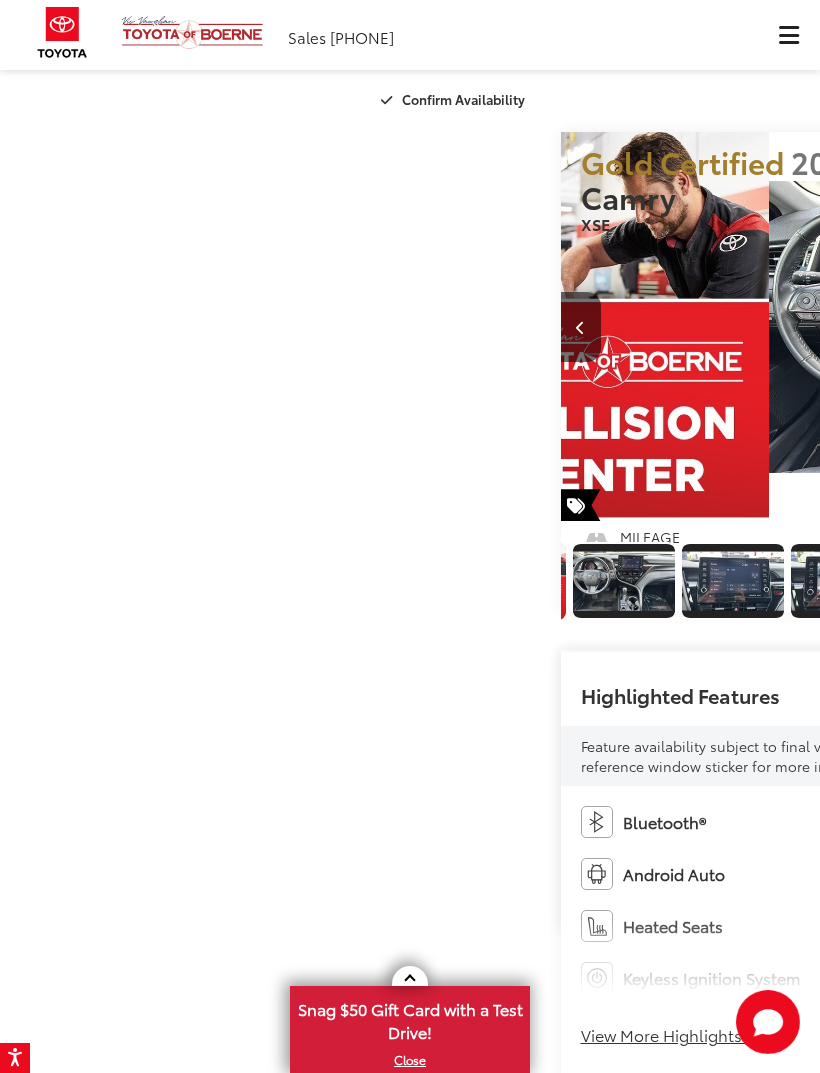 click at bounding box center (-247, 581) 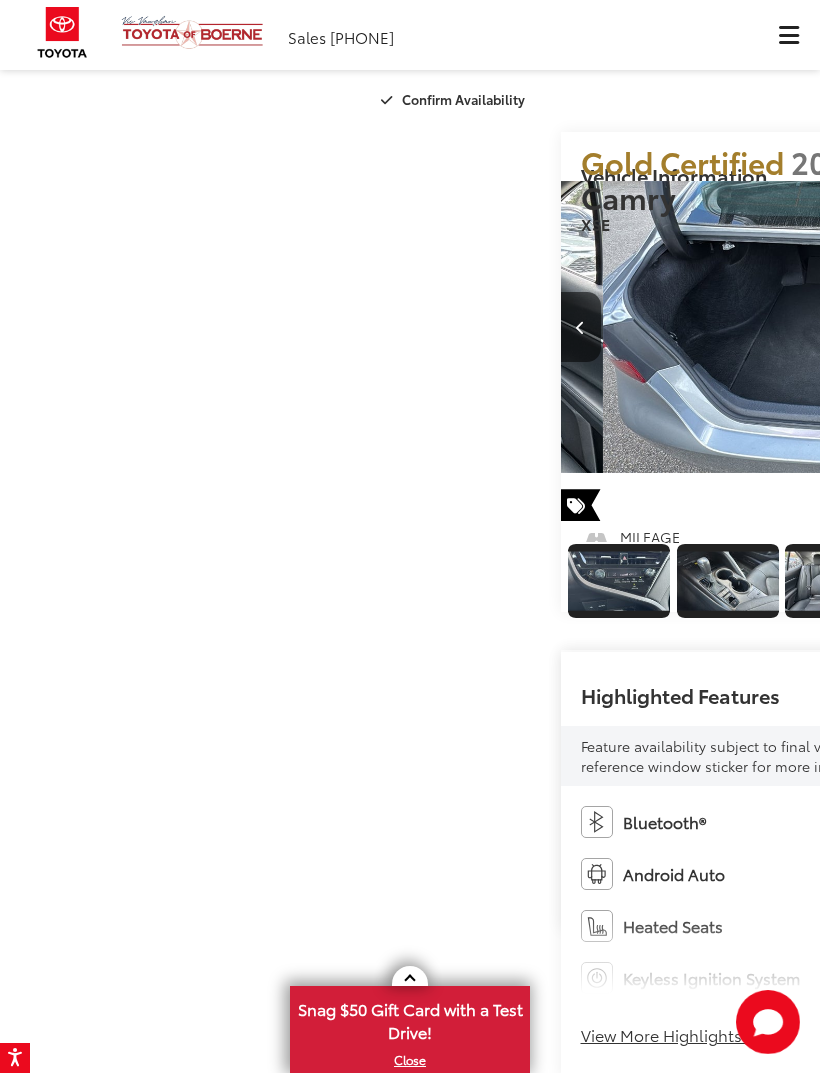 click at bounding box center (-684, 581) 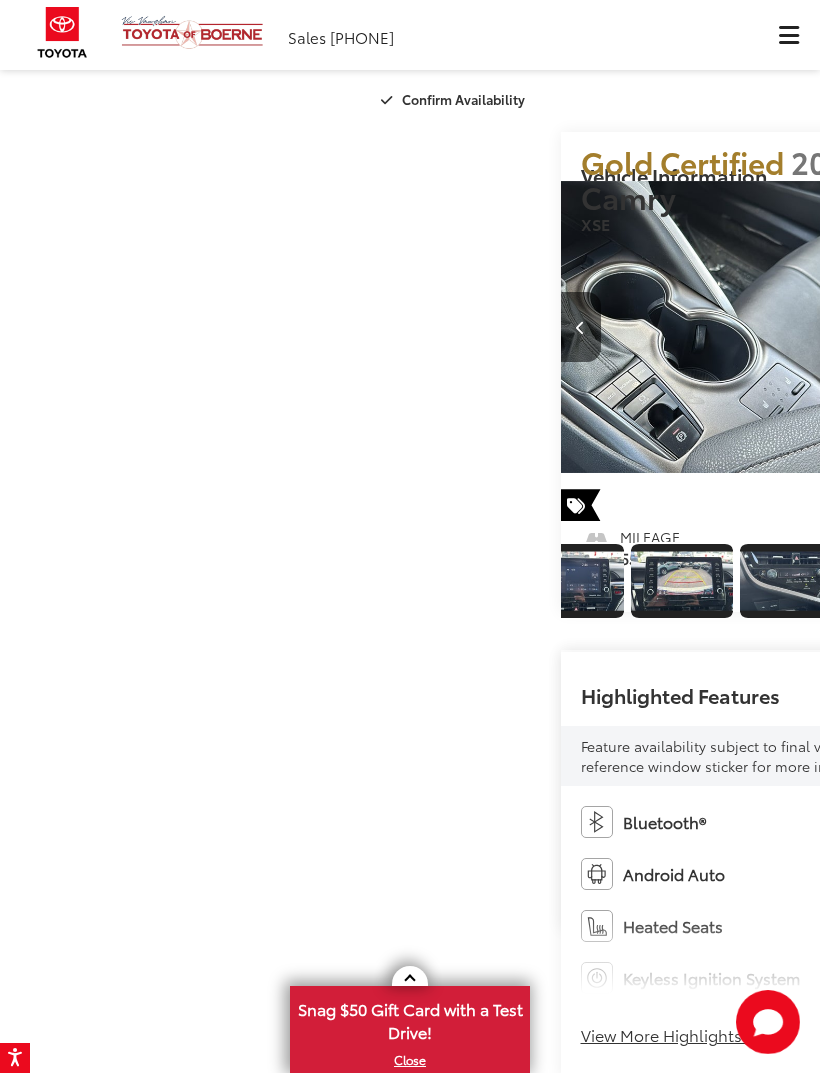 click at bounding box center (-407, 581) 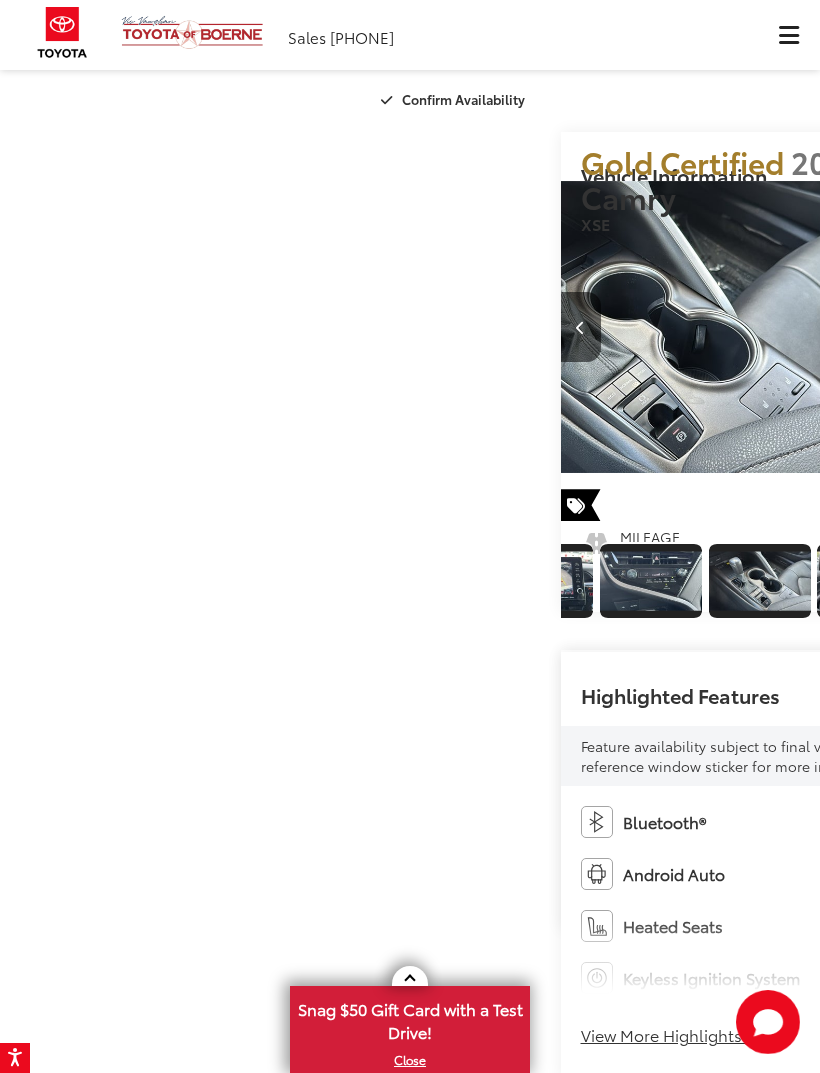 click at bounding box center [-547, 581] 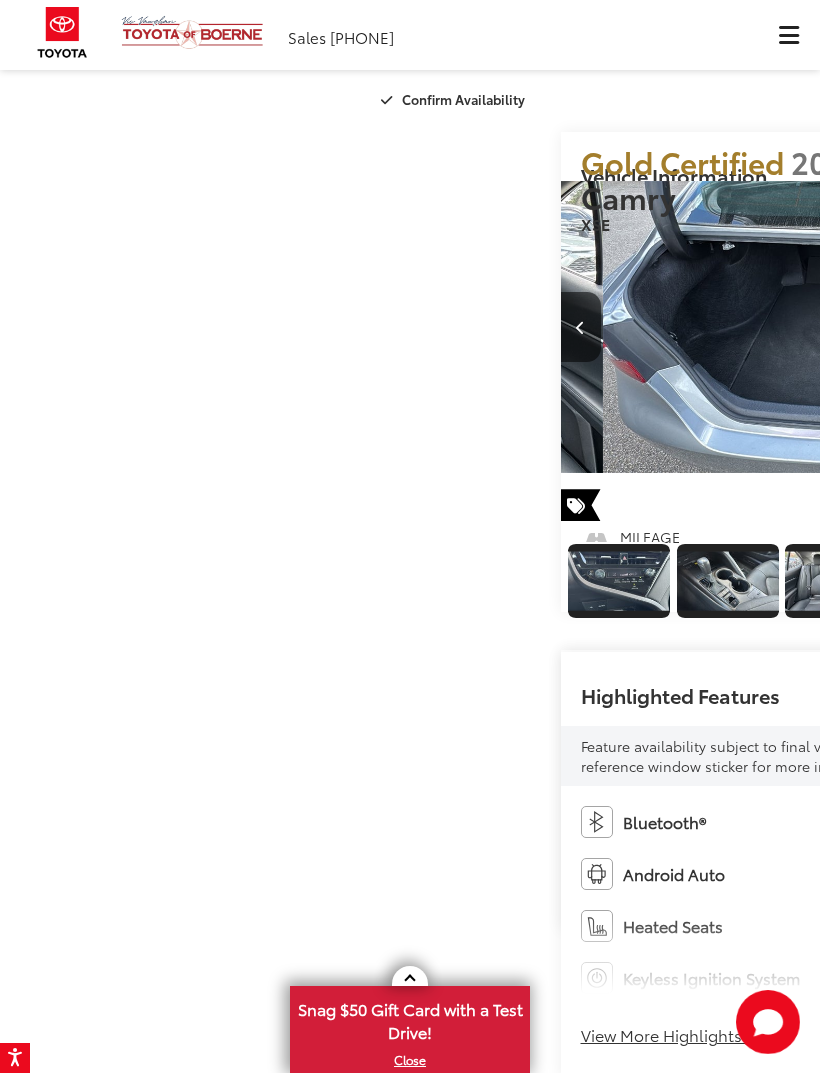 click at bounding box center [-361, 581] 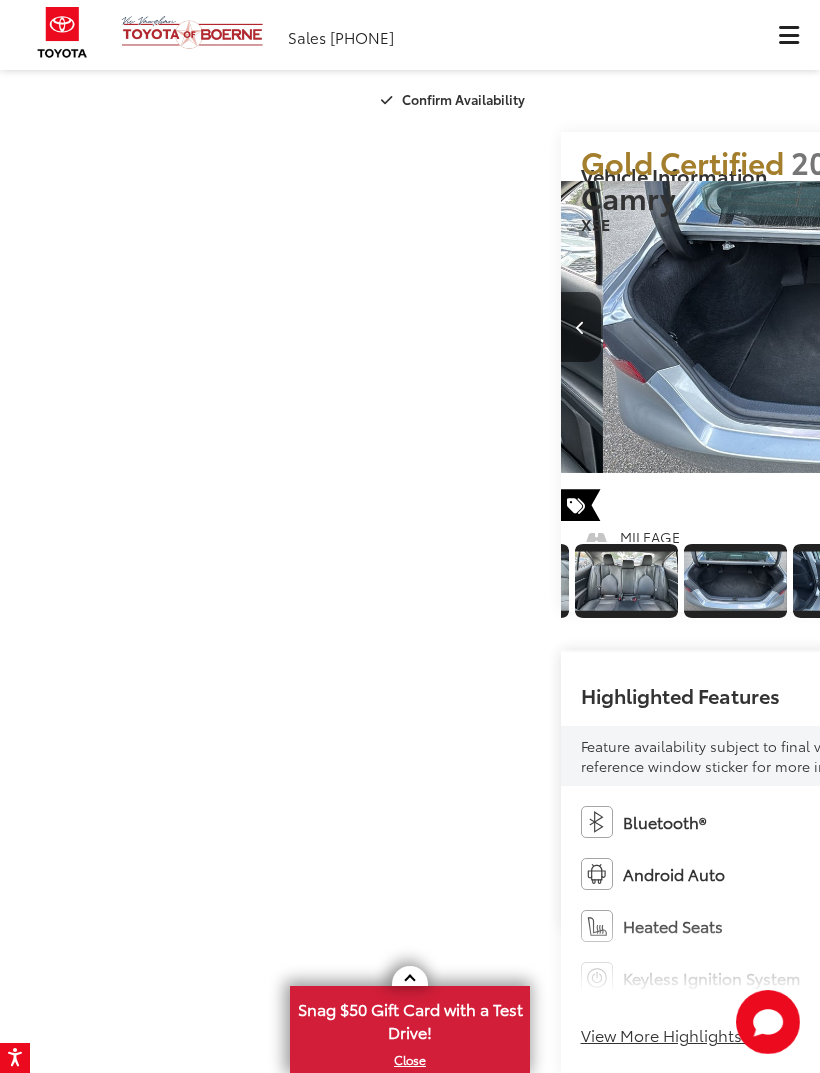 click at bounding box center (-571, 581) 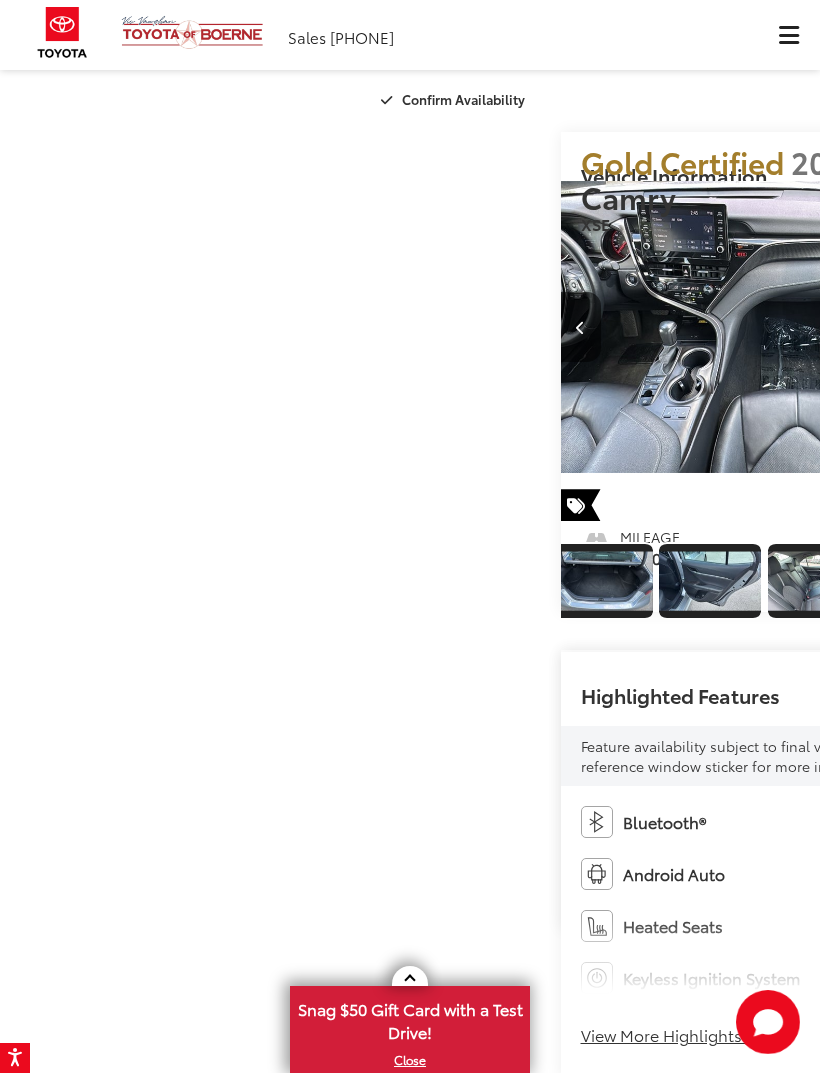 click at bounding box center [-596, 581] 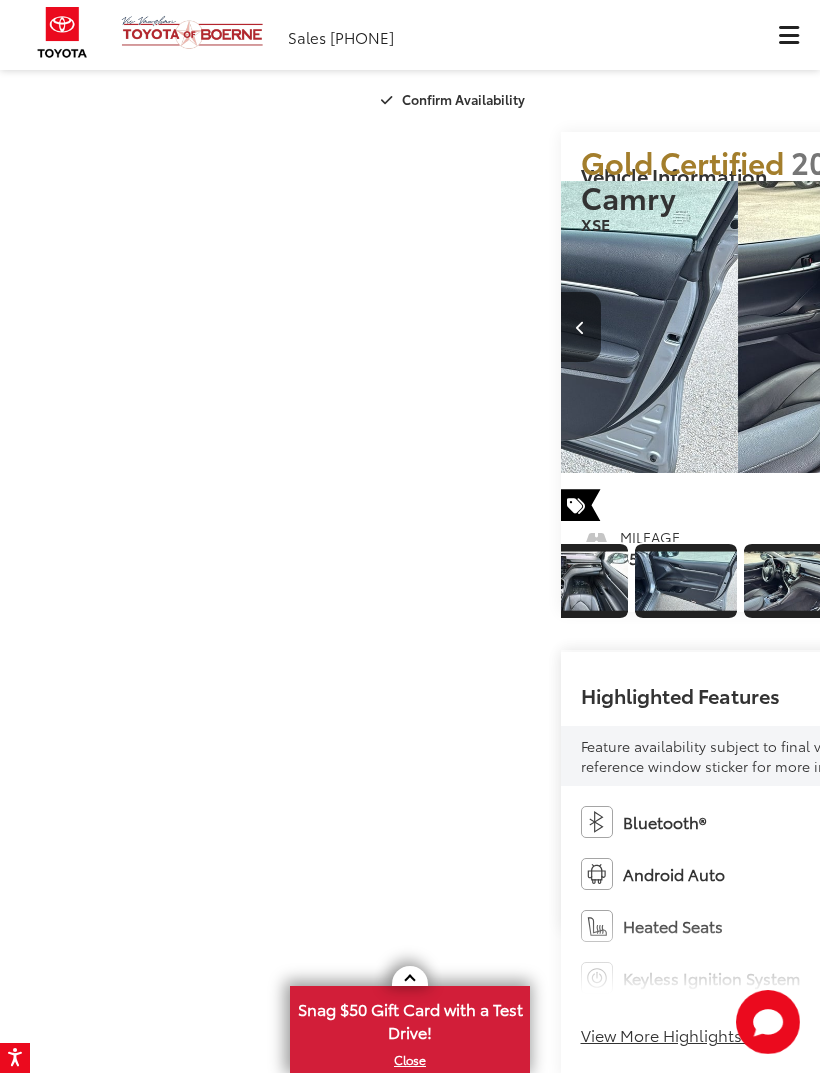 click at bounding box center [-730, 581] 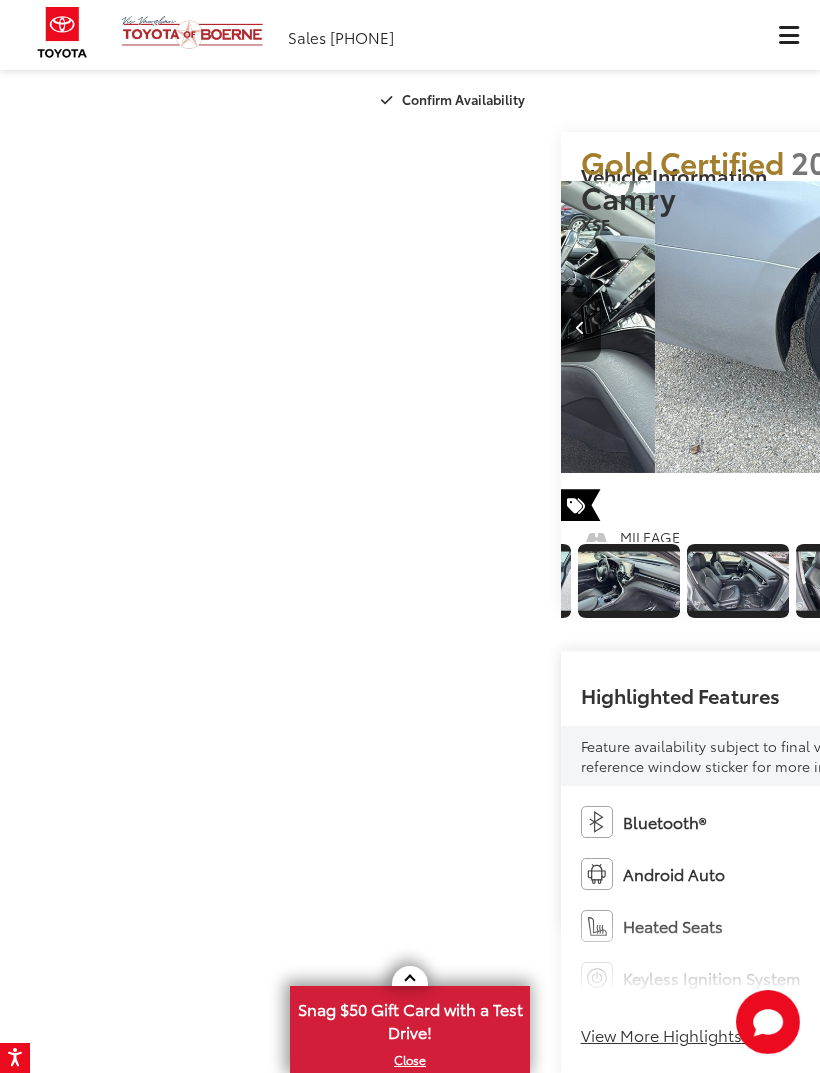 click at bounding box center (-787, 581) 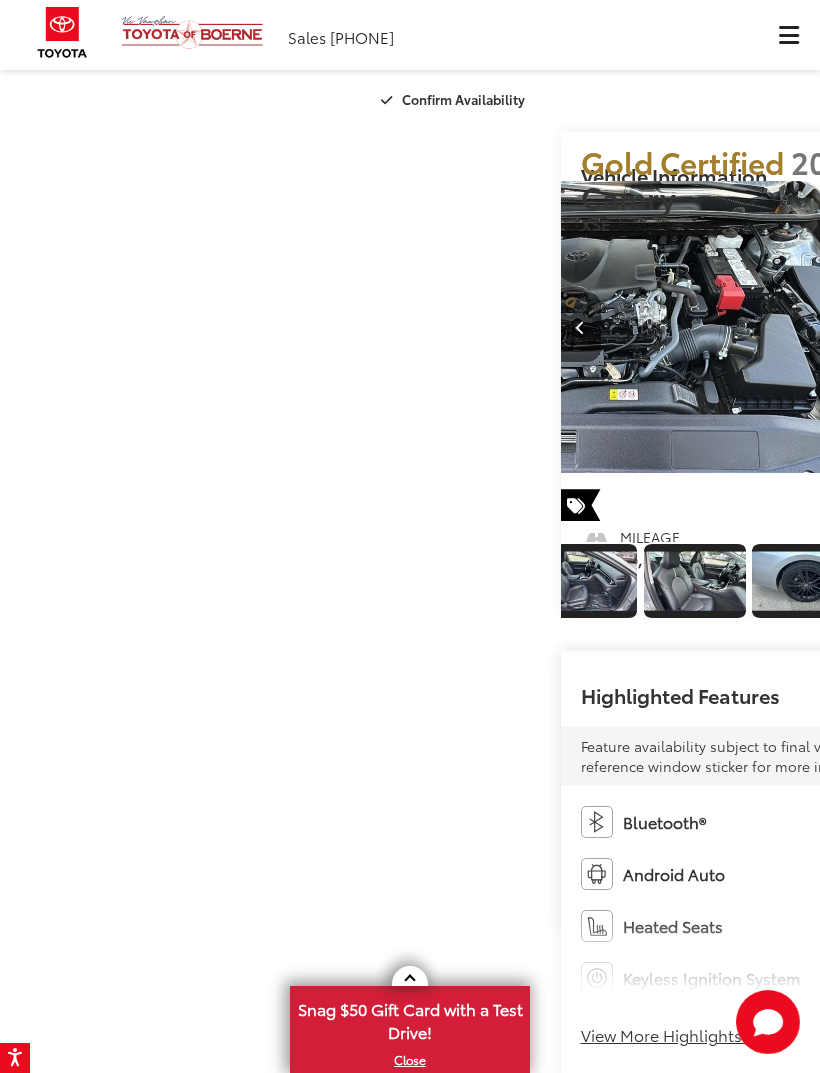 click at bounding box center [-721, 581] 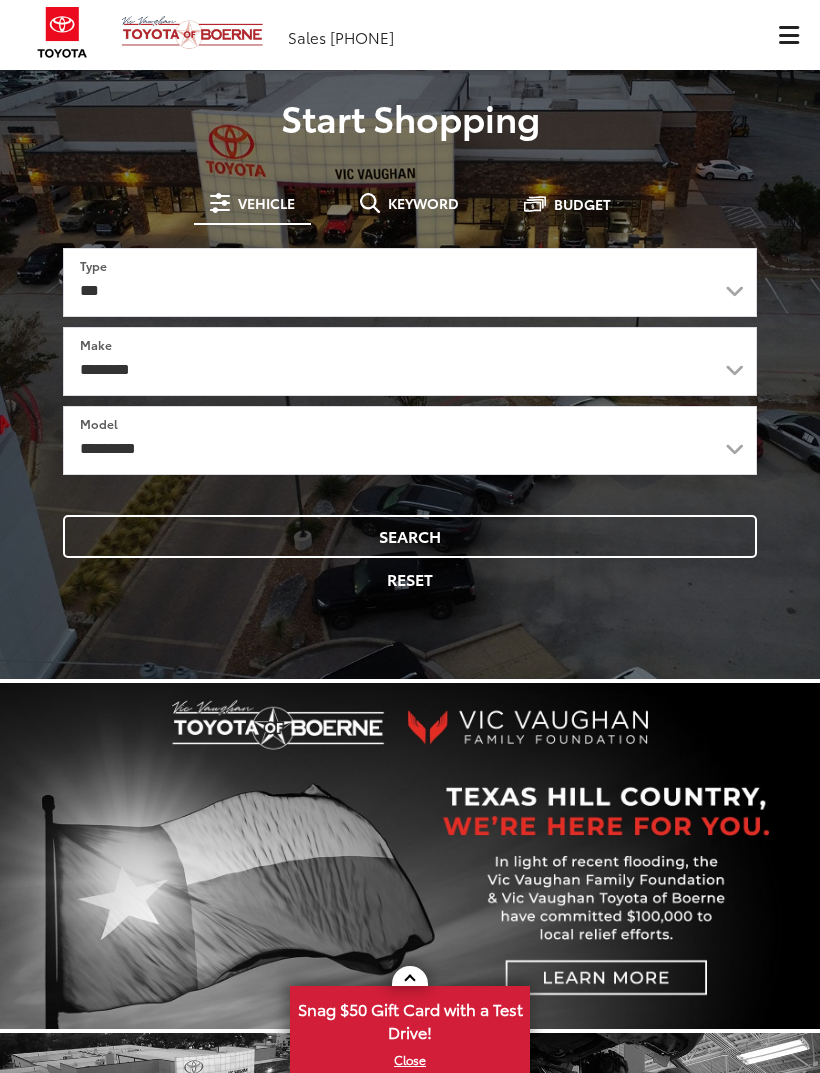 scroll, scrollTop: 0, scrollLeft: 0, axis: both 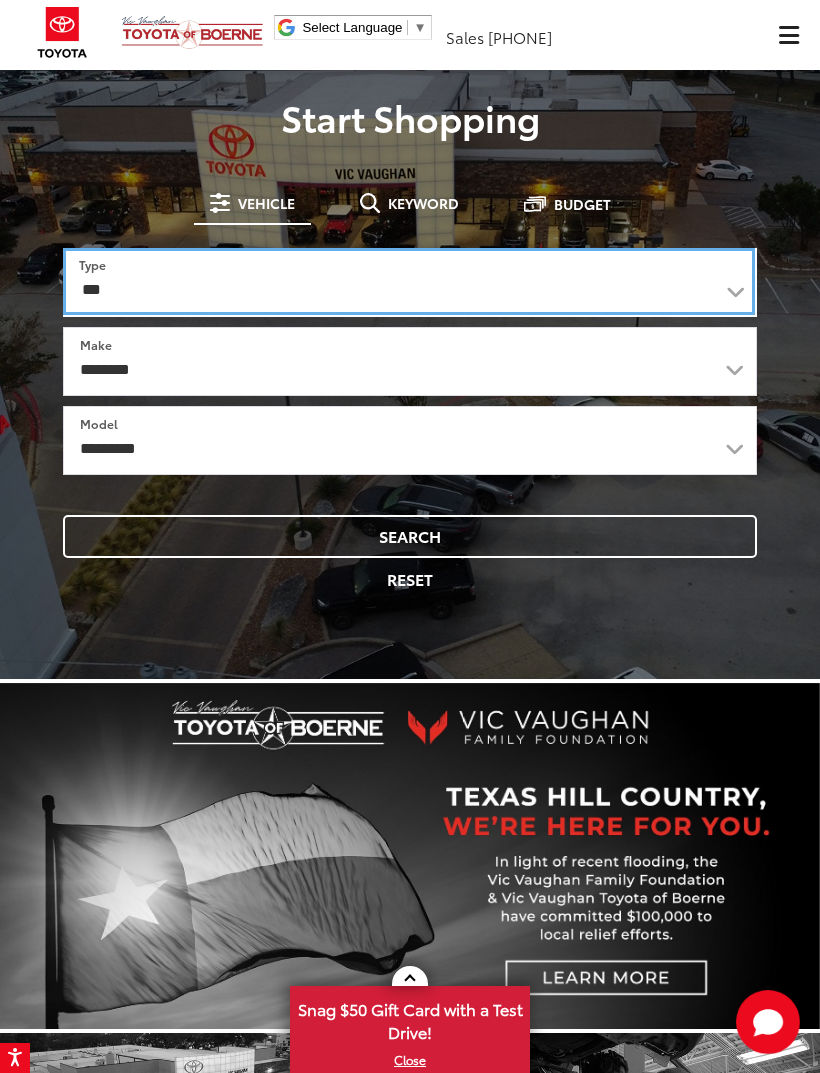 click on "***
***
****
*********" at bounding box center (409, 281) 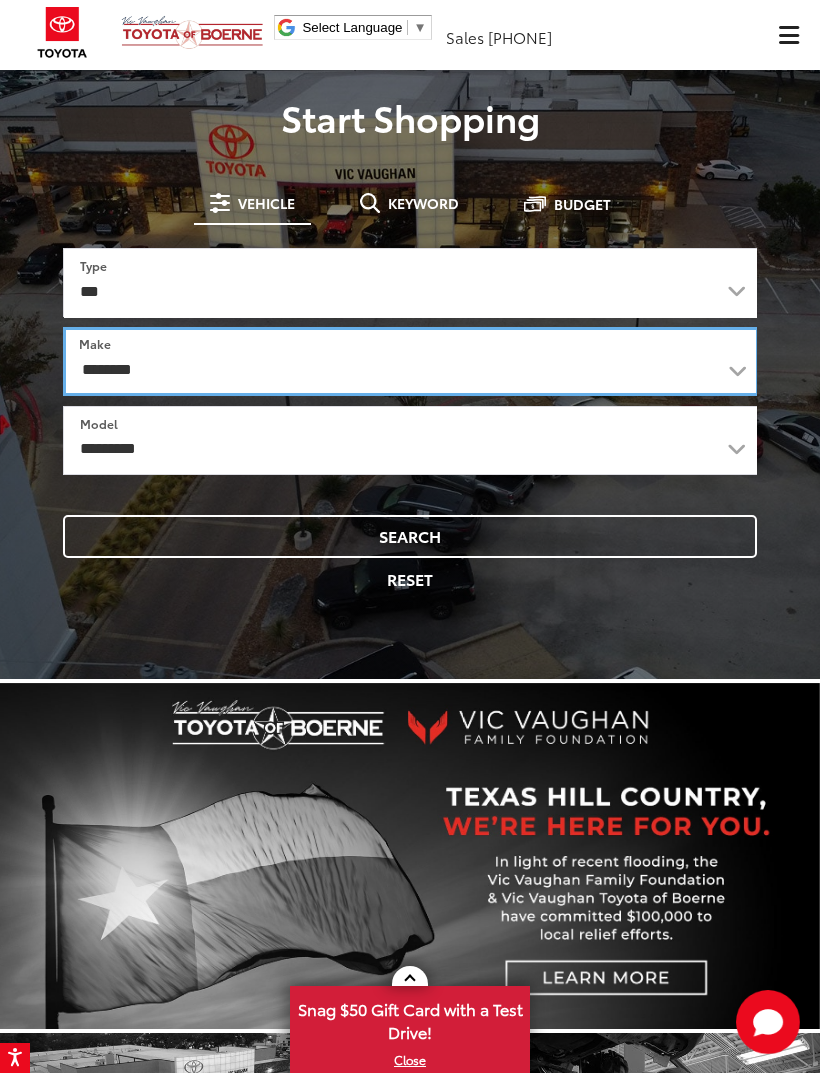 click on "**********" at bounding box center (411, 361) 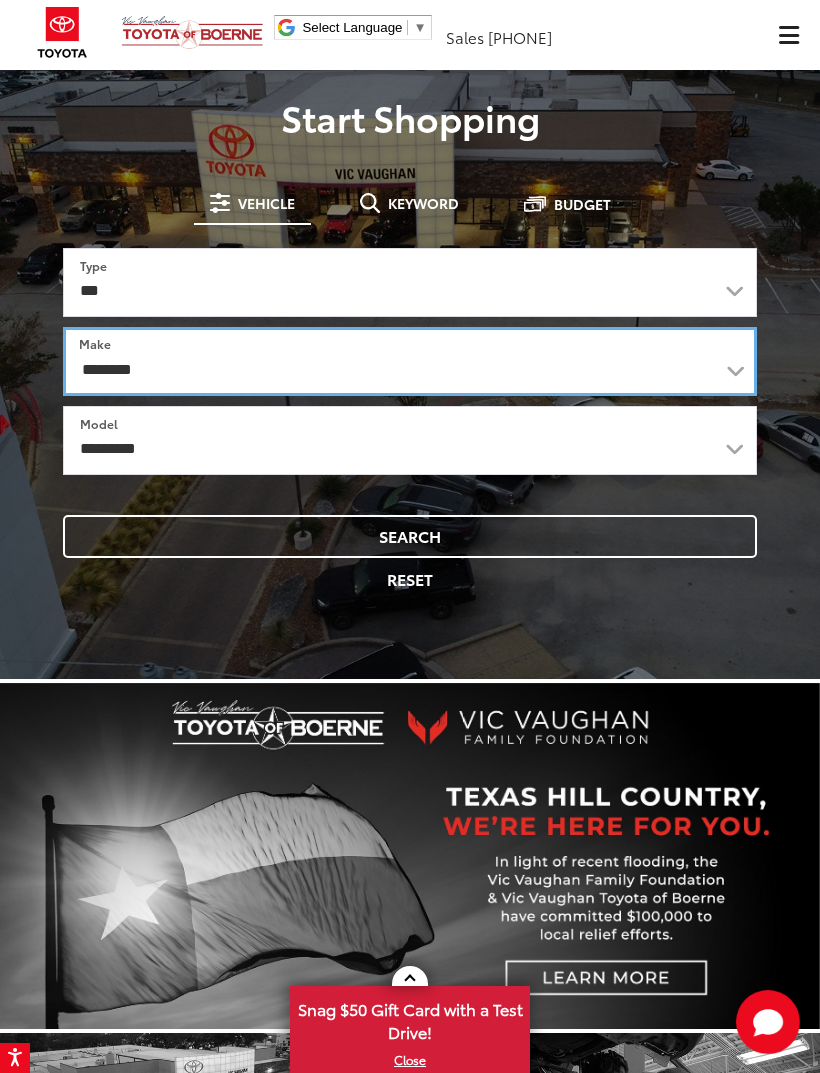 click on "**********" at bounding box center (410, 361) 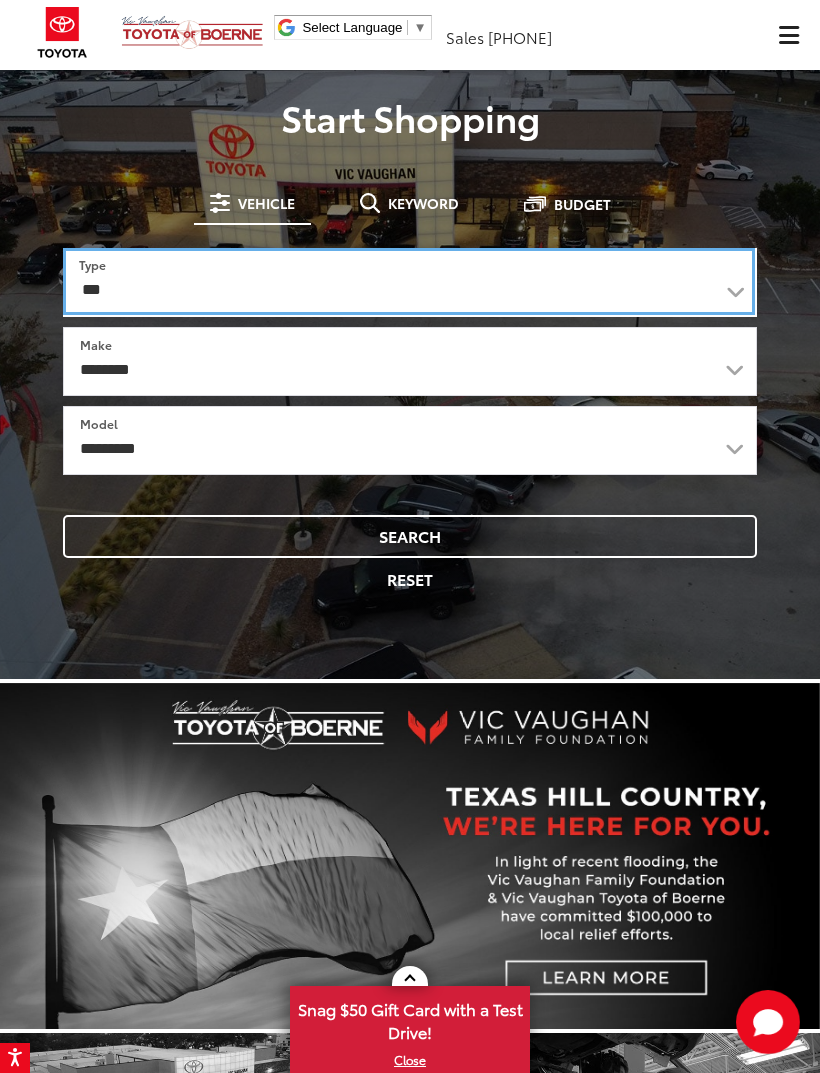 click on "***
***
****
*********" at bounding box center [409, 281] 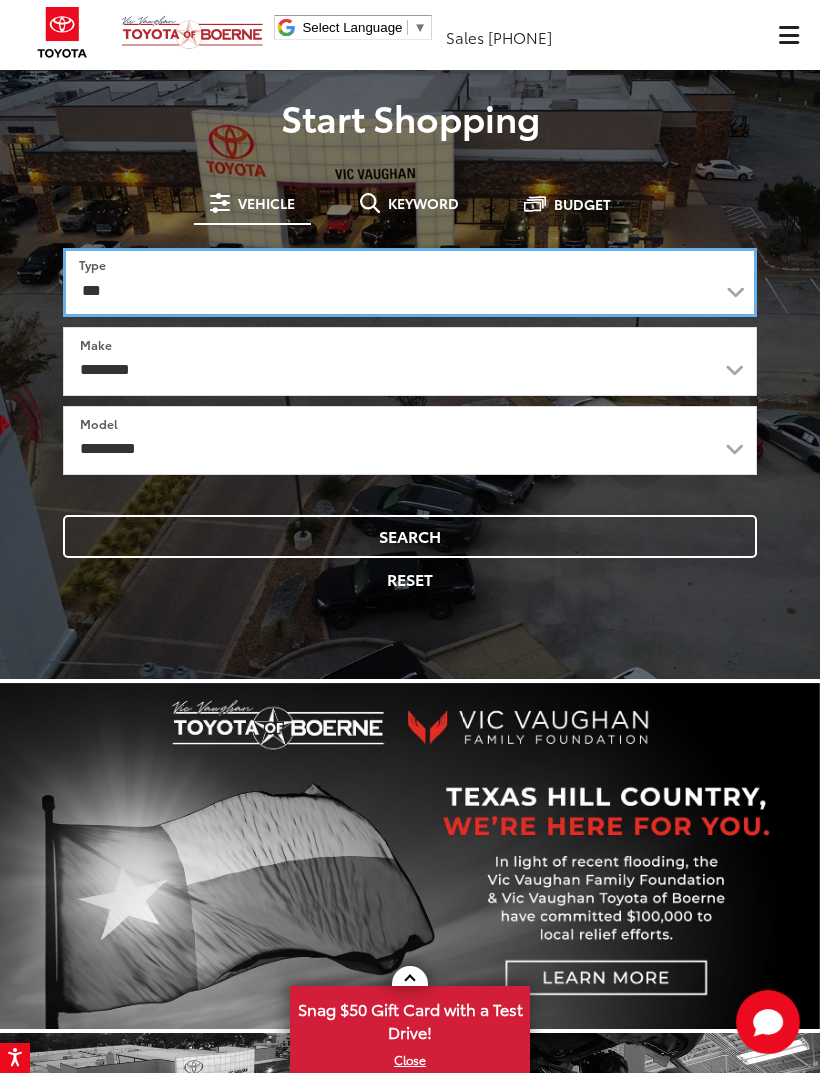 click on "***
***
****
*********" at bounding box center [410, 282] 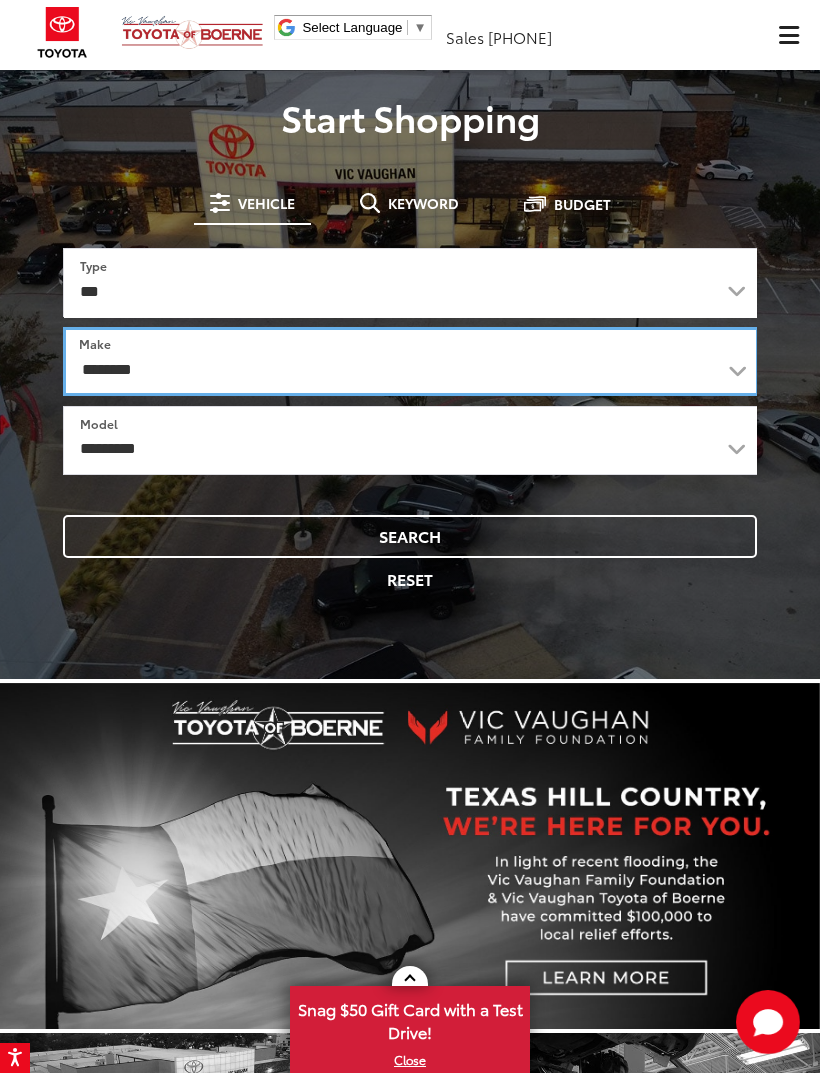 click on "**********" at bounding box center (411, 361) 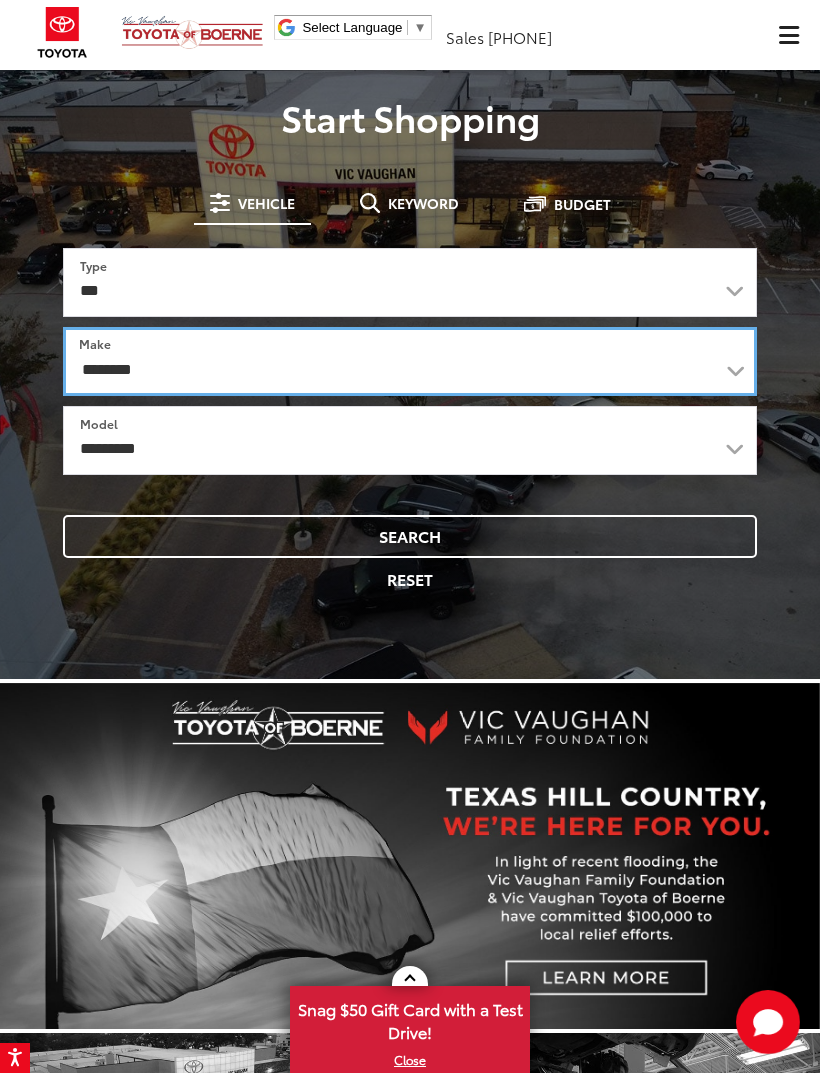click on "**********" at bounding box center (410, 361) 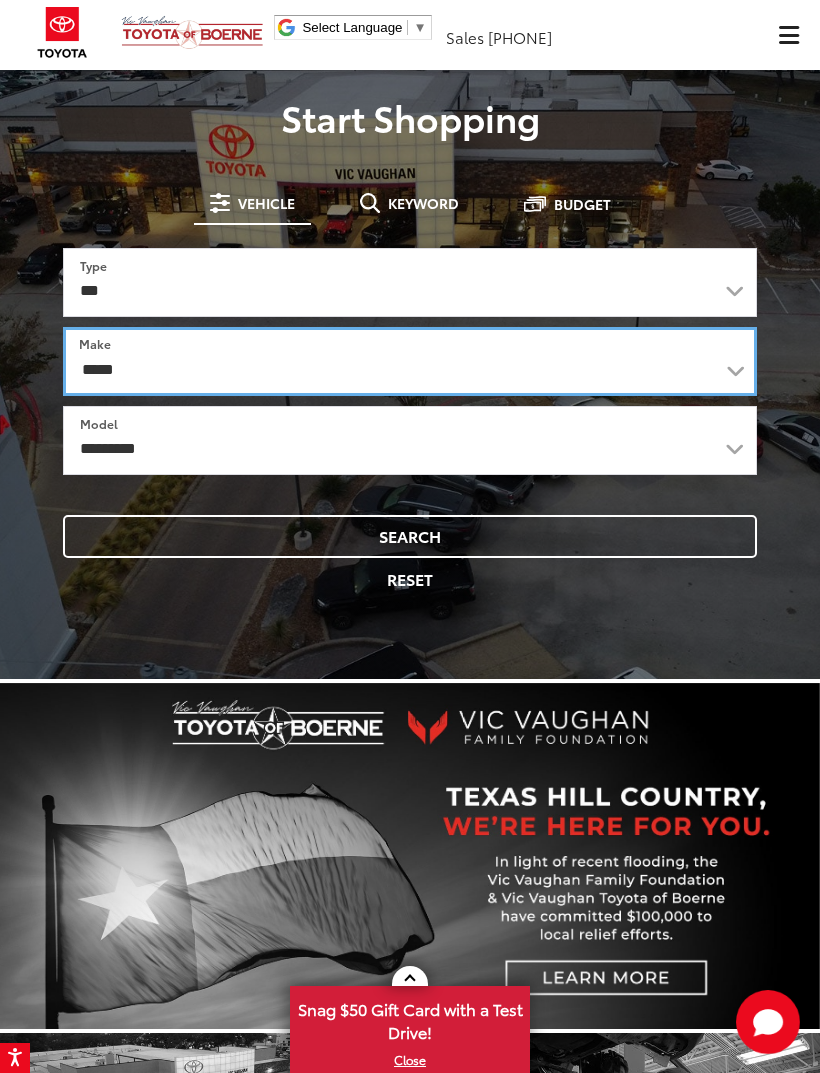 click on "**********" at bounding box center [410, 361] 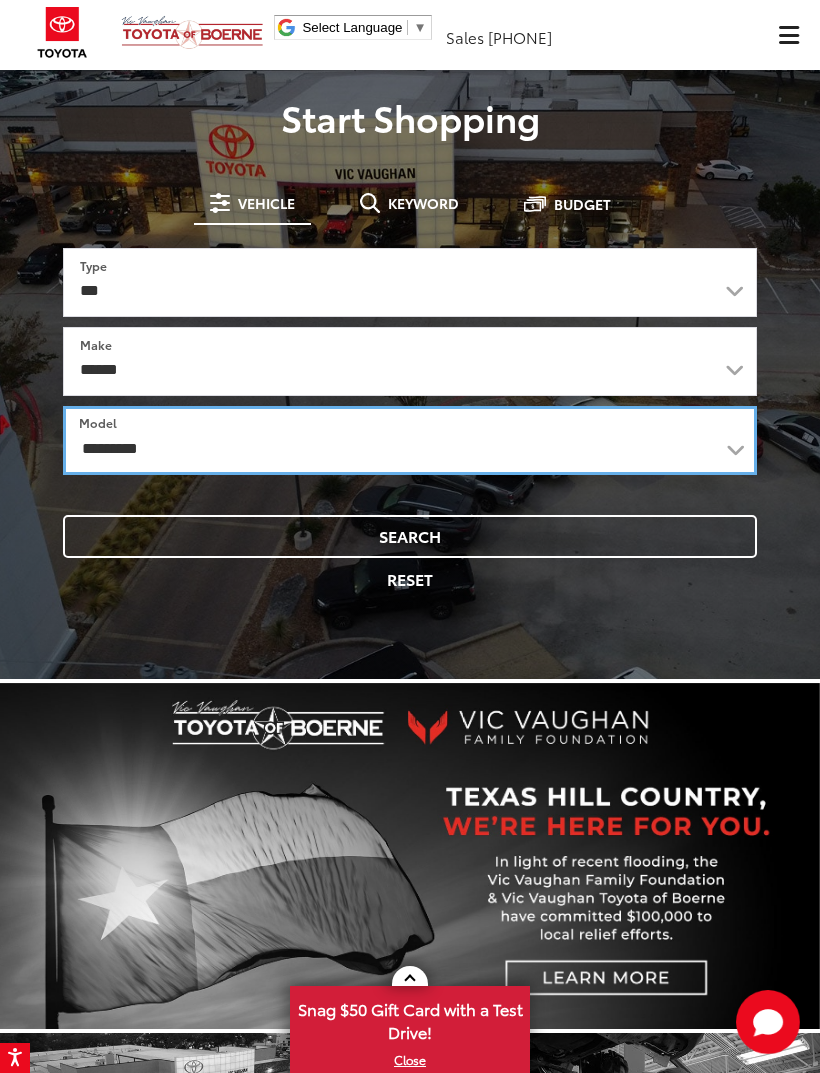 click on "**********" at bounding box center (410, 440) 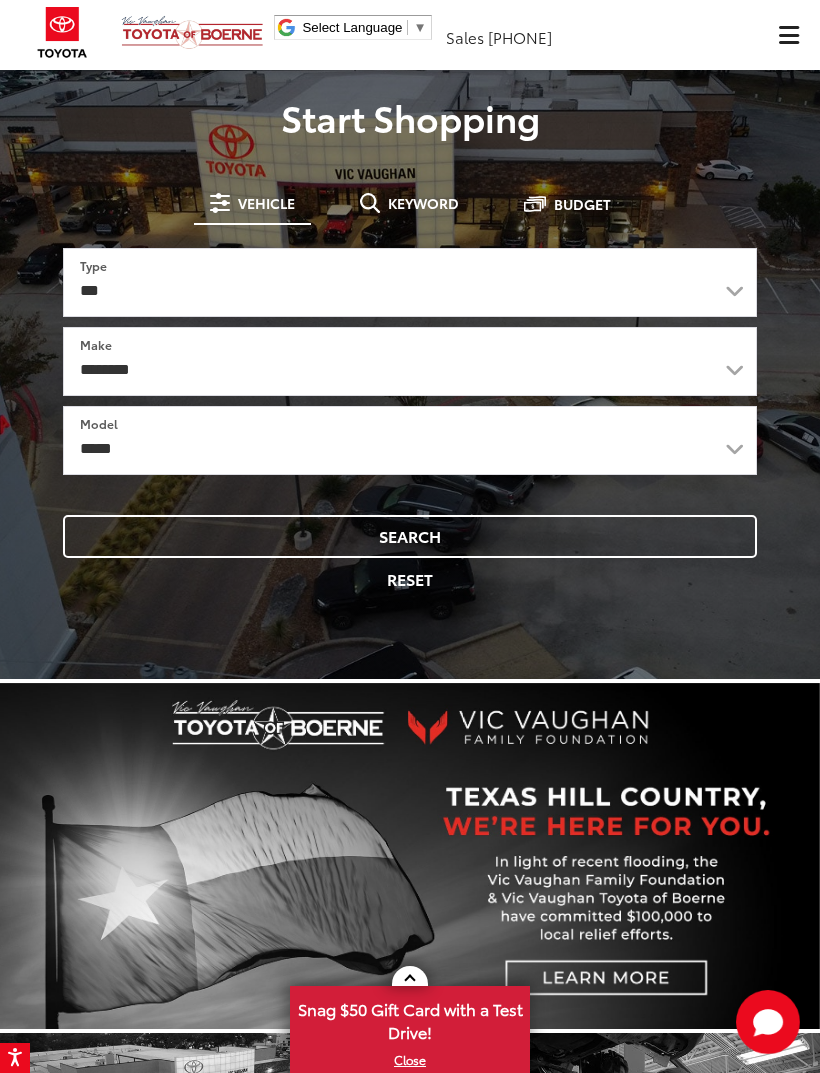 click on "Search" at bounding box center (410, 536) 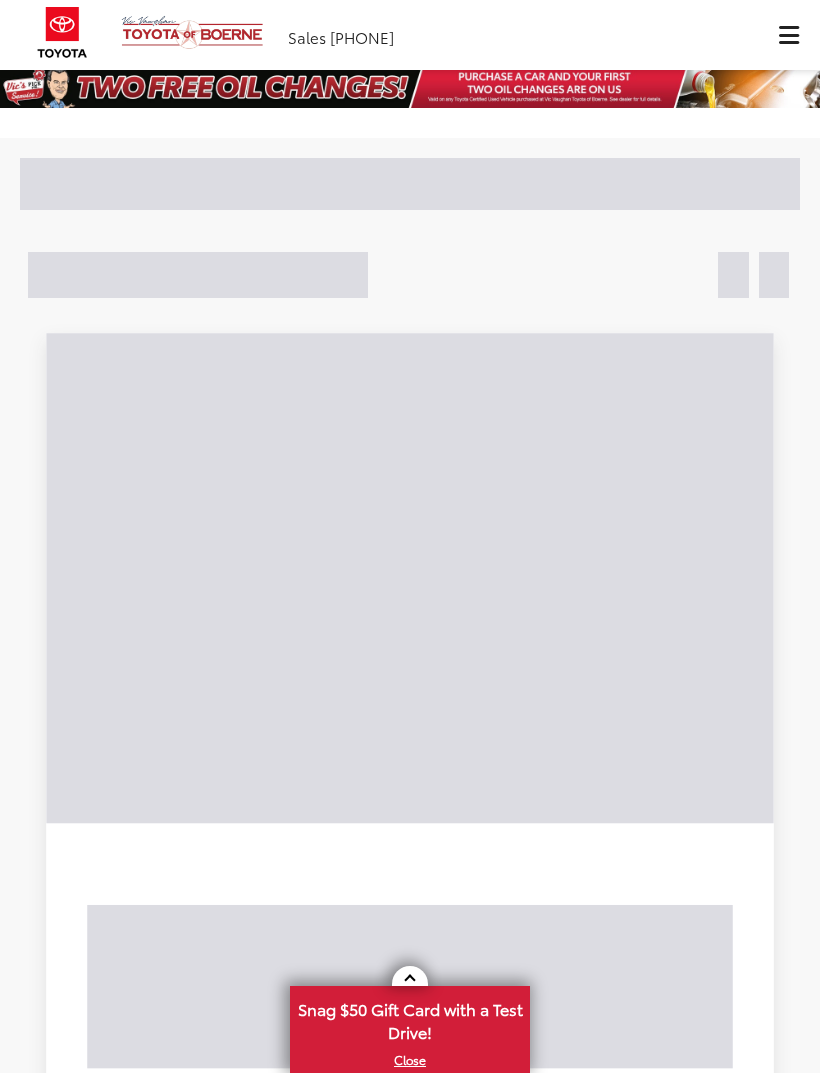 scroll, scrollTop: 0, scrollLeft: 0, axis: both 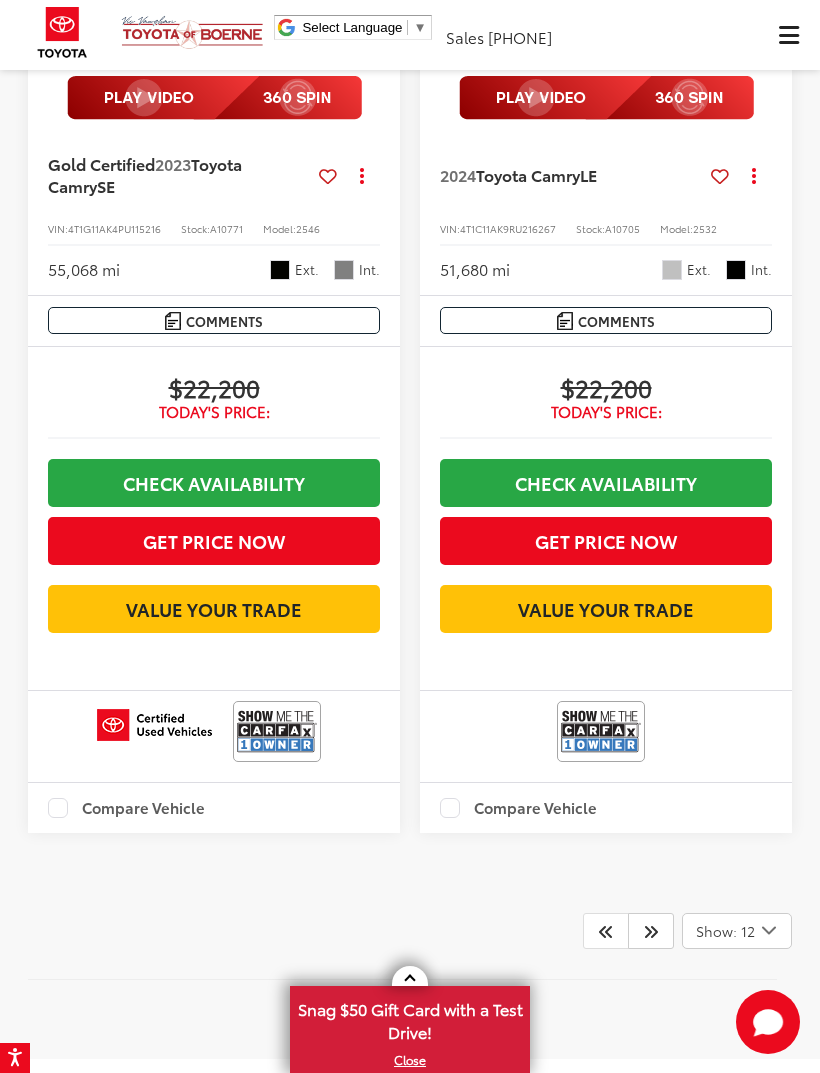 click on "SE" at bounding box center (106, 185) 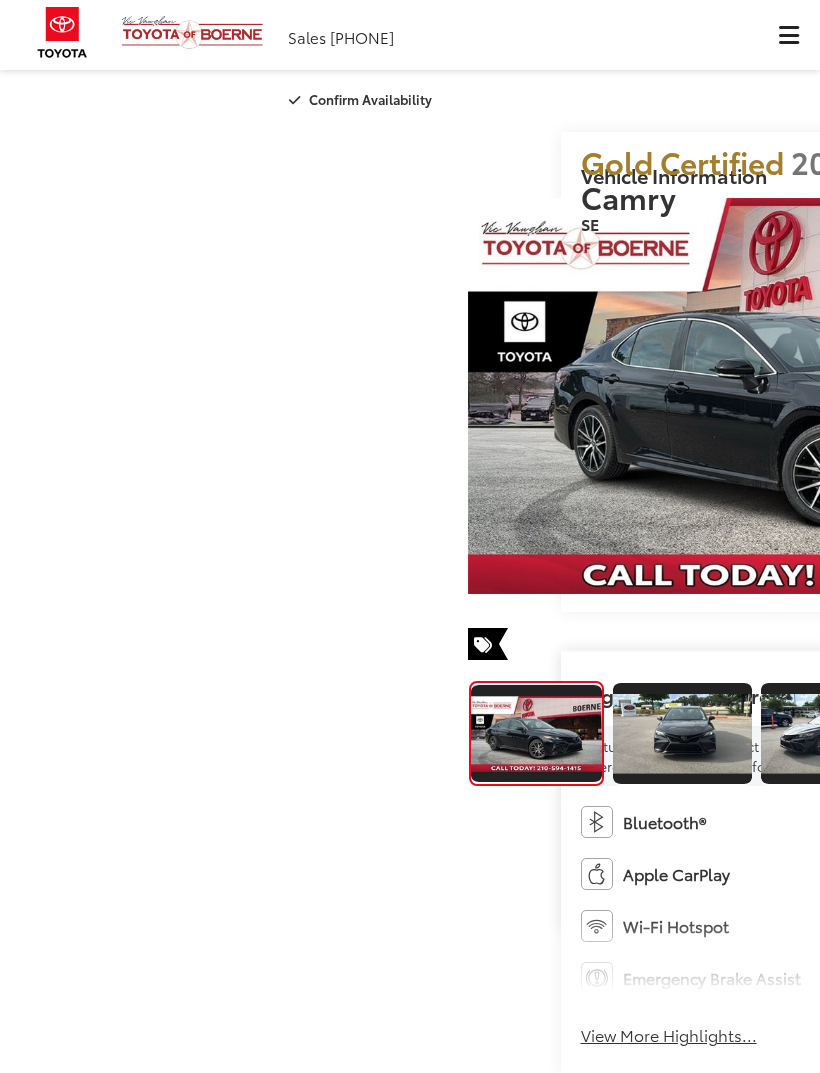 scroll, scrollTop: 0, scrollLeft: 0, axis: both 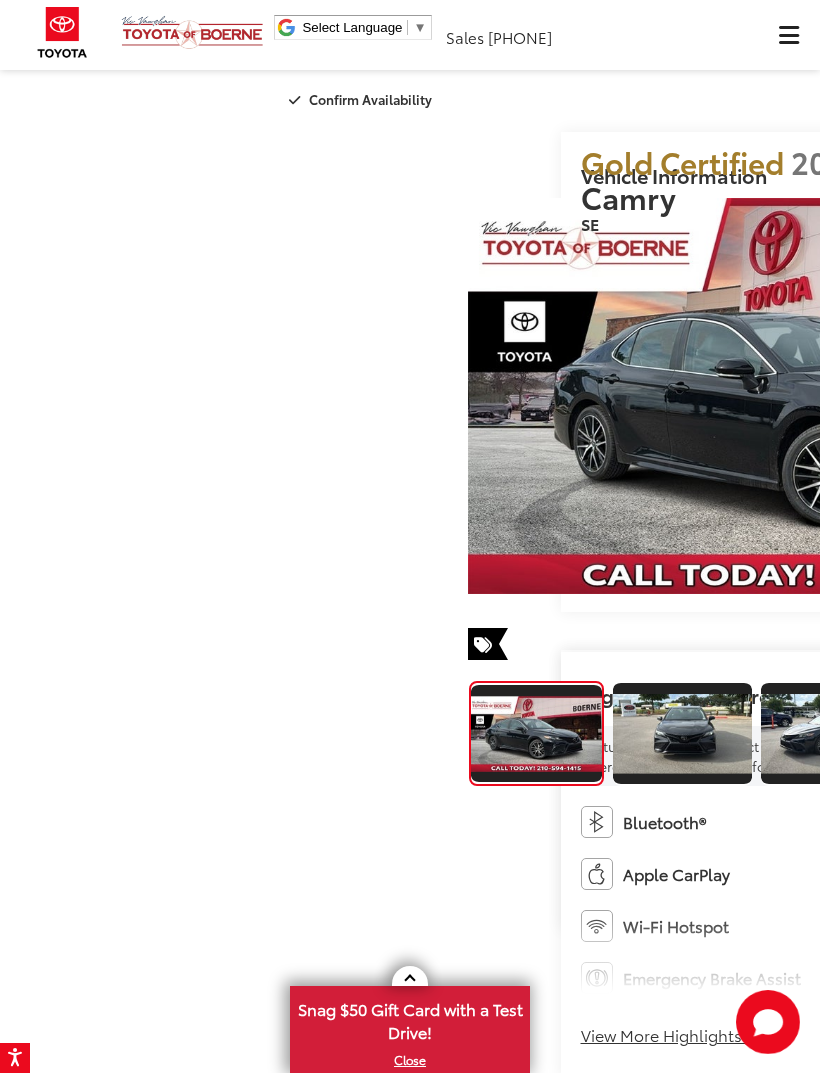 click at bounding box center (1152, 397) 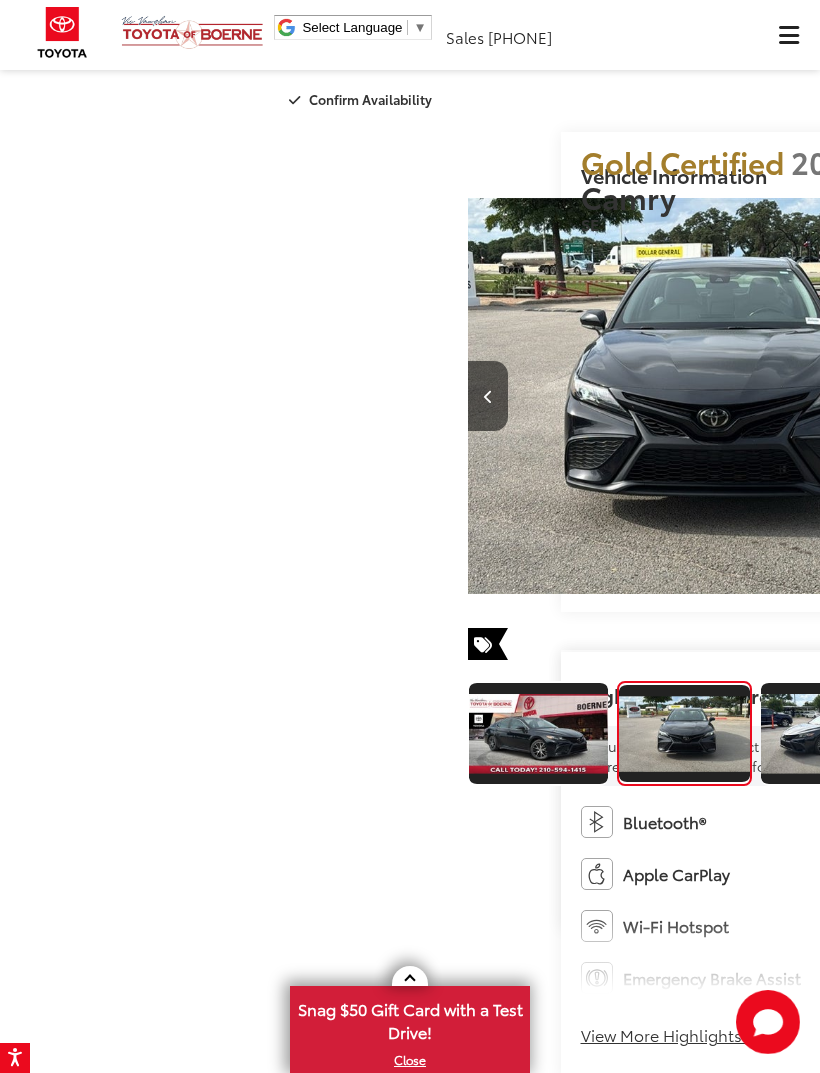 click at bounding box center [1152, 397] 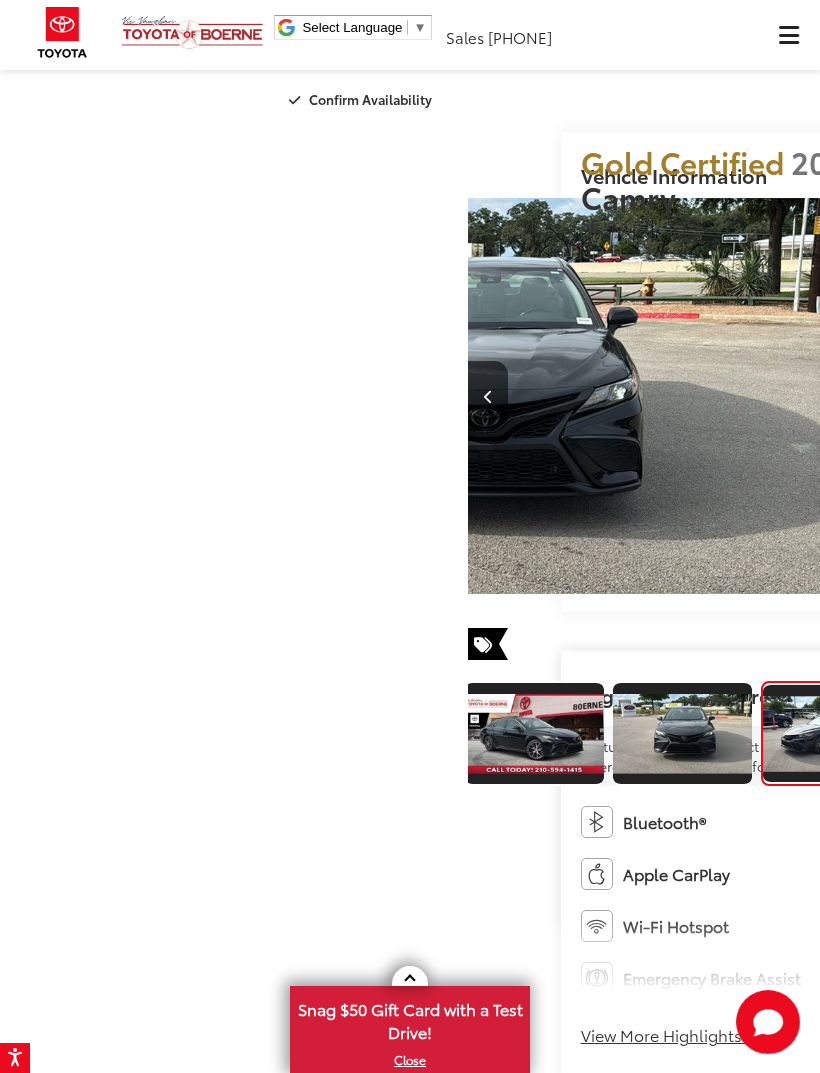 scroll, scrollTop: 0, scrollLeft: 9, axis: horizontal 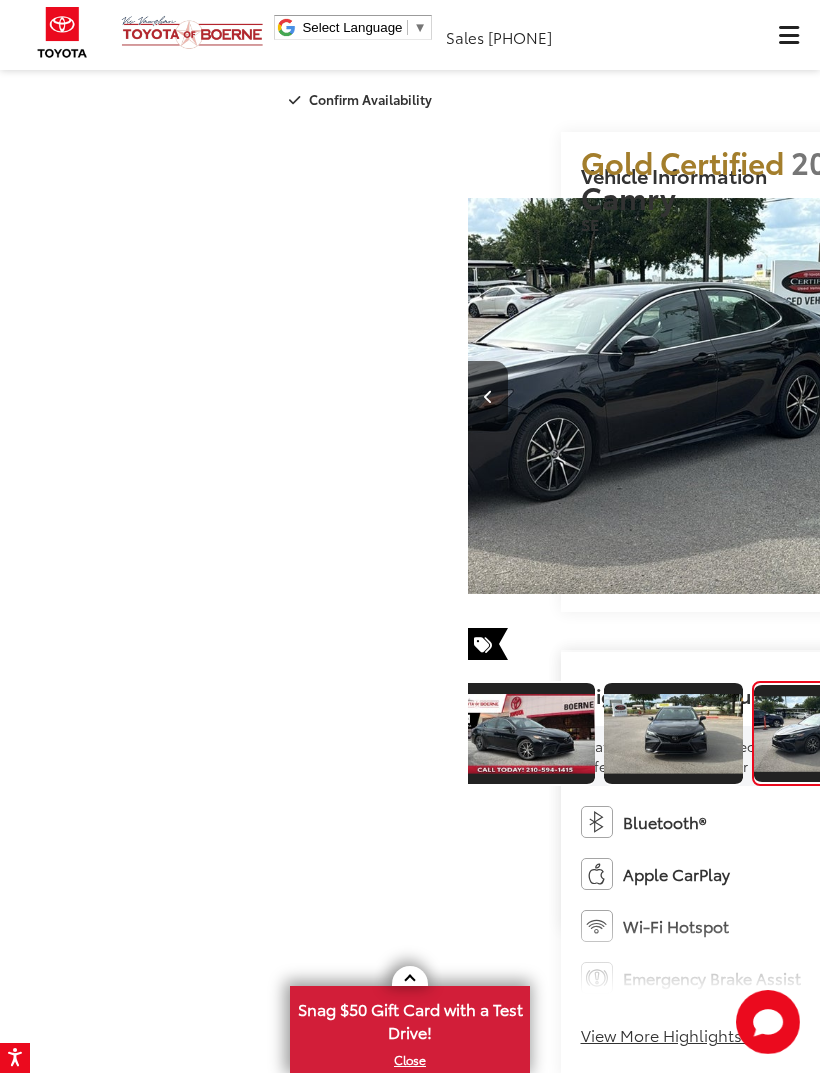 click at bounding box center (1152, 396) 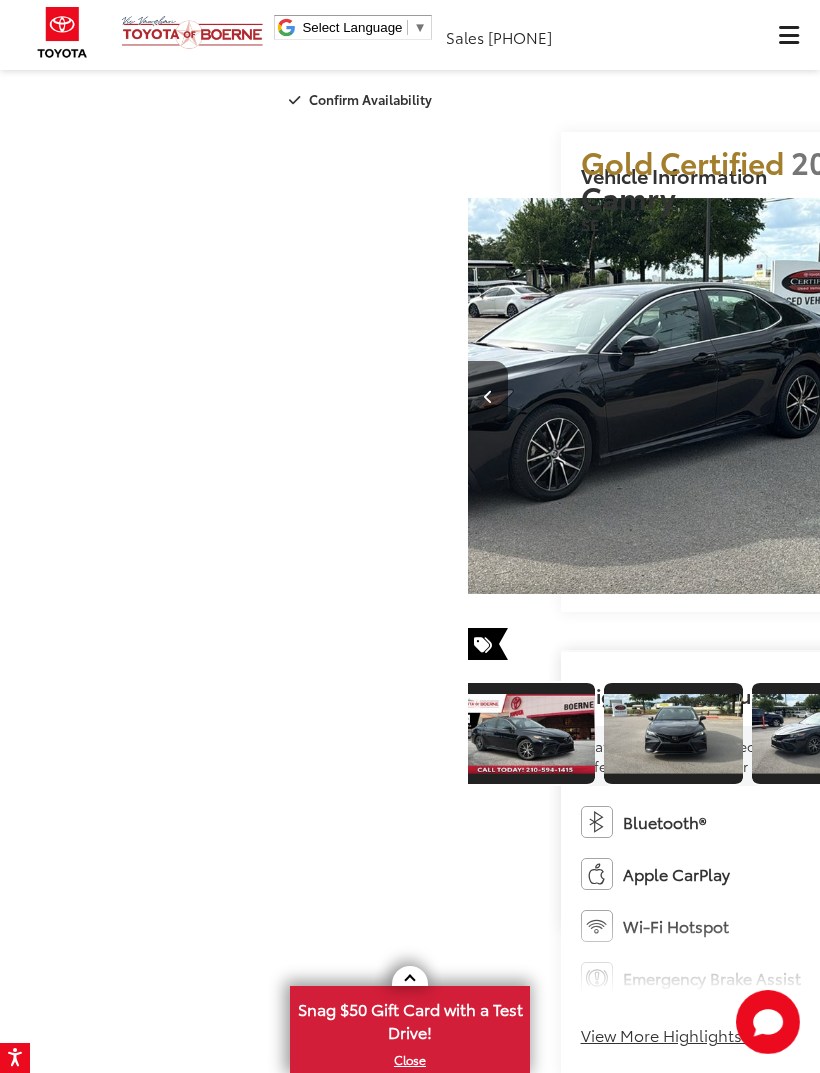 scroll, scrollTop: 0, scrollLeft: 2325, axis: horizontal 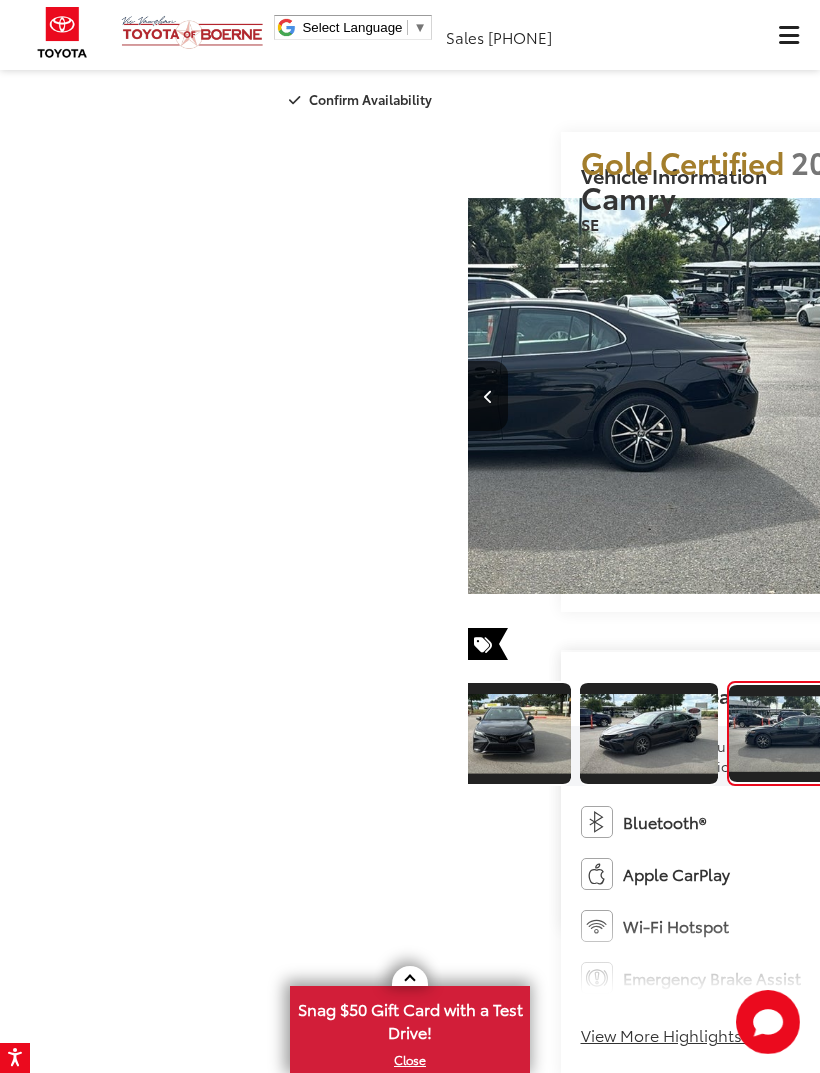 click at bounding box center (1152, 396) 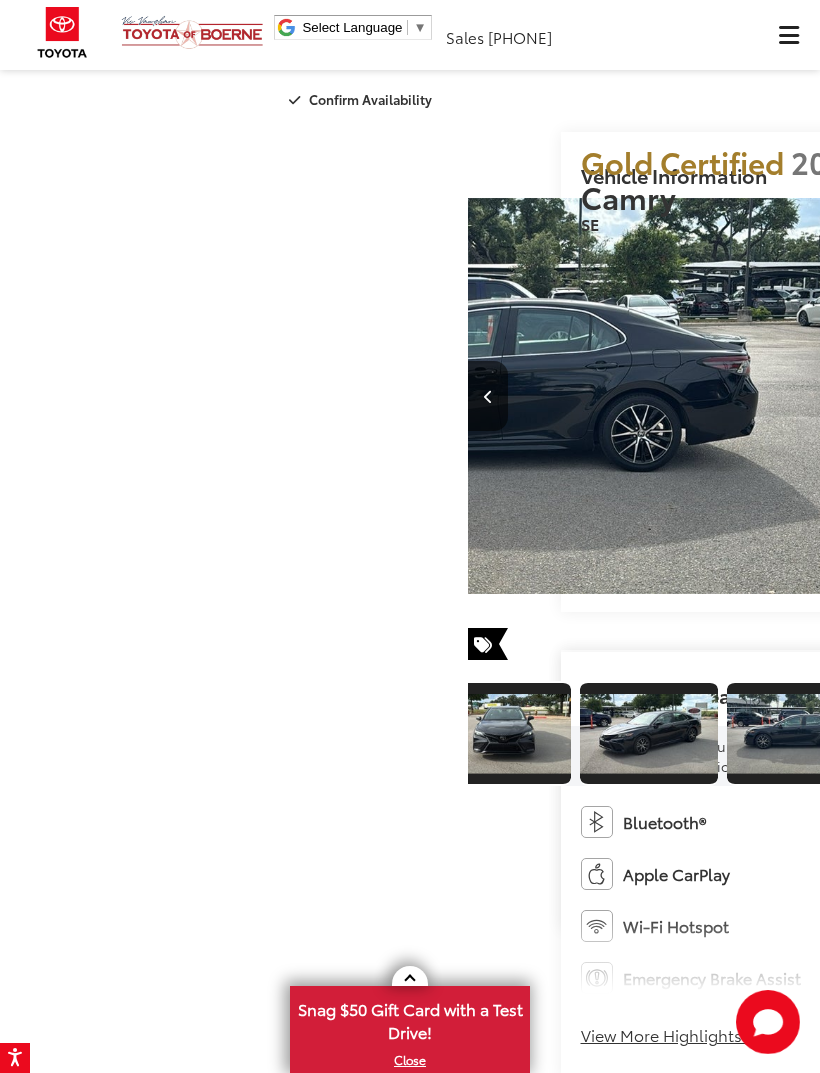 scroll, scrollTop: 0, scrollLeft: 3101, axis: horizontal 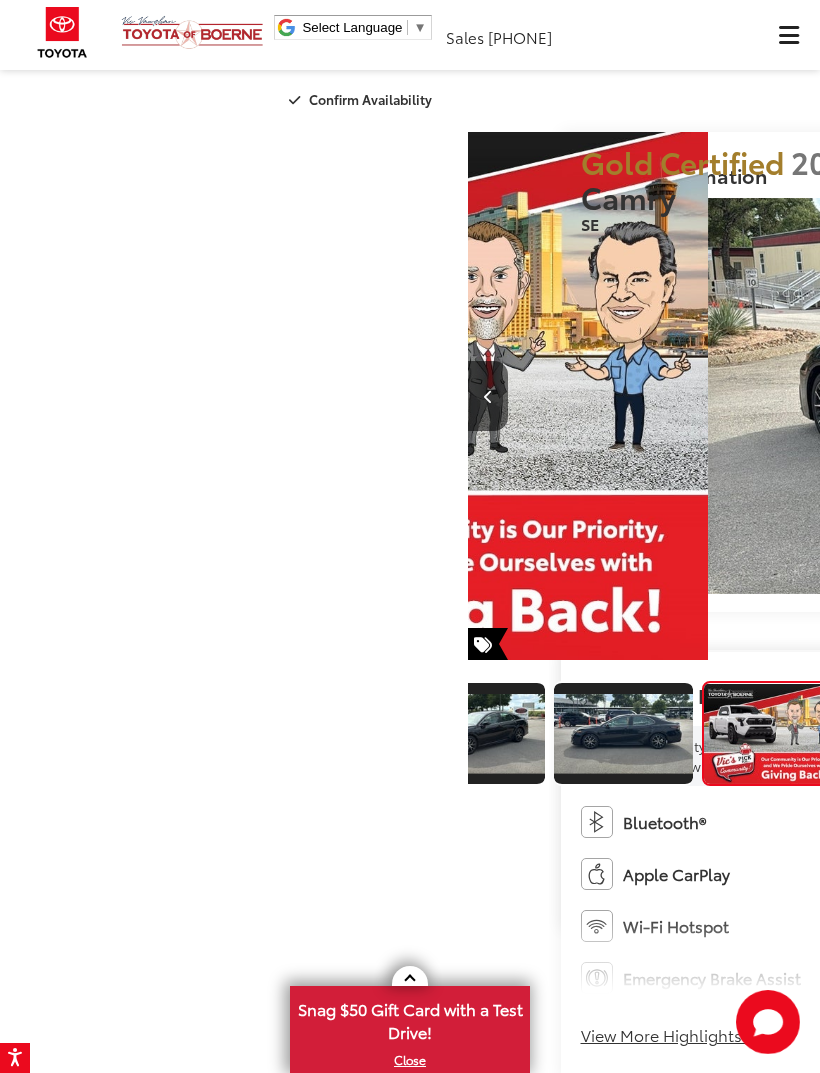click at bounding box center (1152, 396) 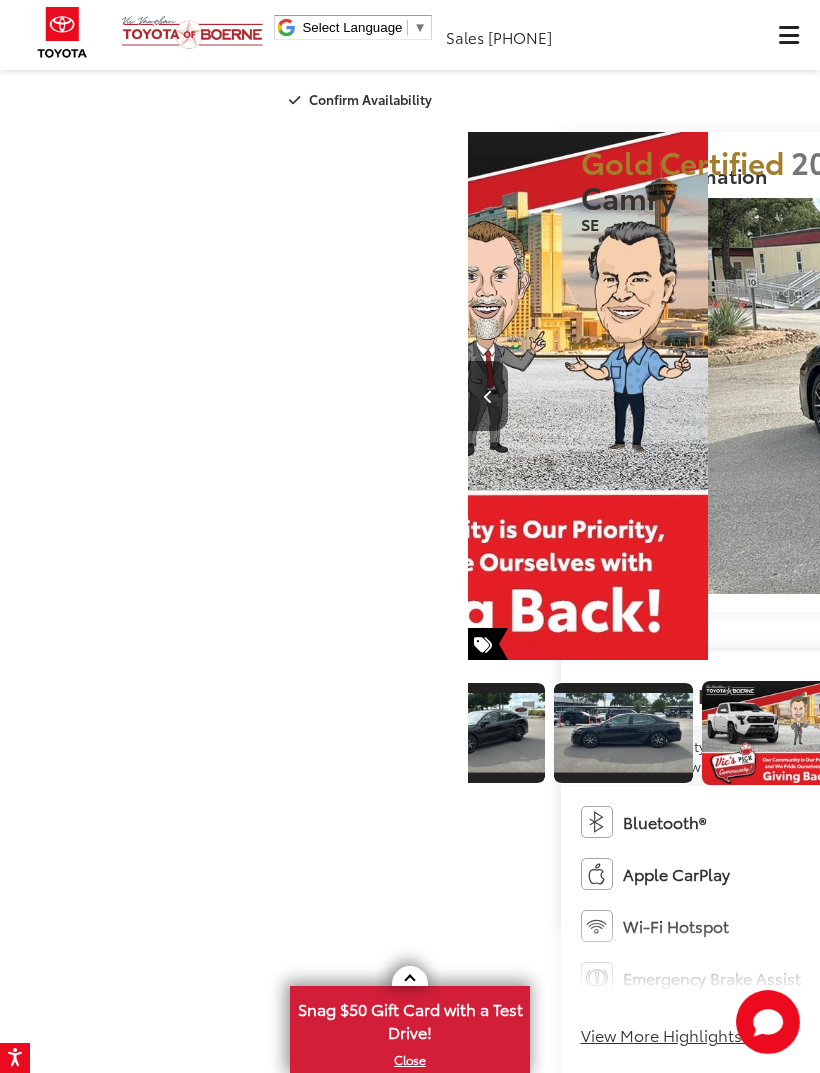 scroll, scrollTop: 0, scrollLeft: 3651, axis: horizontal 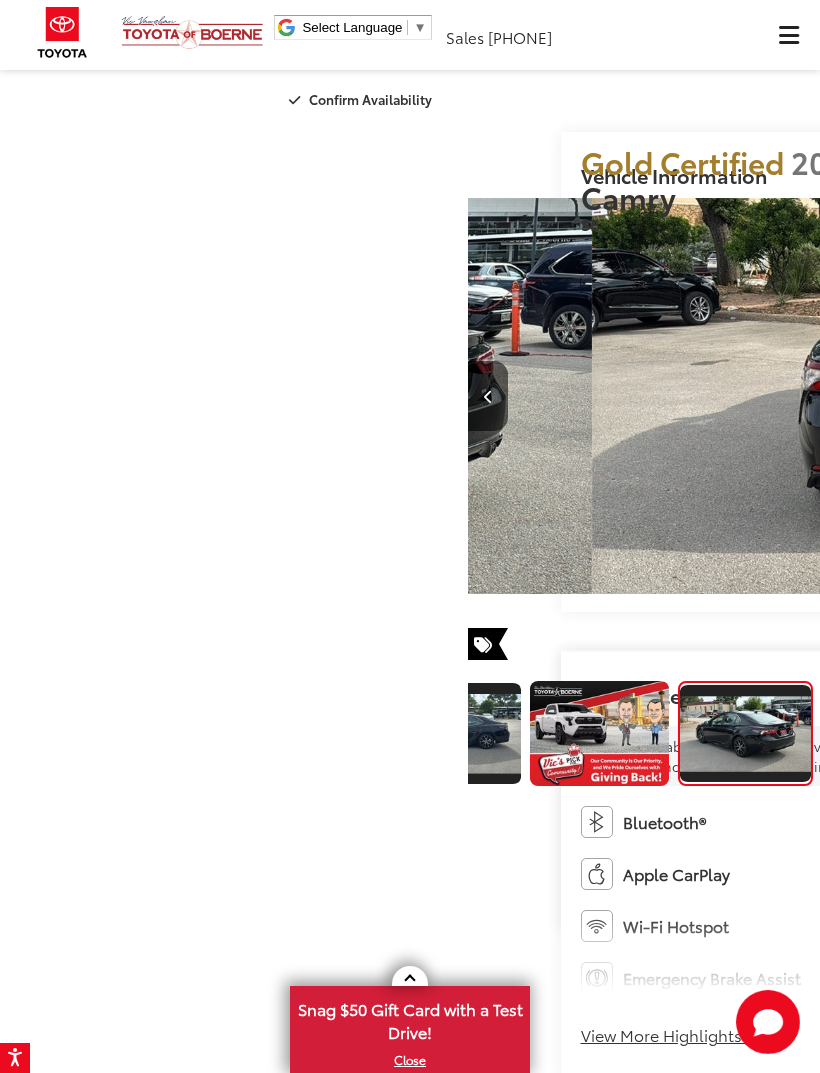 click at bounding box center (1152, 396) 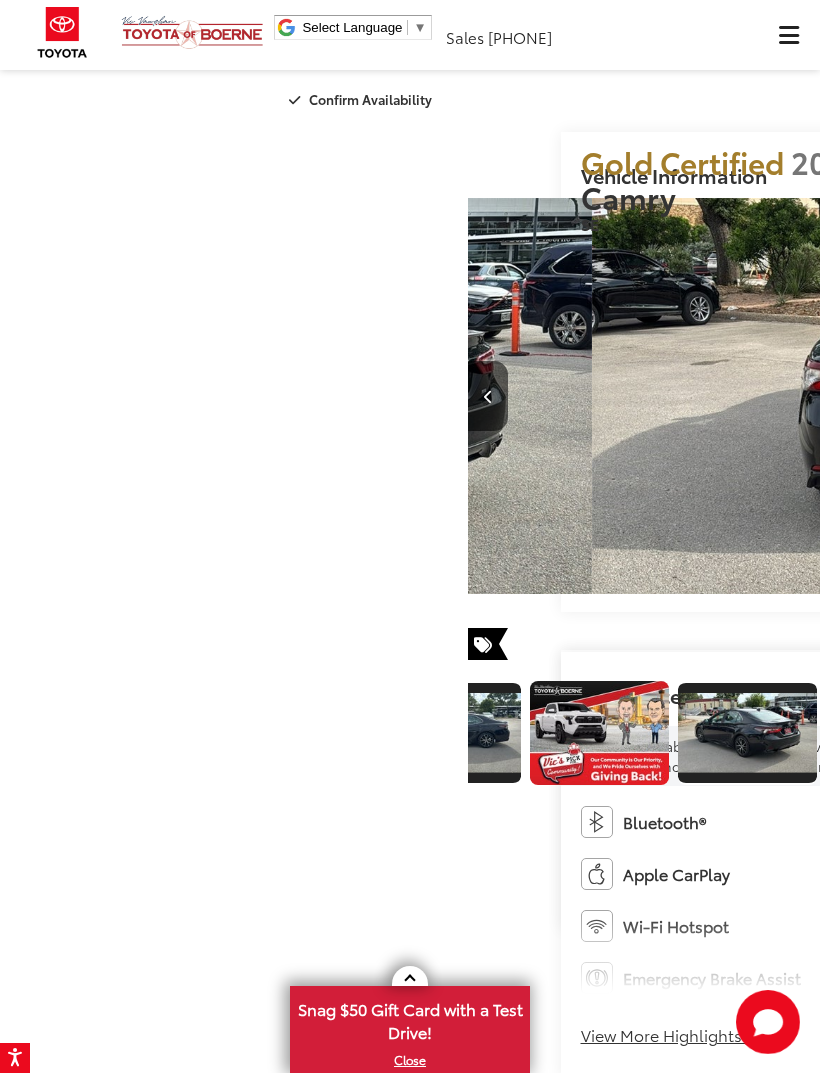 scroll, scrollTop: 0, scrollLeft: 598, axis: horizontal 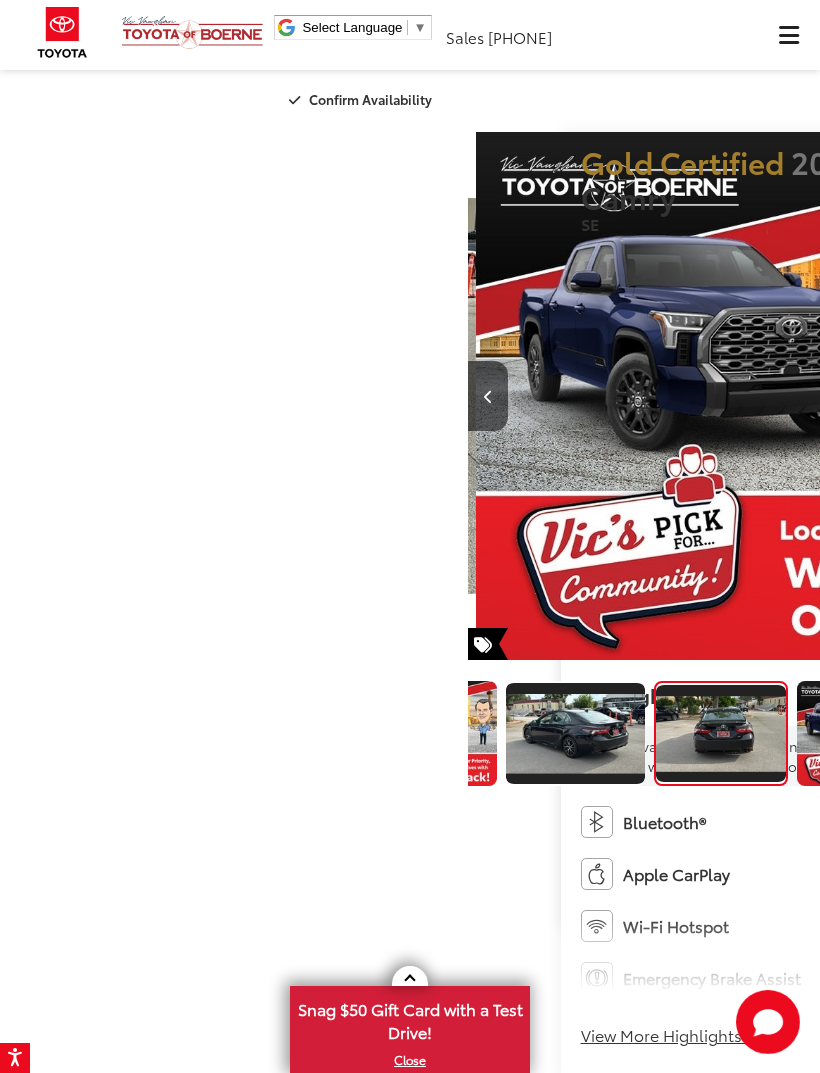 click at bounding box center [1152, 396] 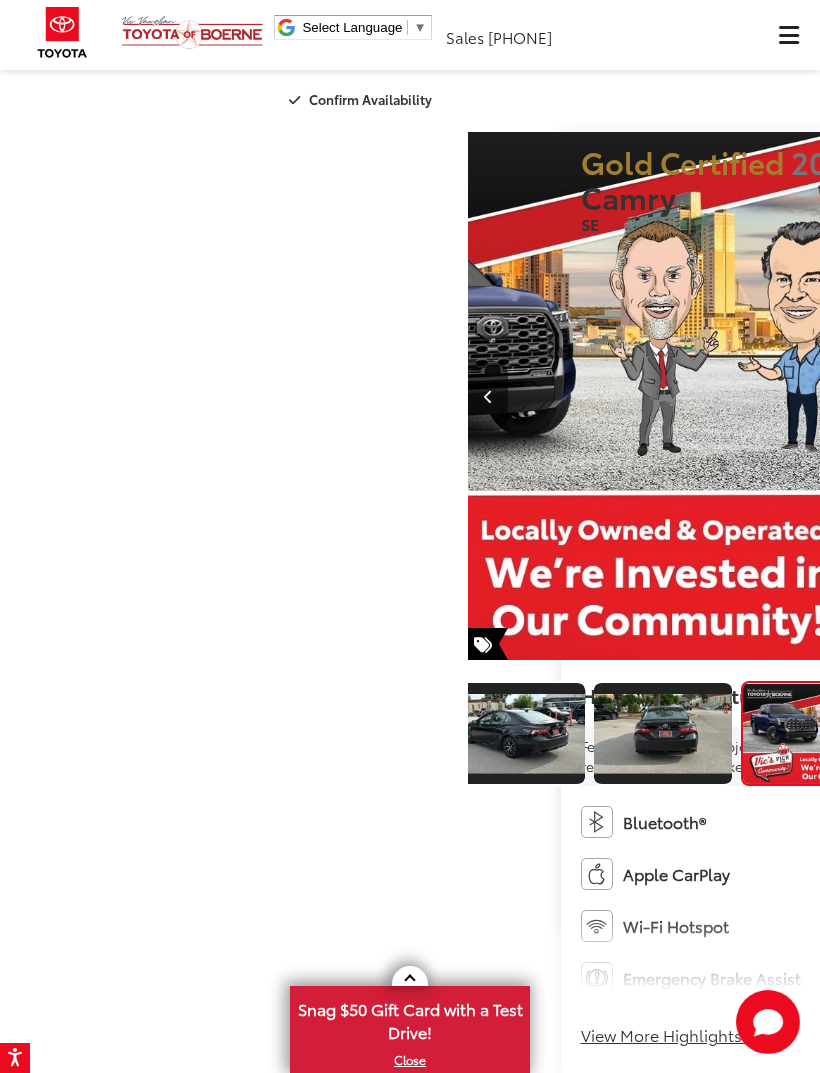 scroll, scrollTop: 0, scrollLeft: 856, axis: horizontal 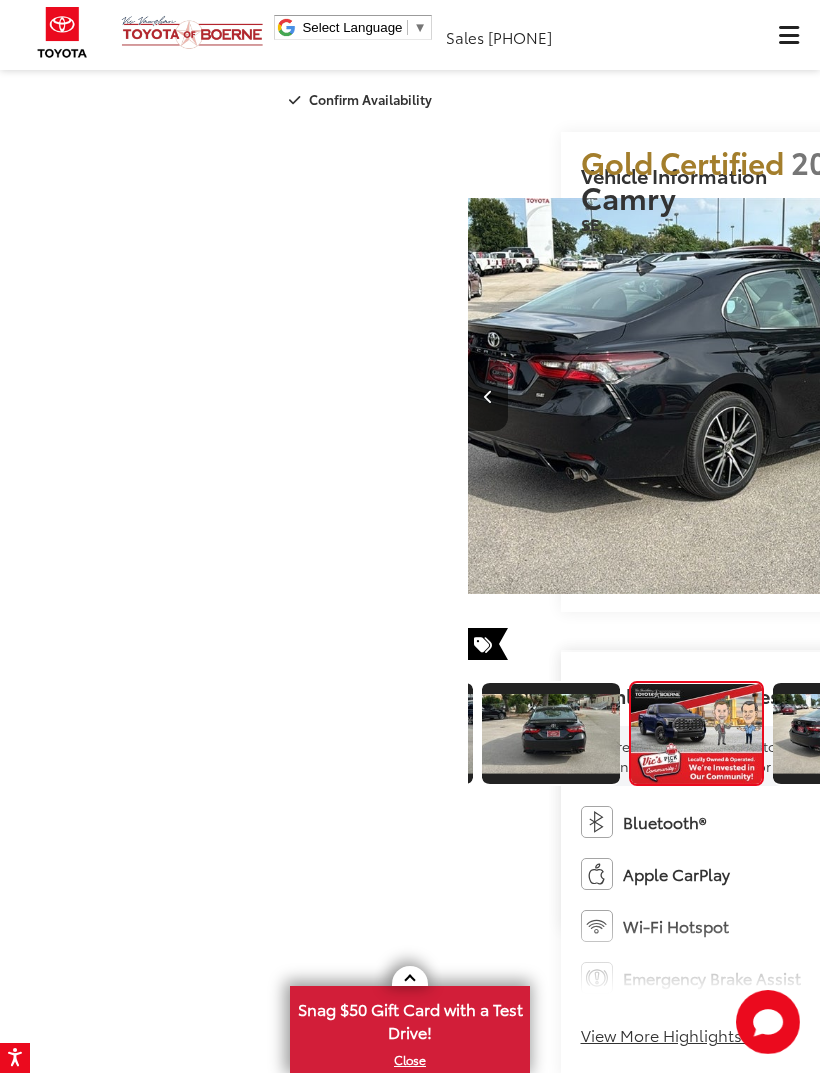 click at bounding box center [1152, 397] 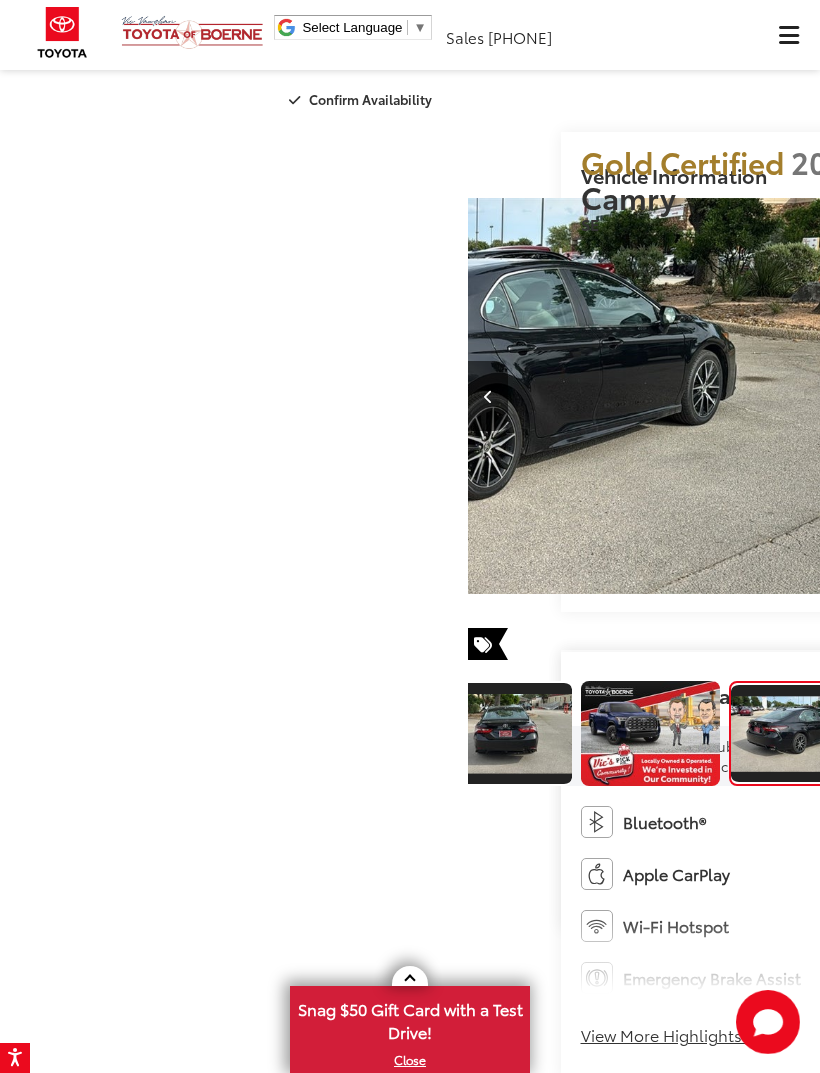 scroll 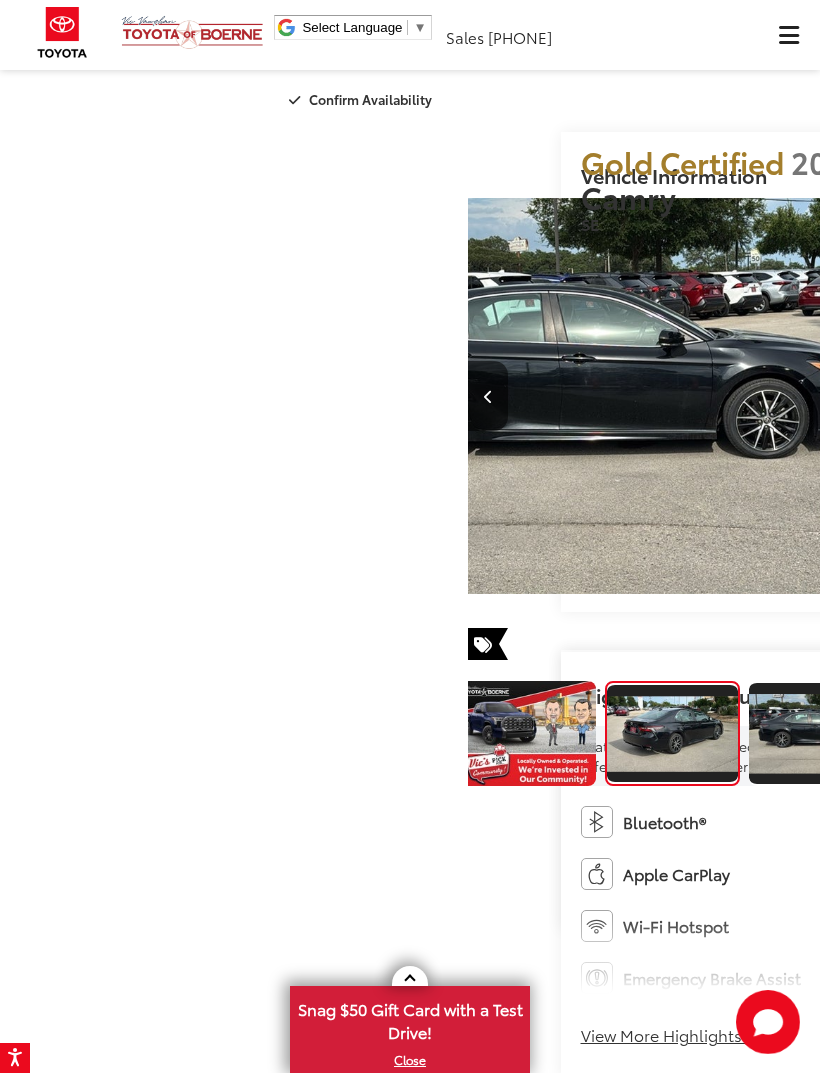 click at bounding box center (1152, 396) 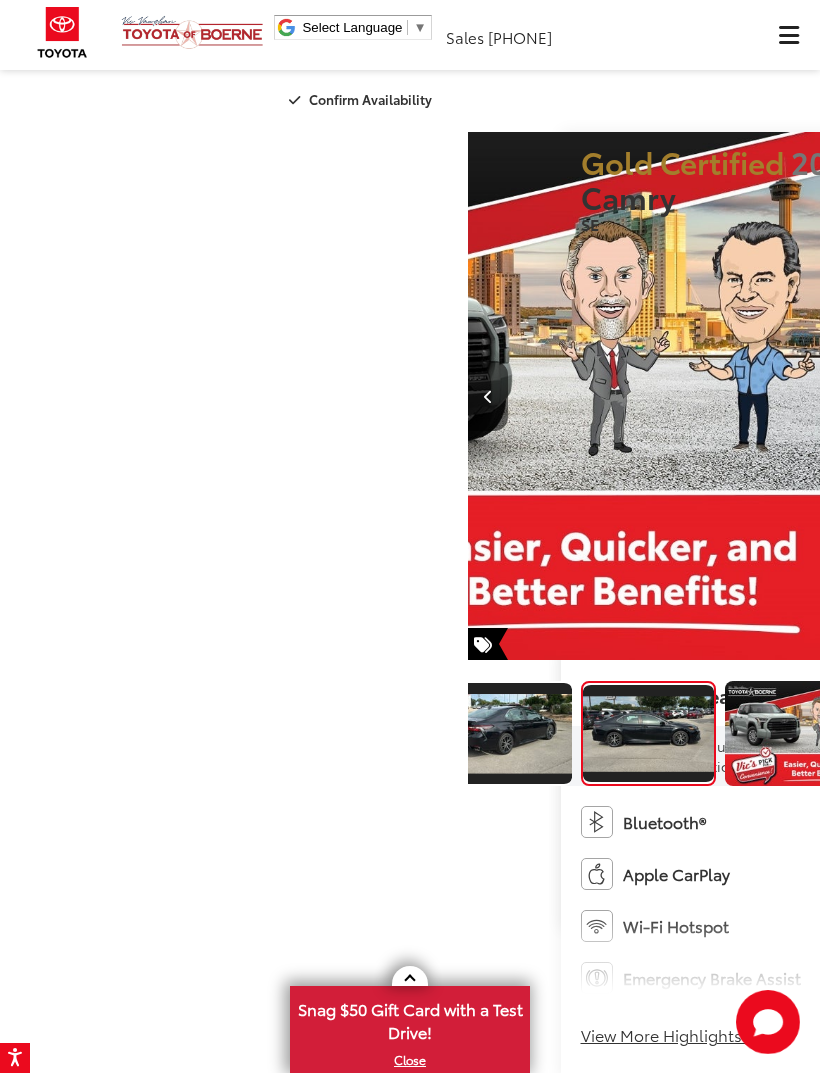 click at bounding box center (1152, 397) 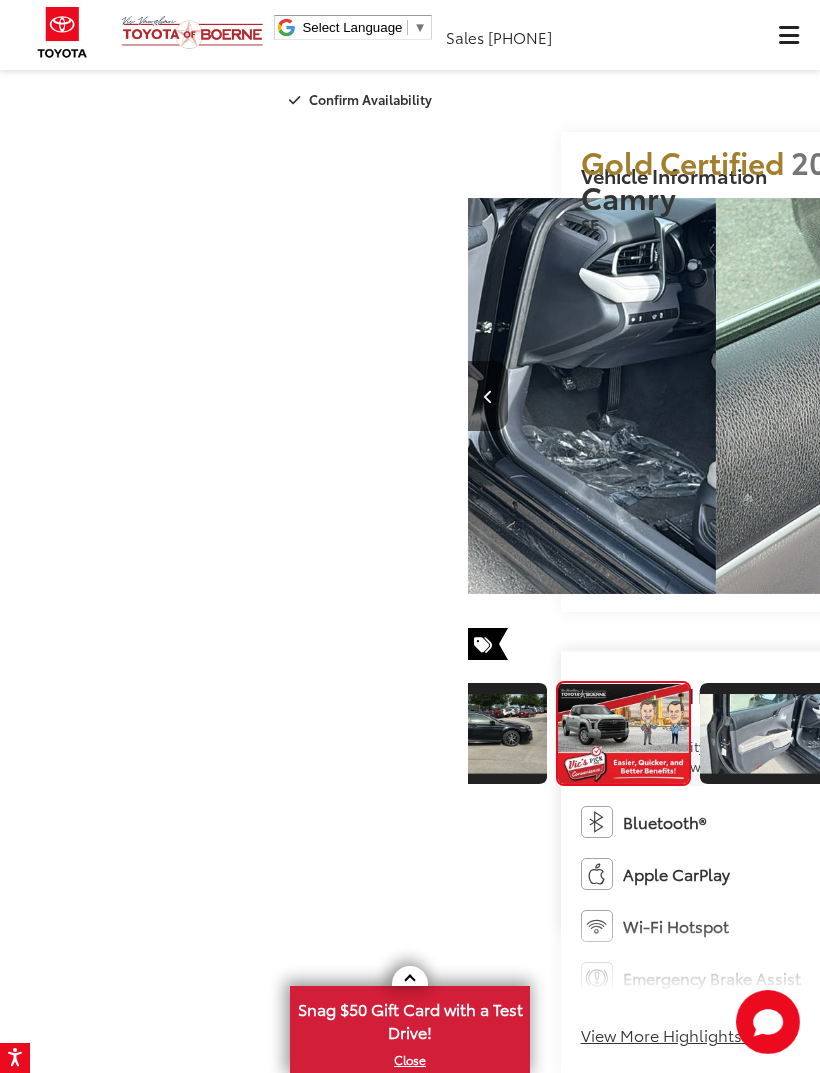 click at bounding box center [1152, 396] 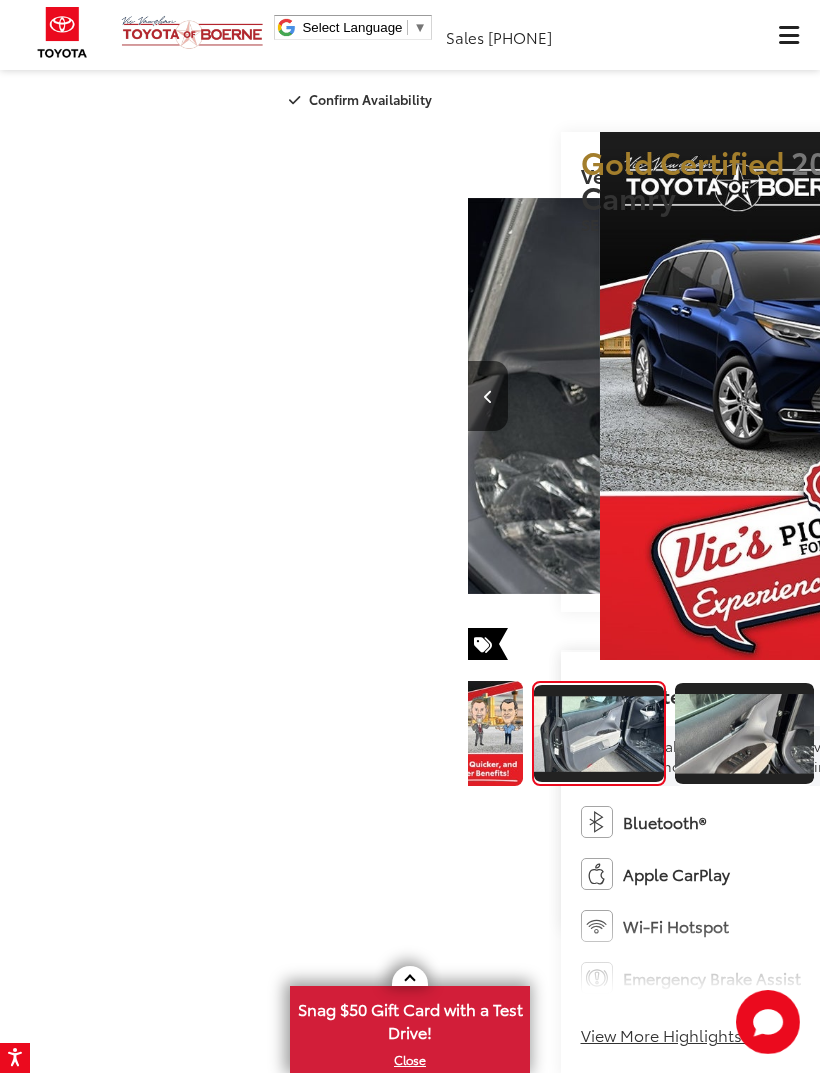 click at bounding box center [1152, 396] 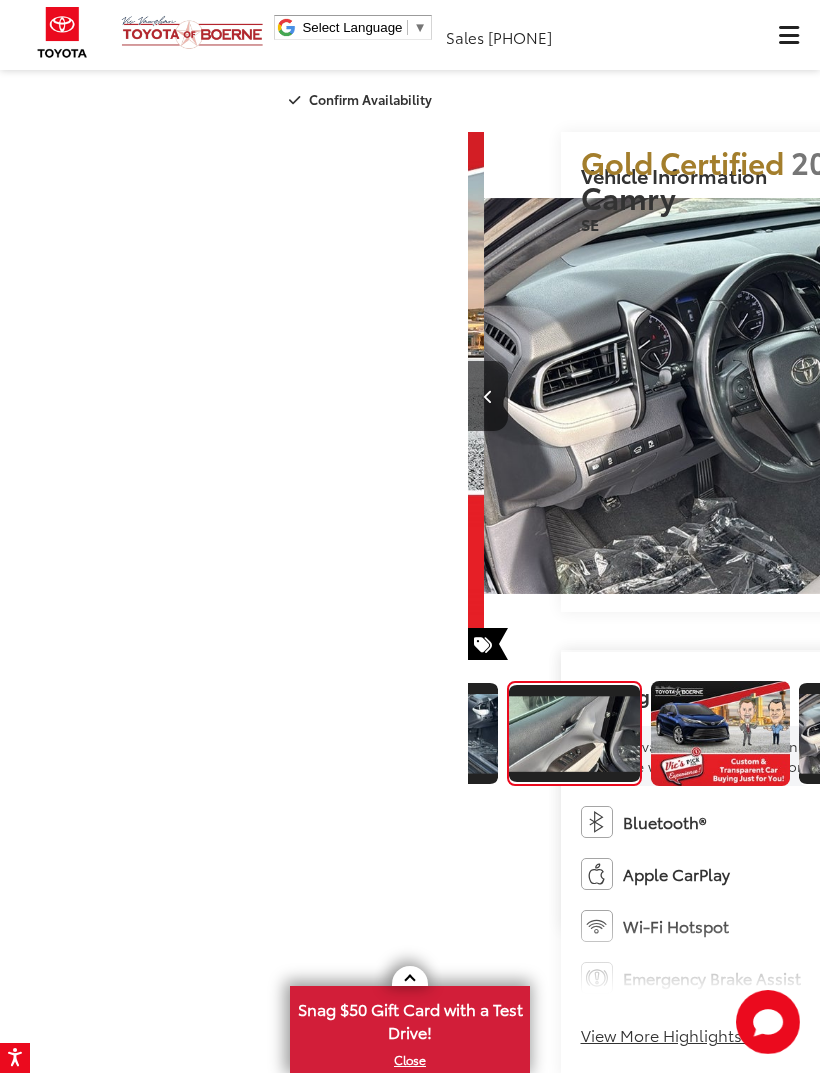 click at bounding box center [1152, 396] 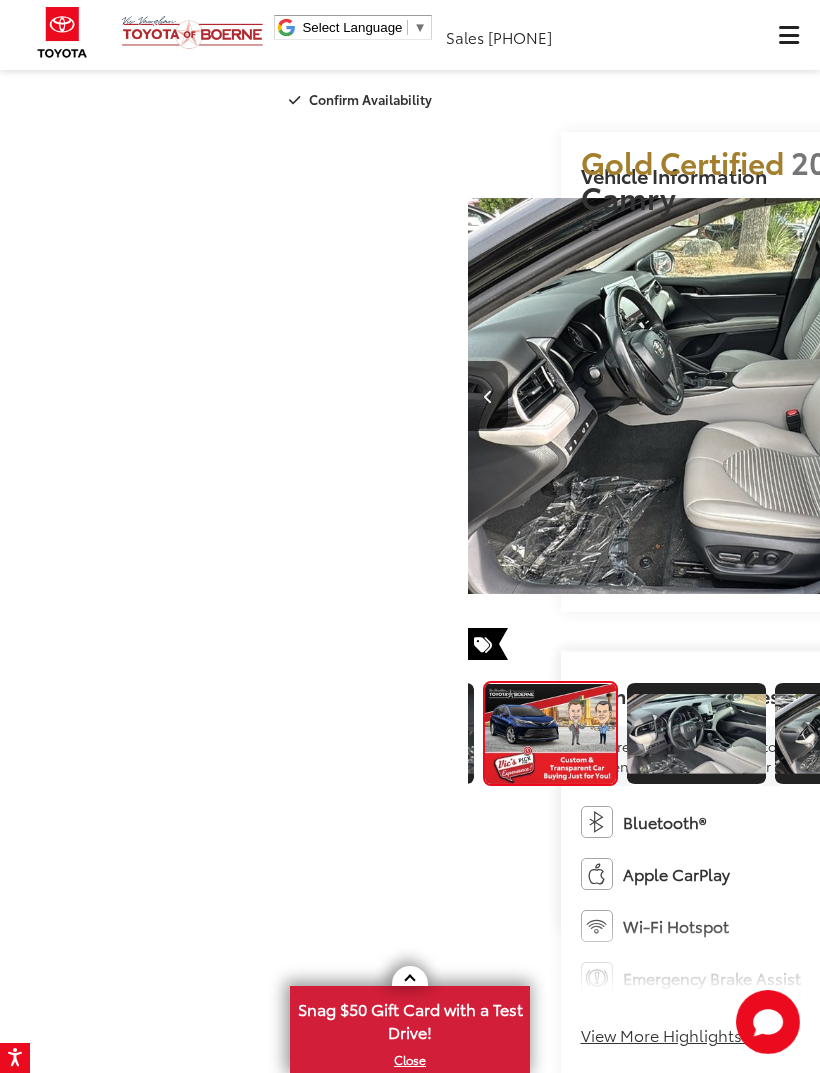 click at bounding box center [1152, 396] 